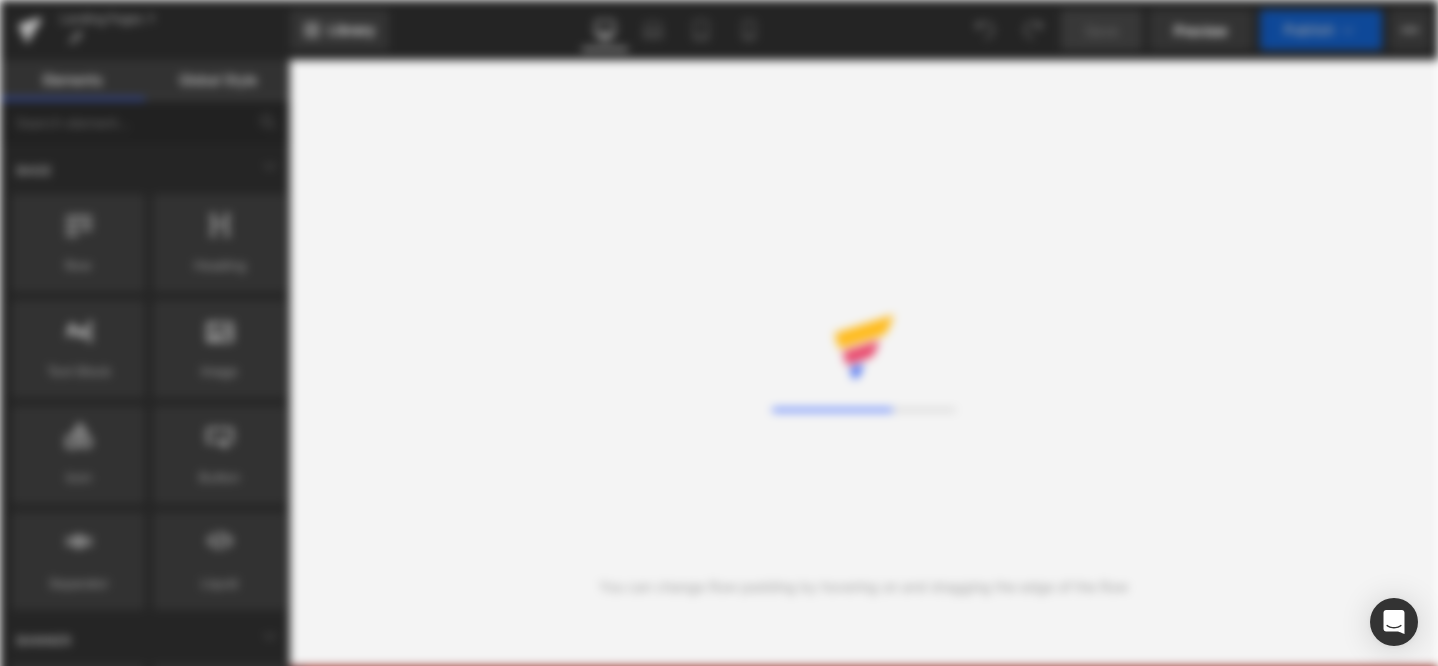 scroll, scrollTop: 0, scrollLeft: 0, axis: both 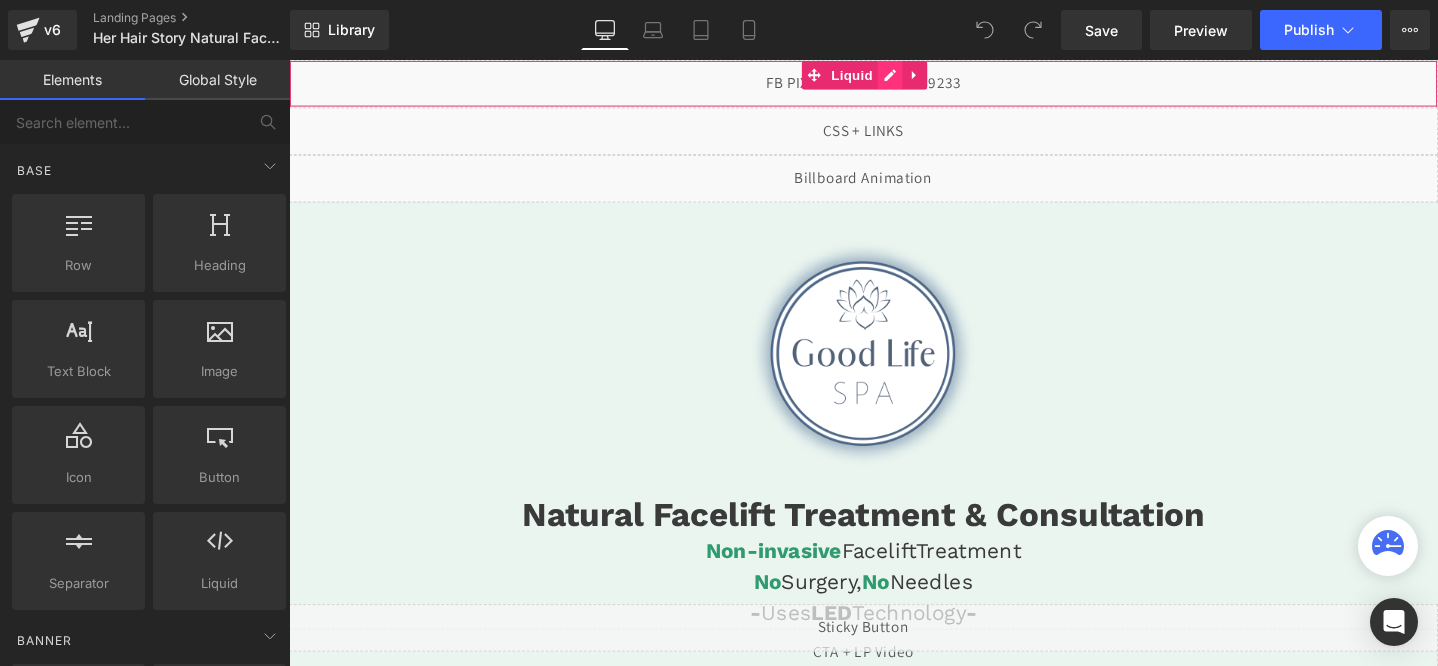 click on "Liquid" at bounding box center [894, 85] 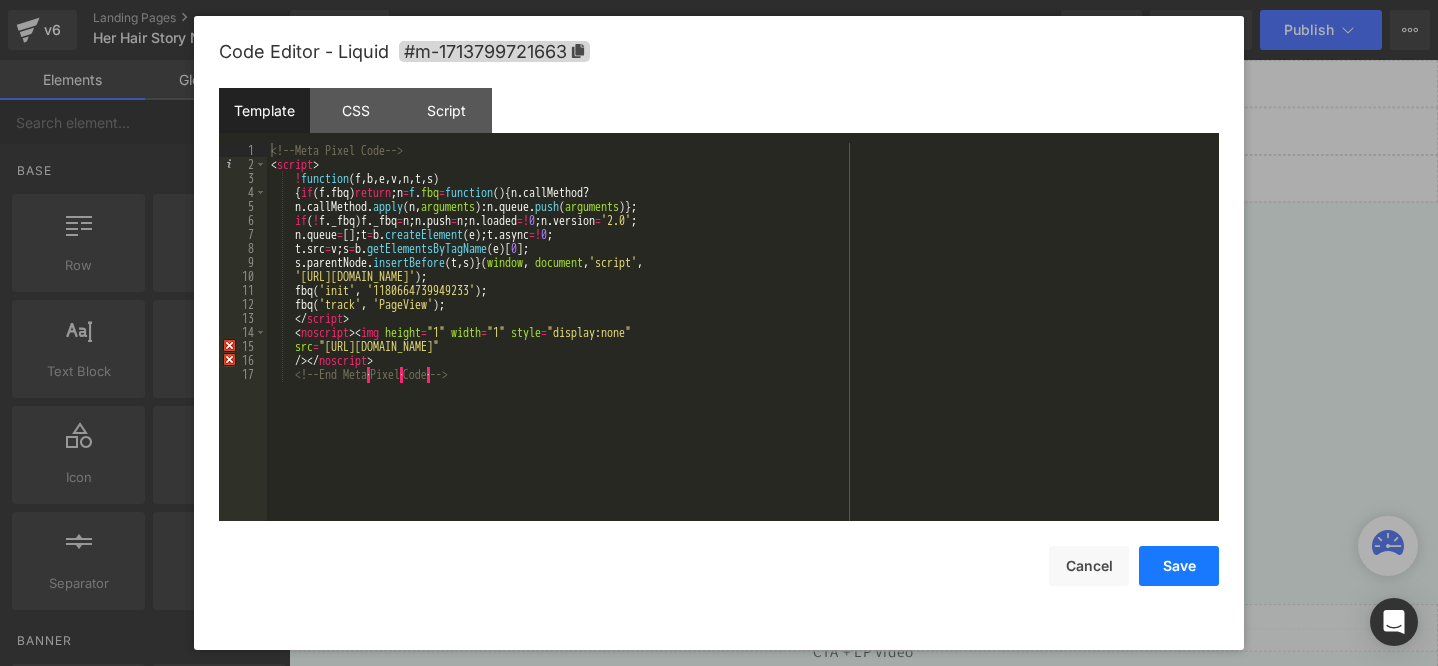 click on "Save" at bounding box center [1179, 566] 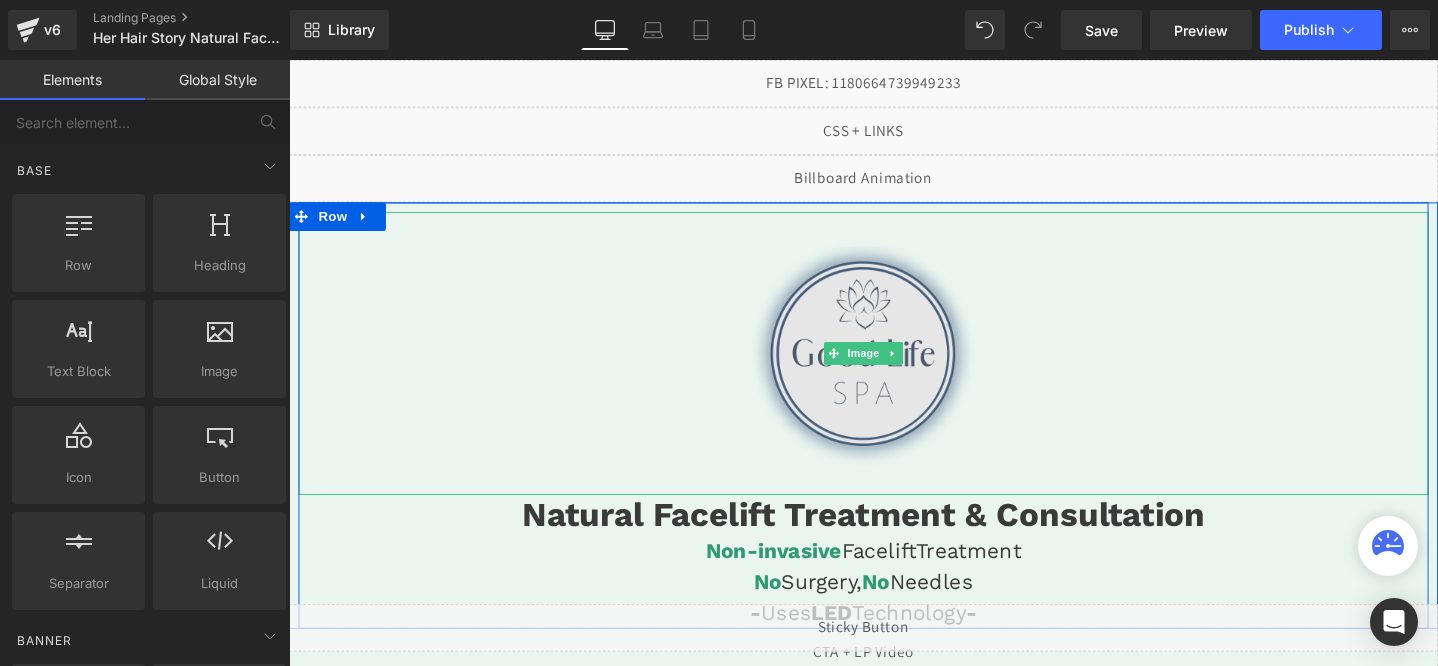 click at bounding box center (894, 369) 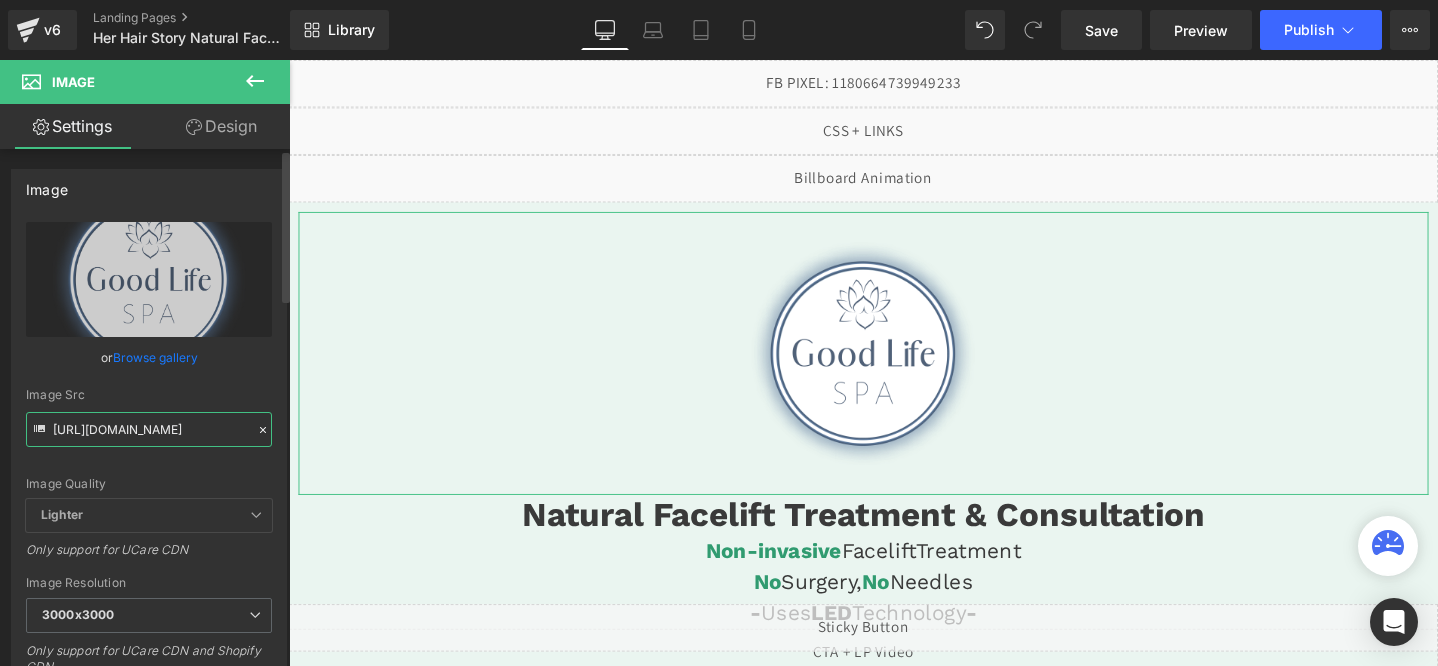 click on "https://cdn.shopify.com/s/files/1/0570/4895/7112/files/GoodLife_3000x3000.png?v=1692209635" at bounding box center (149, 429) 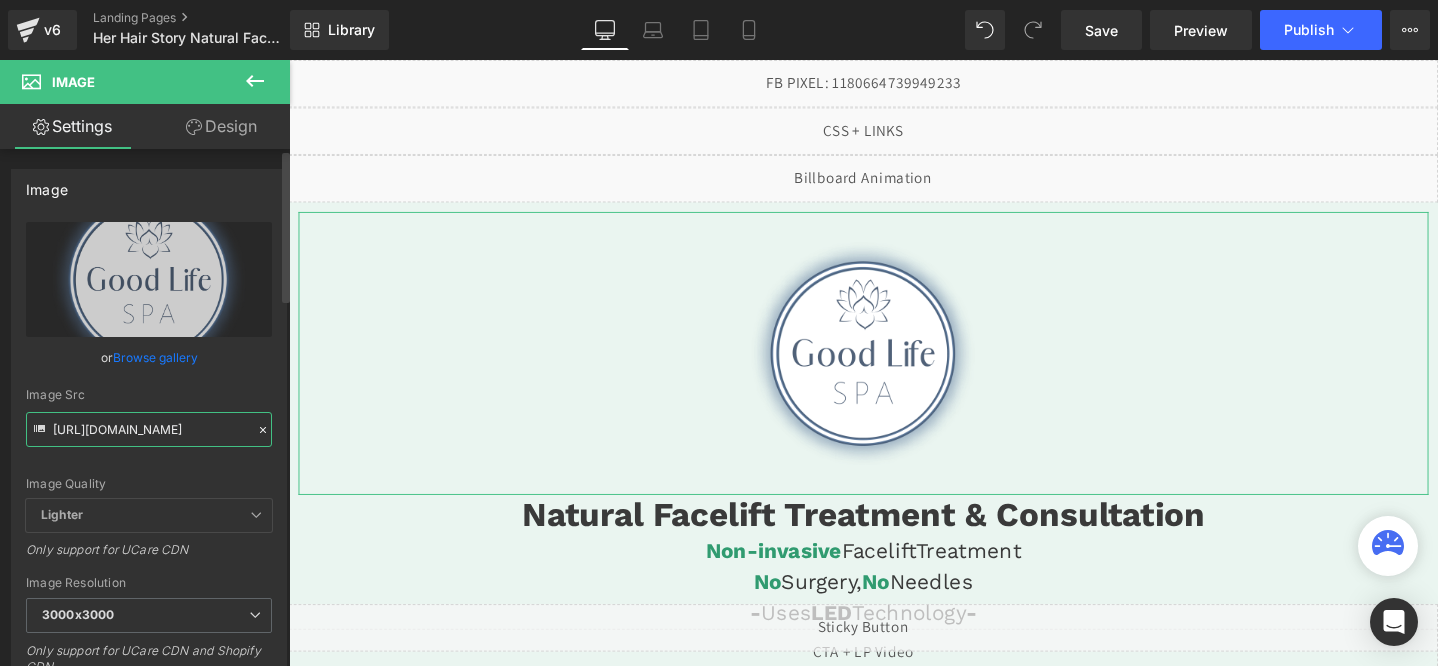 click on "https://cdn.shopify.com/s/files/1/0570/4895/7112/files/GoodLife_3000x3000.png?v=1692209635" at bounding box center [149, 429] 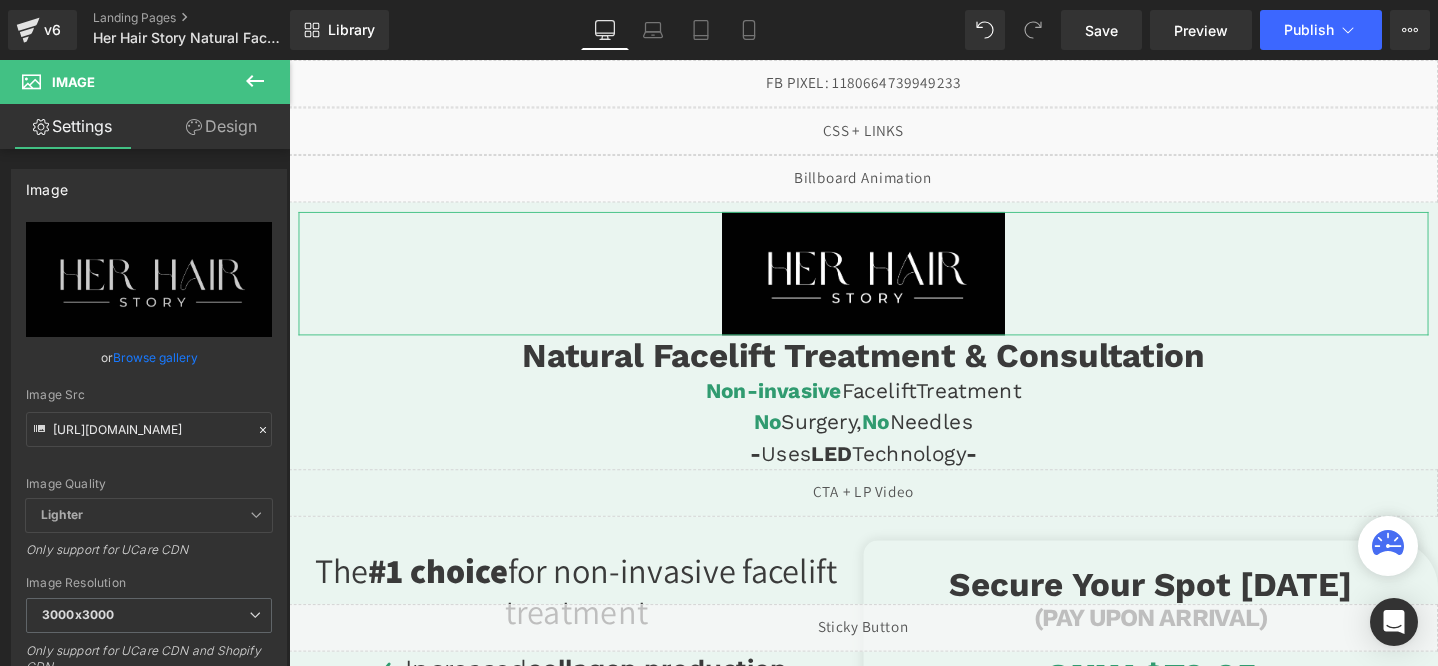 click on "Design" at bounding box center (221, 126) 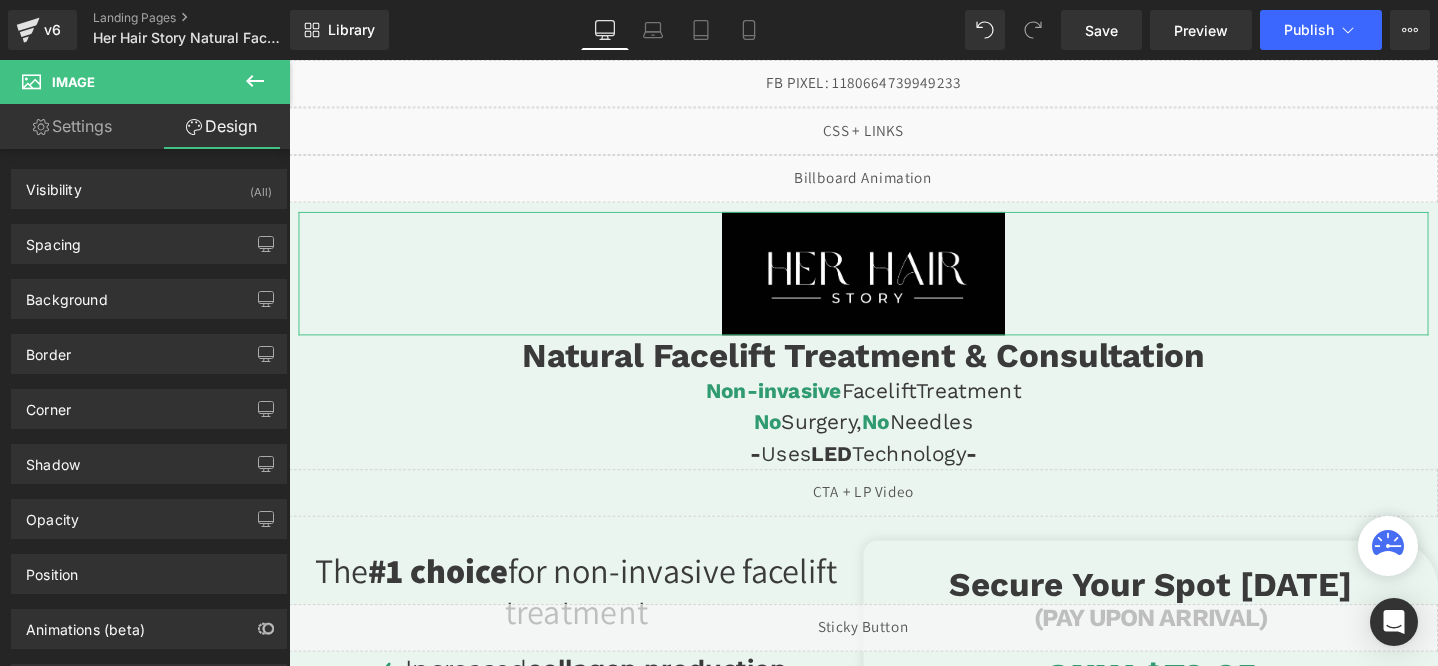 scroll, scrollTop: 0, scrollLeft: 0, axis: both 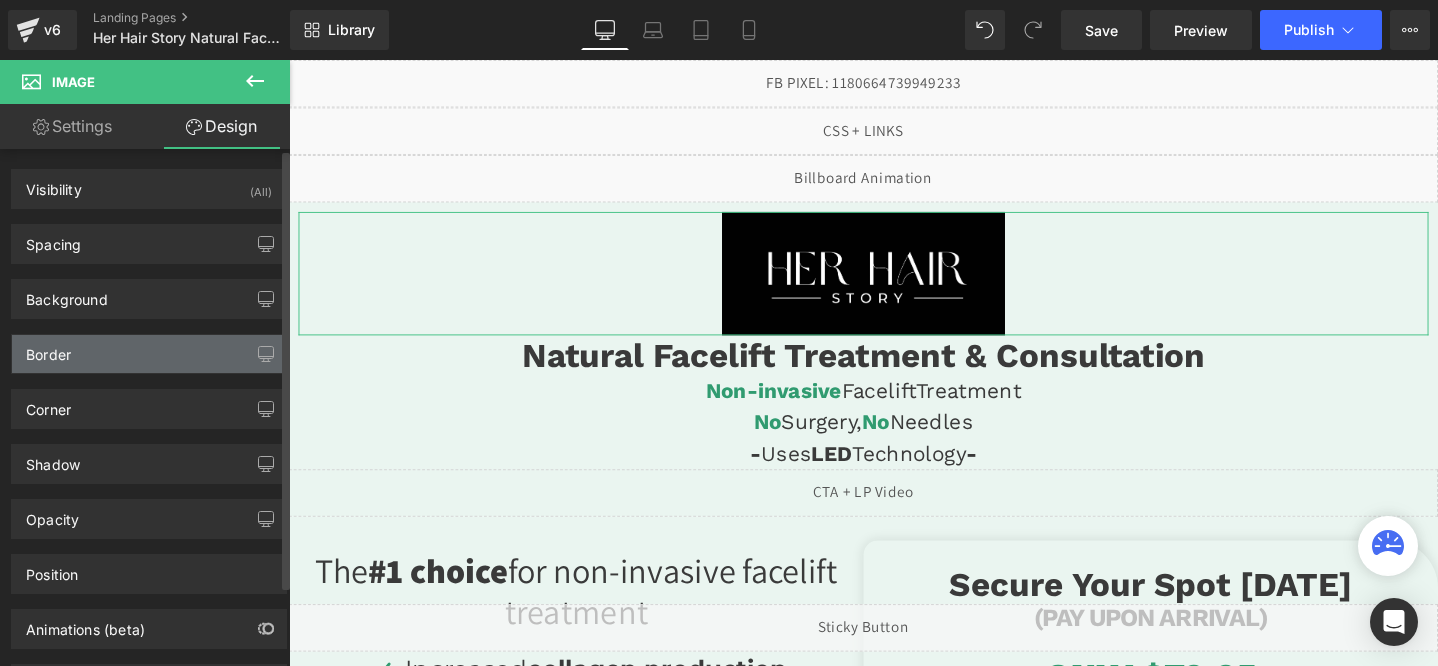 click on "Border" at bounding box center (149, 354) 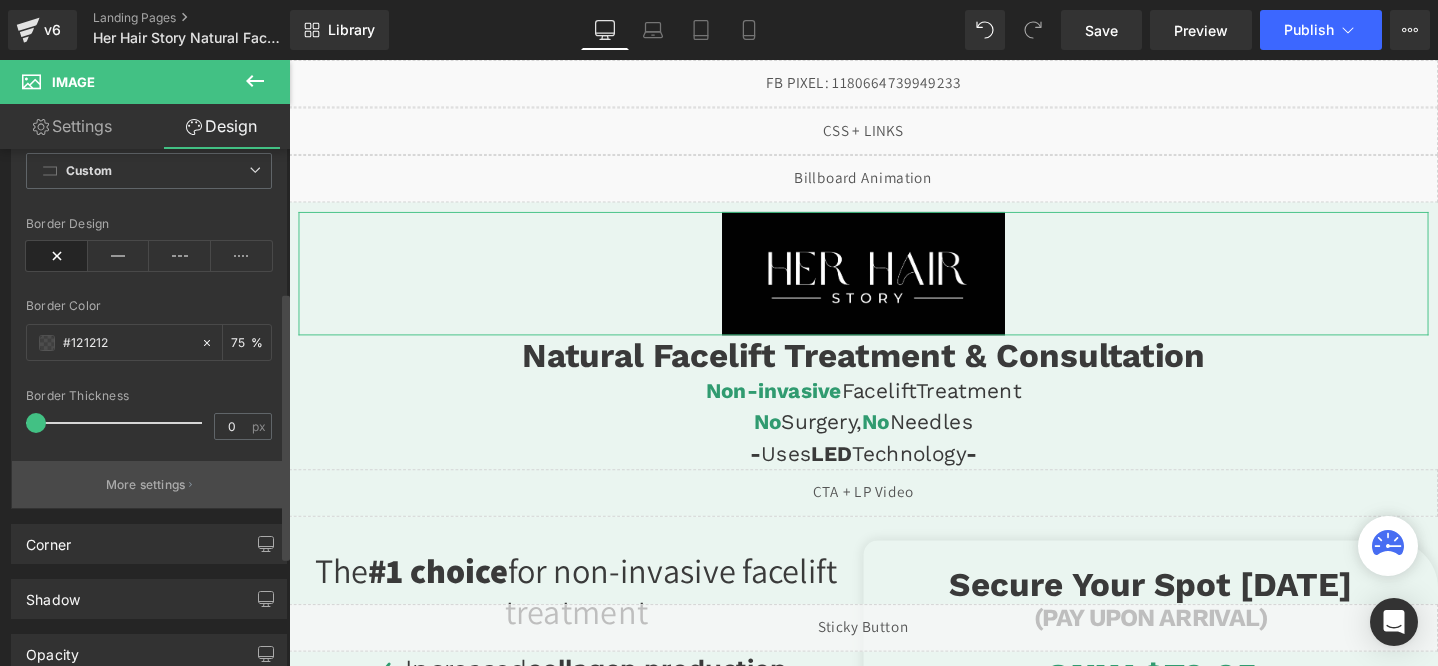 scroll, scrollTop: 275, scrollLeft: 0, axis: vertical 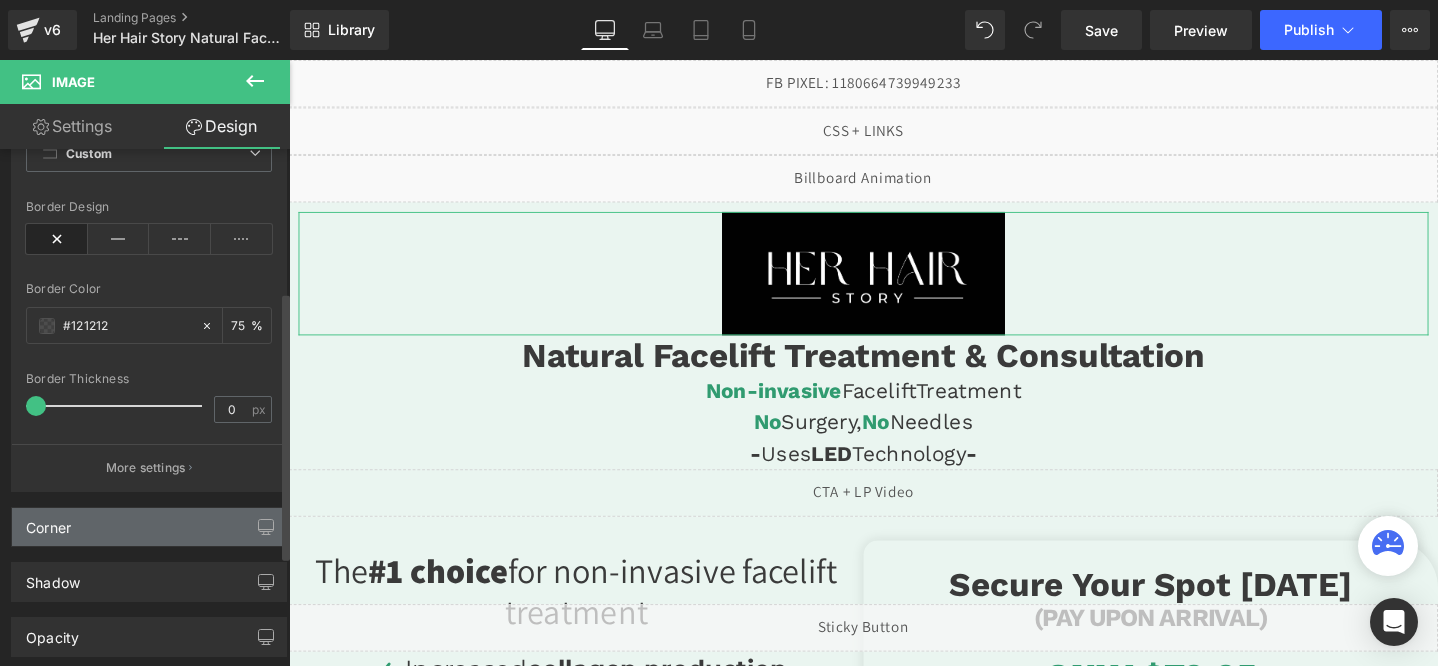 click on "Corner" at bounding box center [149, 527] 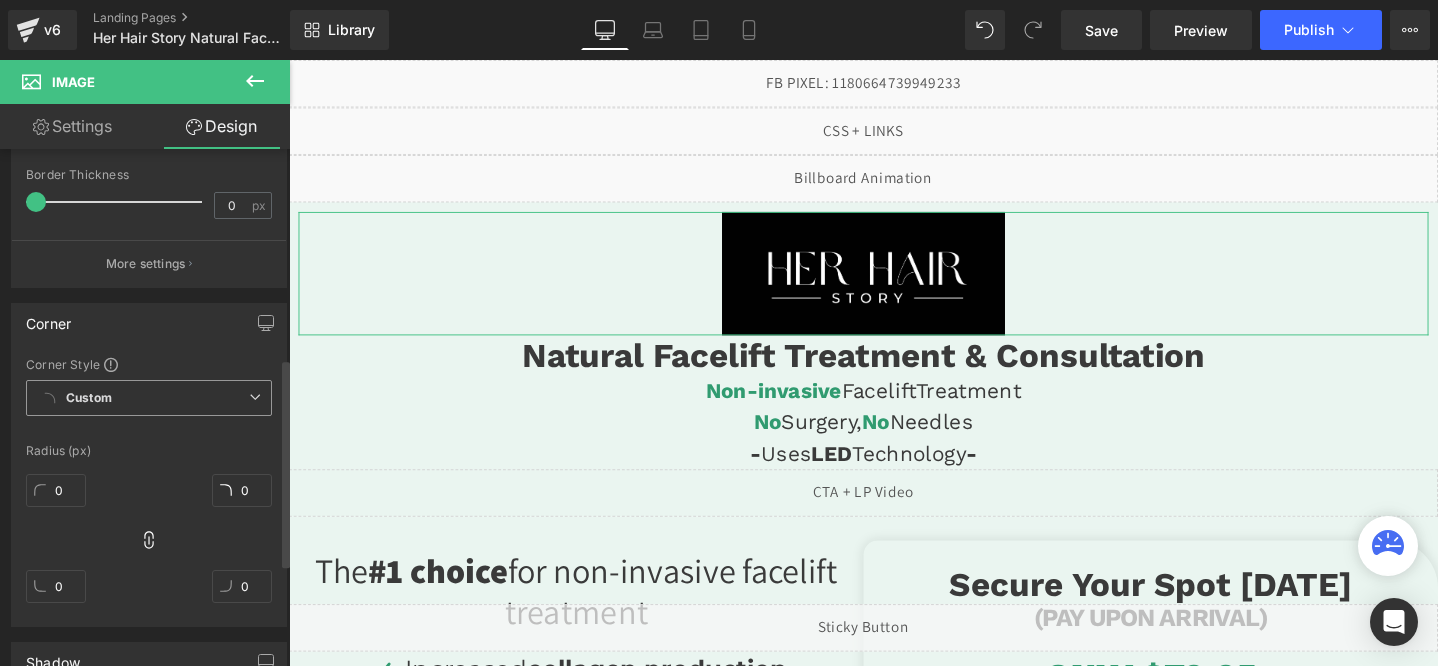 scroll, scrollTop: 543, scrollLeft: 0, axis: vertical 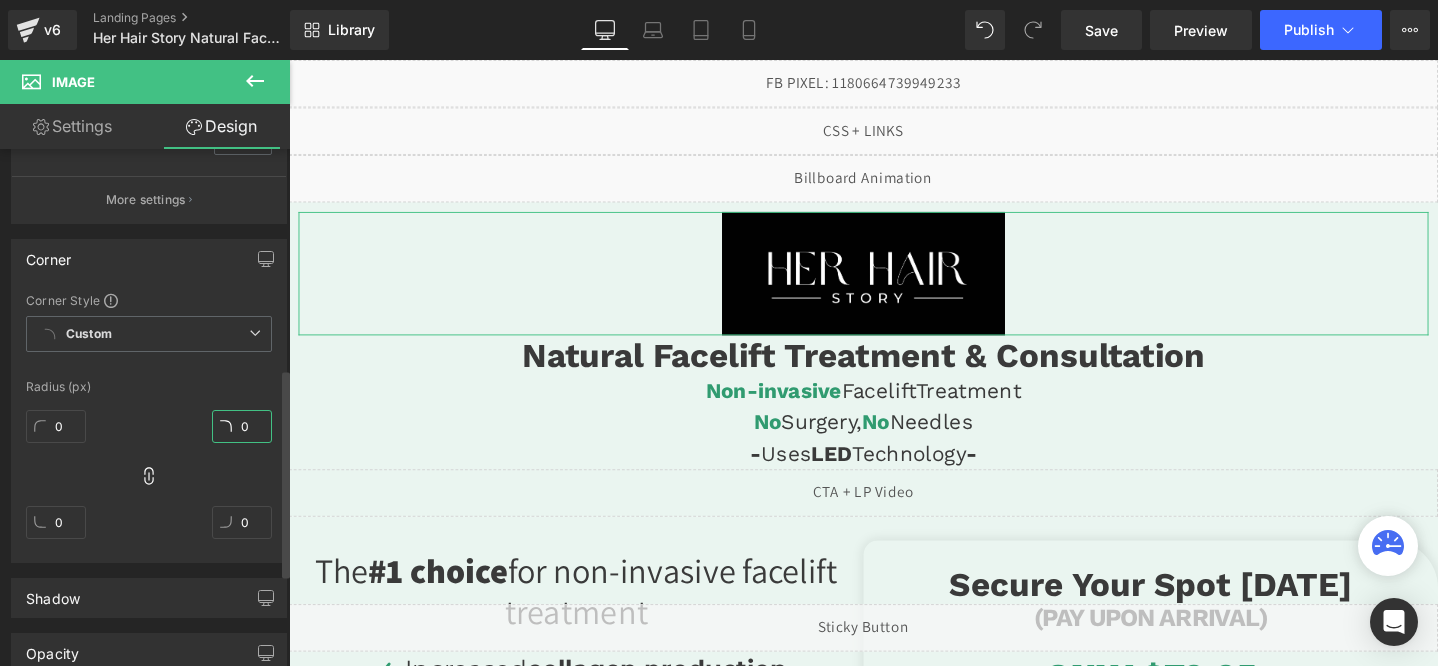 click on "0" at bounding box center [242, 426] 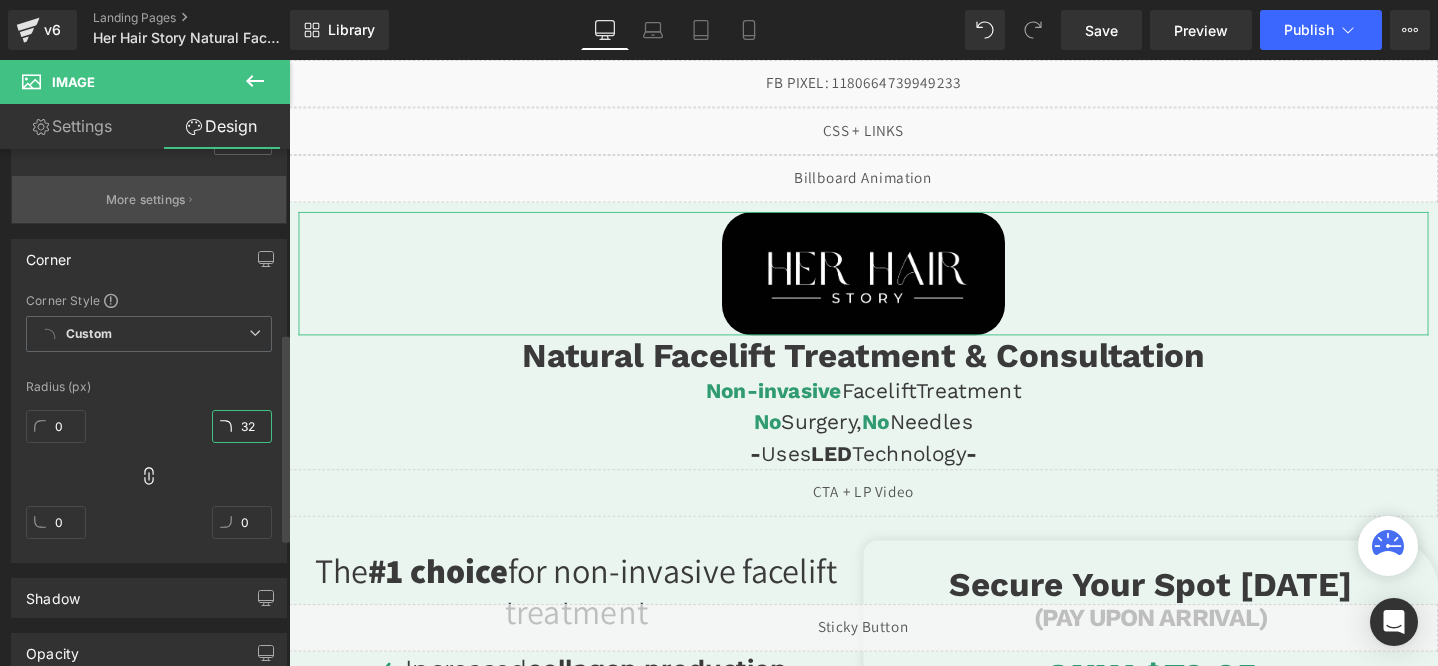 scroll, scrollTop: 0, scrollLeft: 0, axis: both 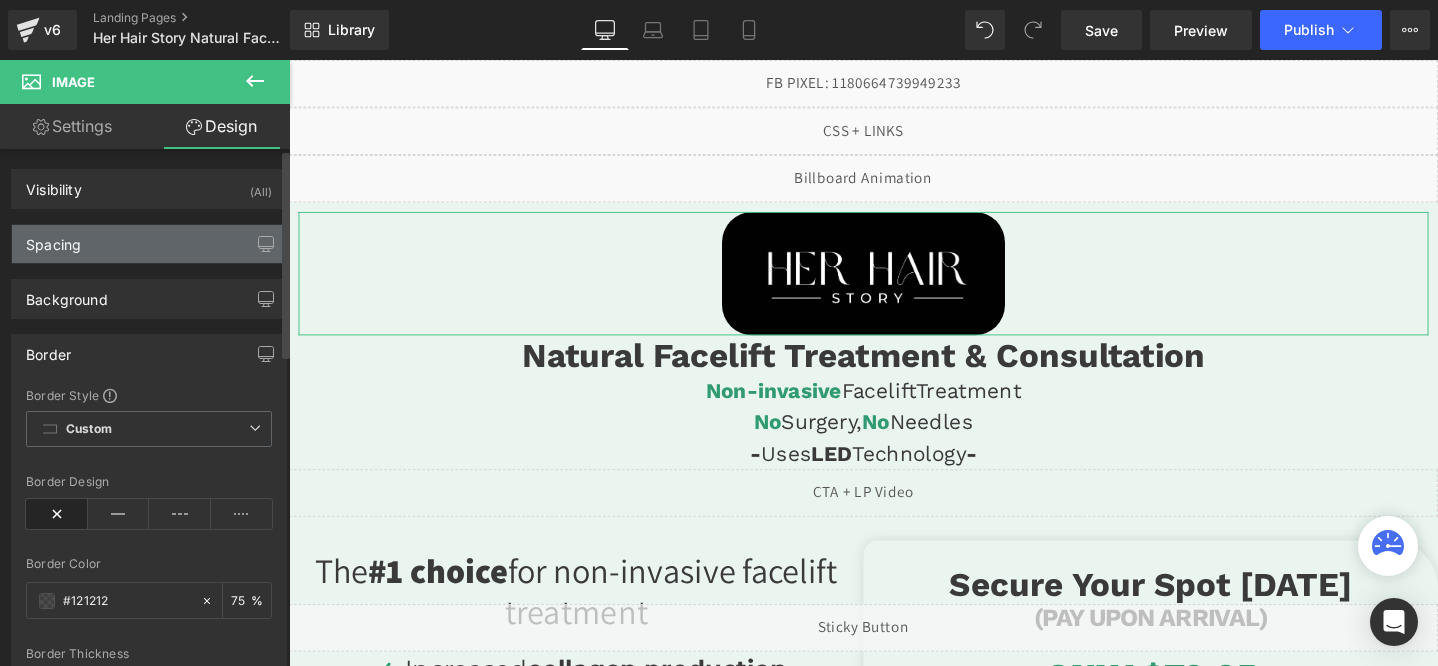 type on "32" 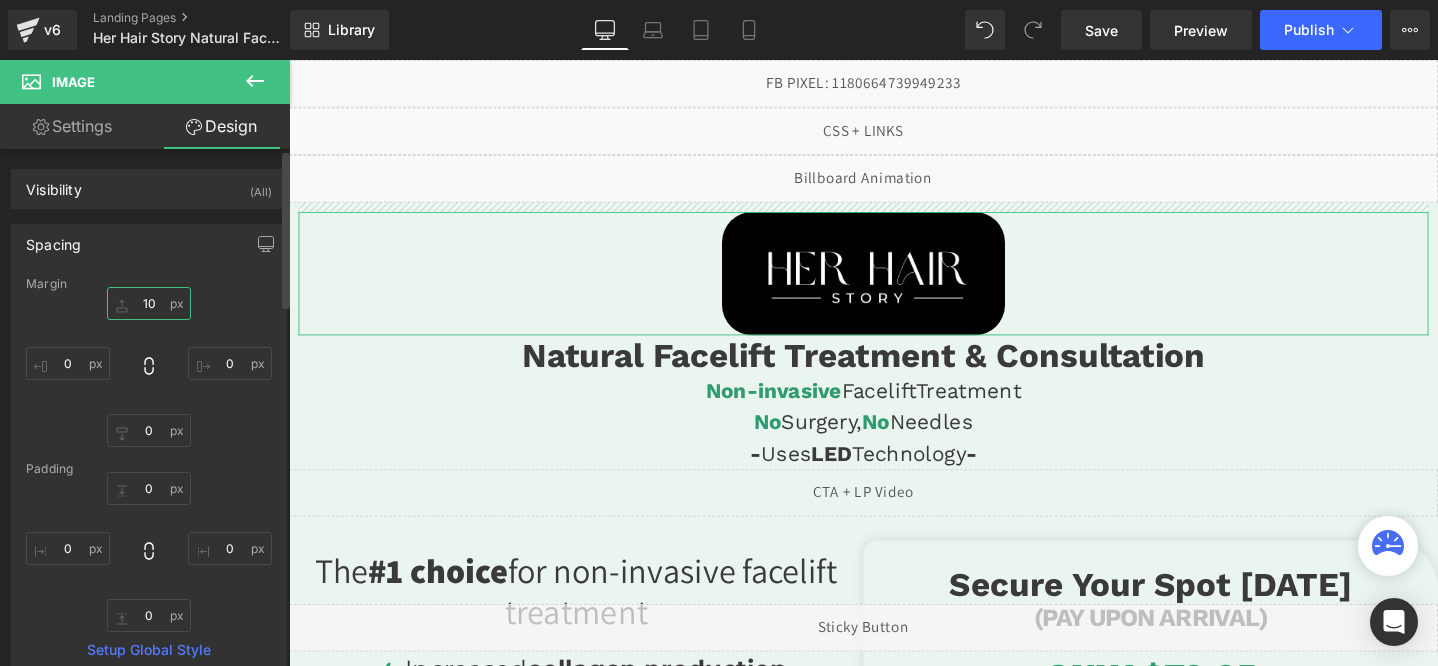 click on "10" at bounding box center [149, 303] 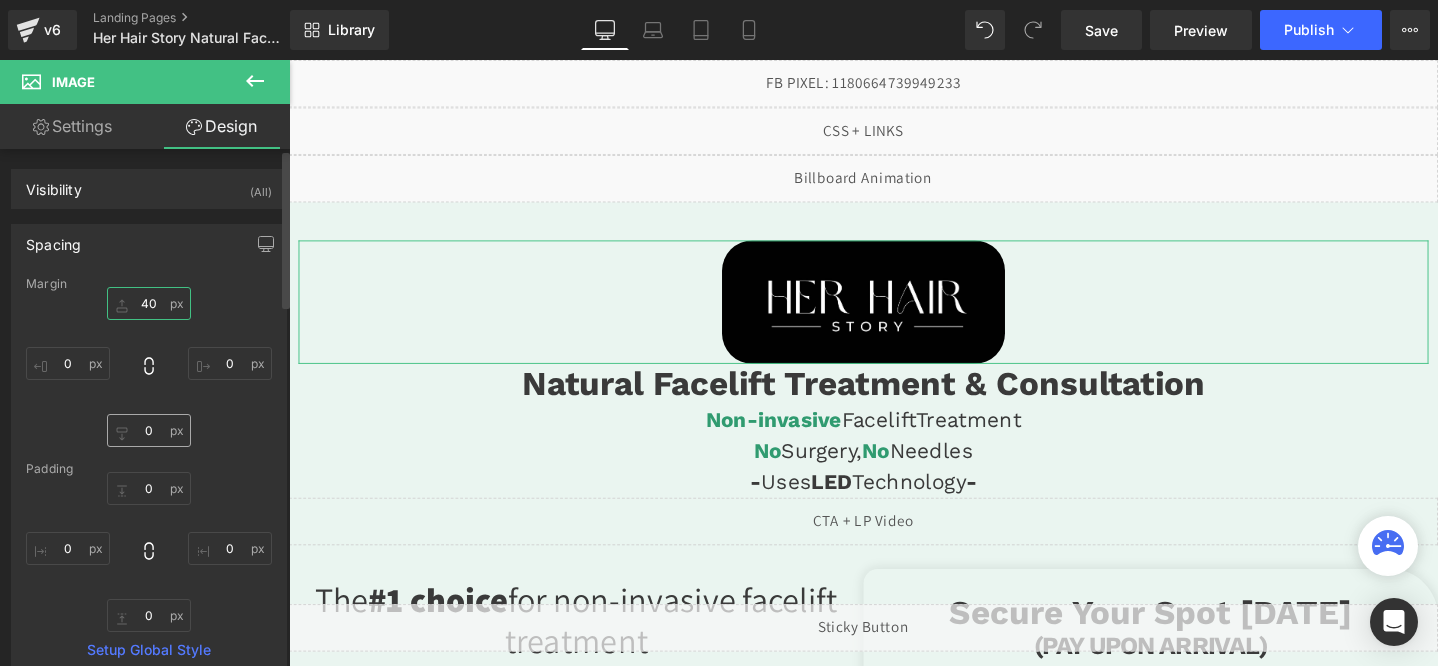 type on "40" 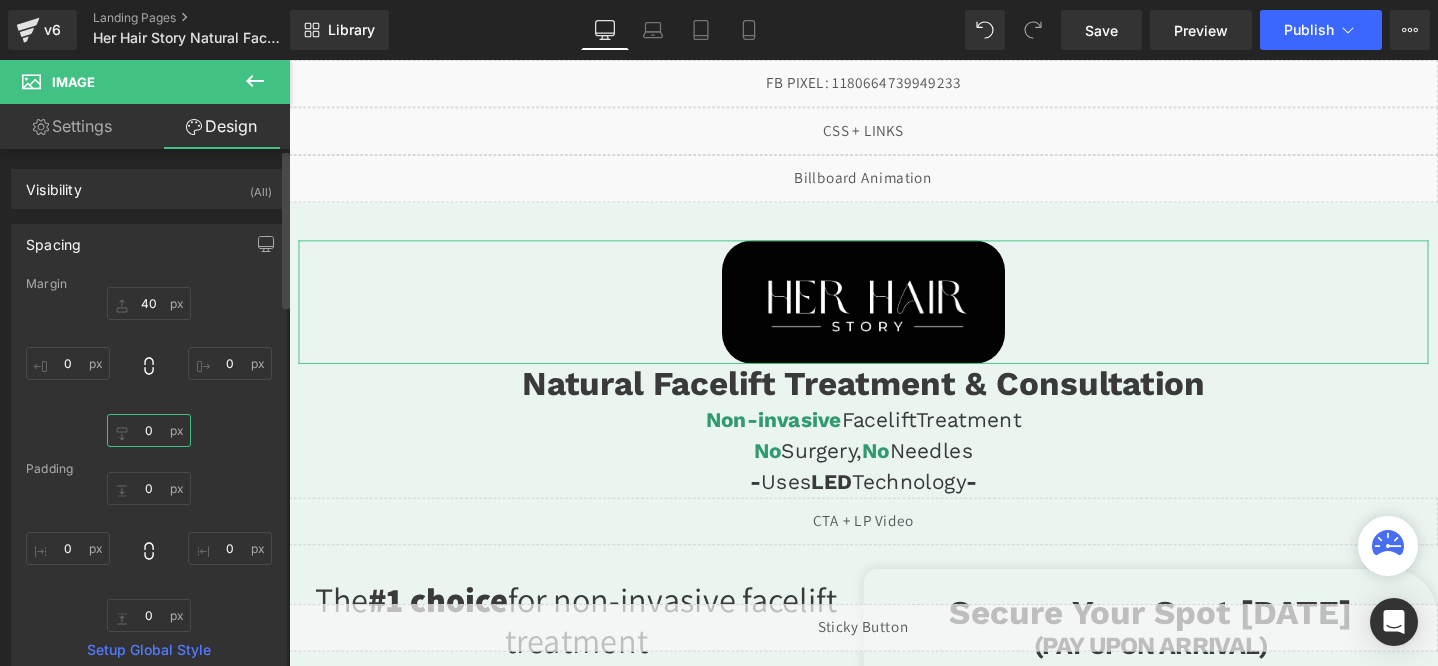 click on "0" at bounding box center [149, 430] 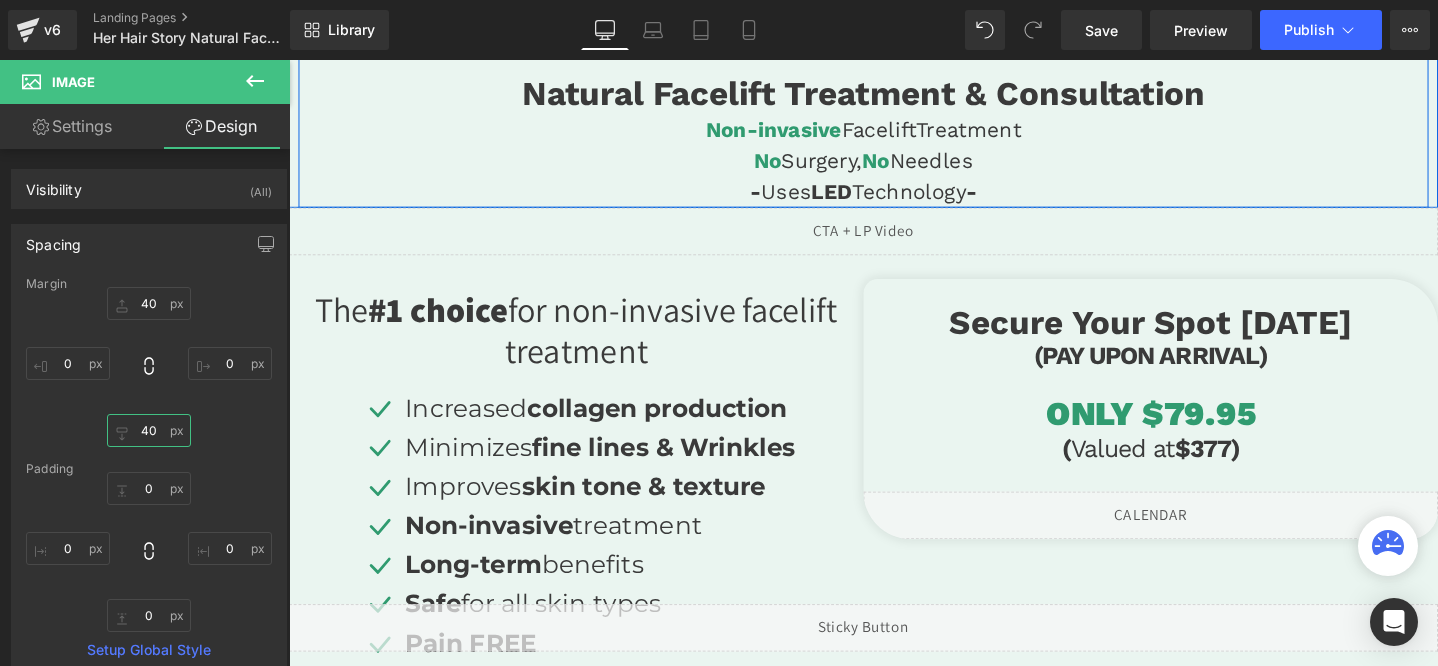 scroll, scrollTop: 366, scrollLeft: 0, axis: vertical 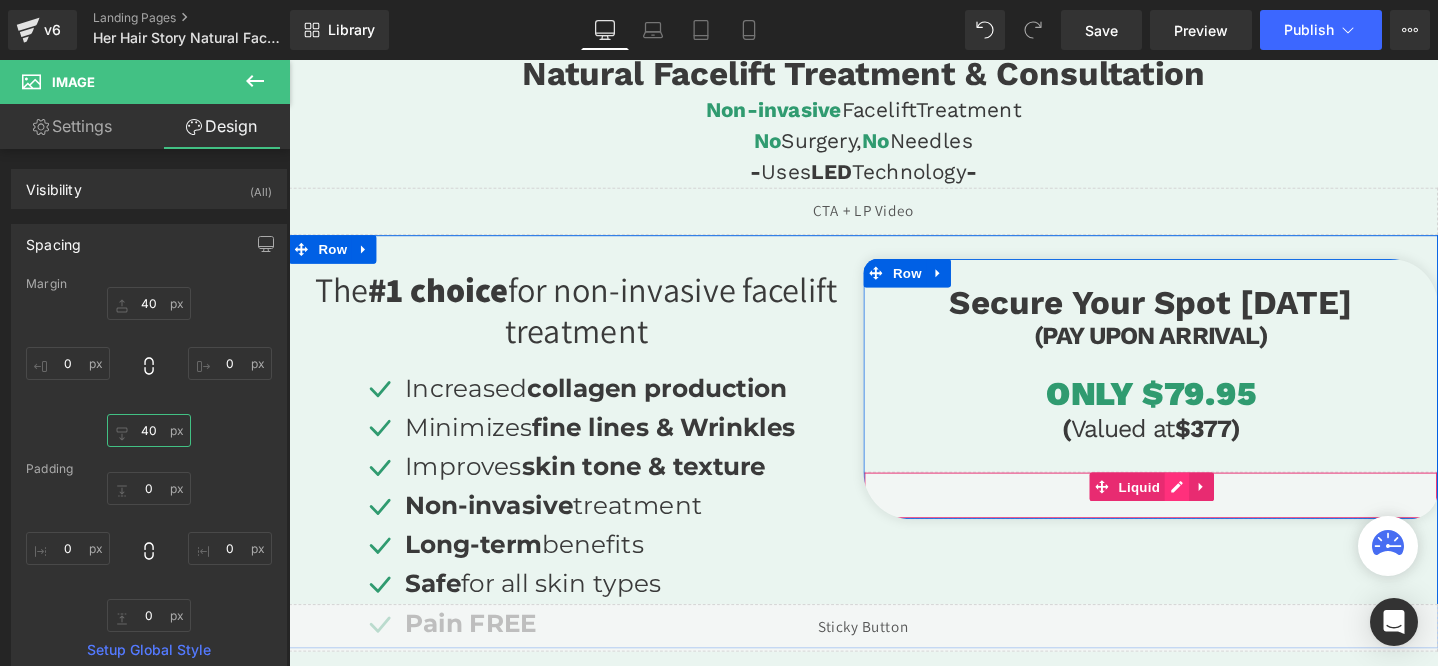 click on "Liquid" at bounding box center [1196, 519] 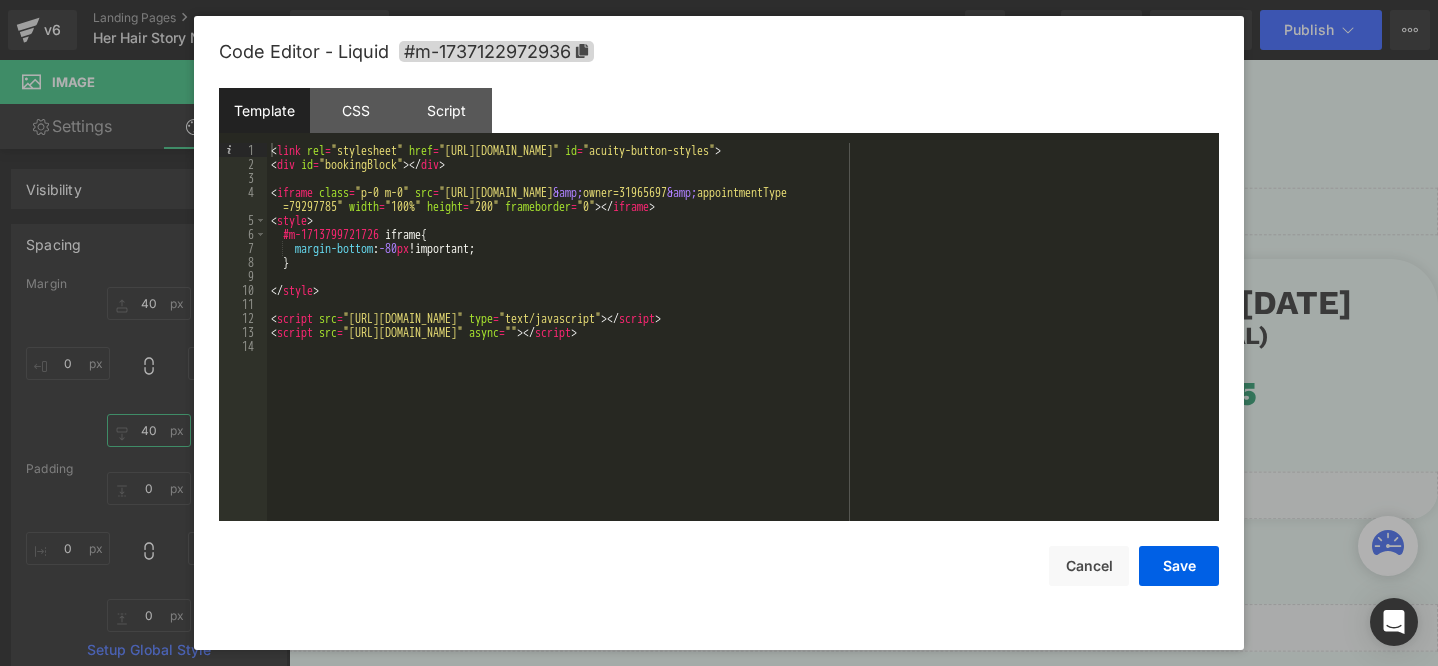 type on "40" 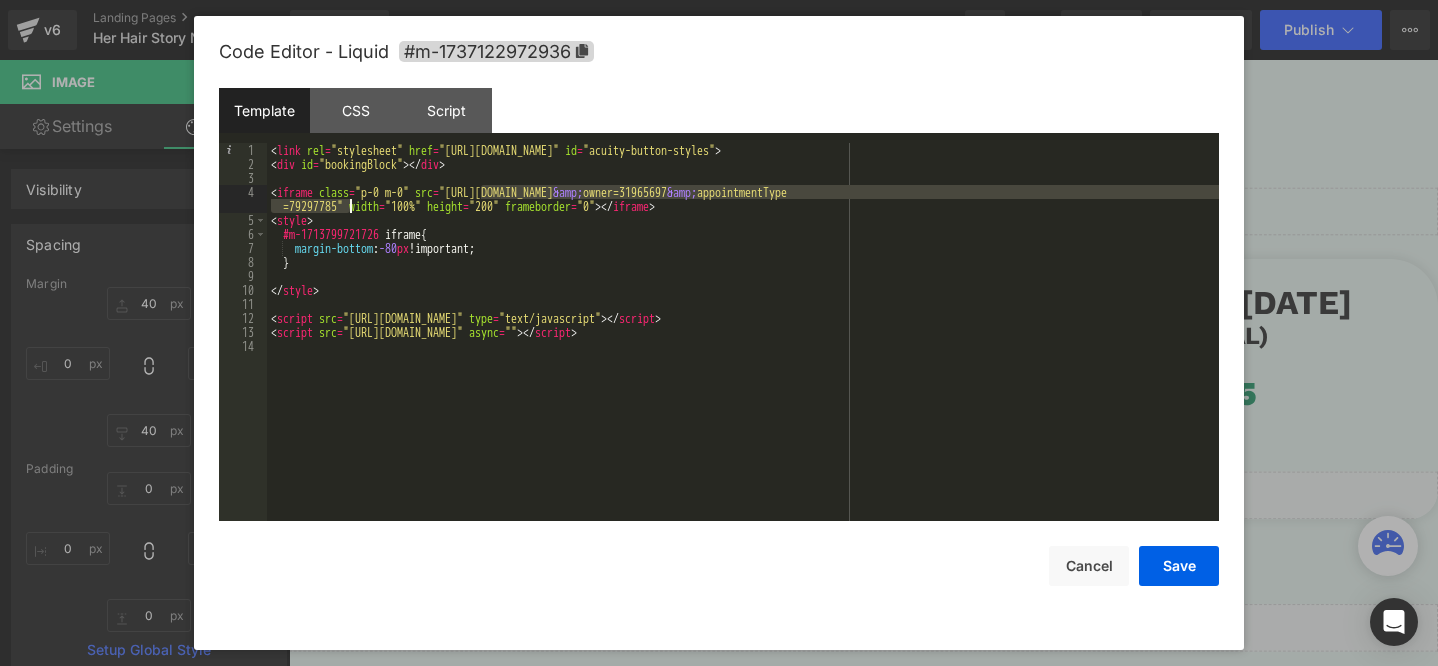 drag, startPoint x: 480, startPoint y: 192, endPoint x: 349, endPoint y: 209, distance: 132.09845 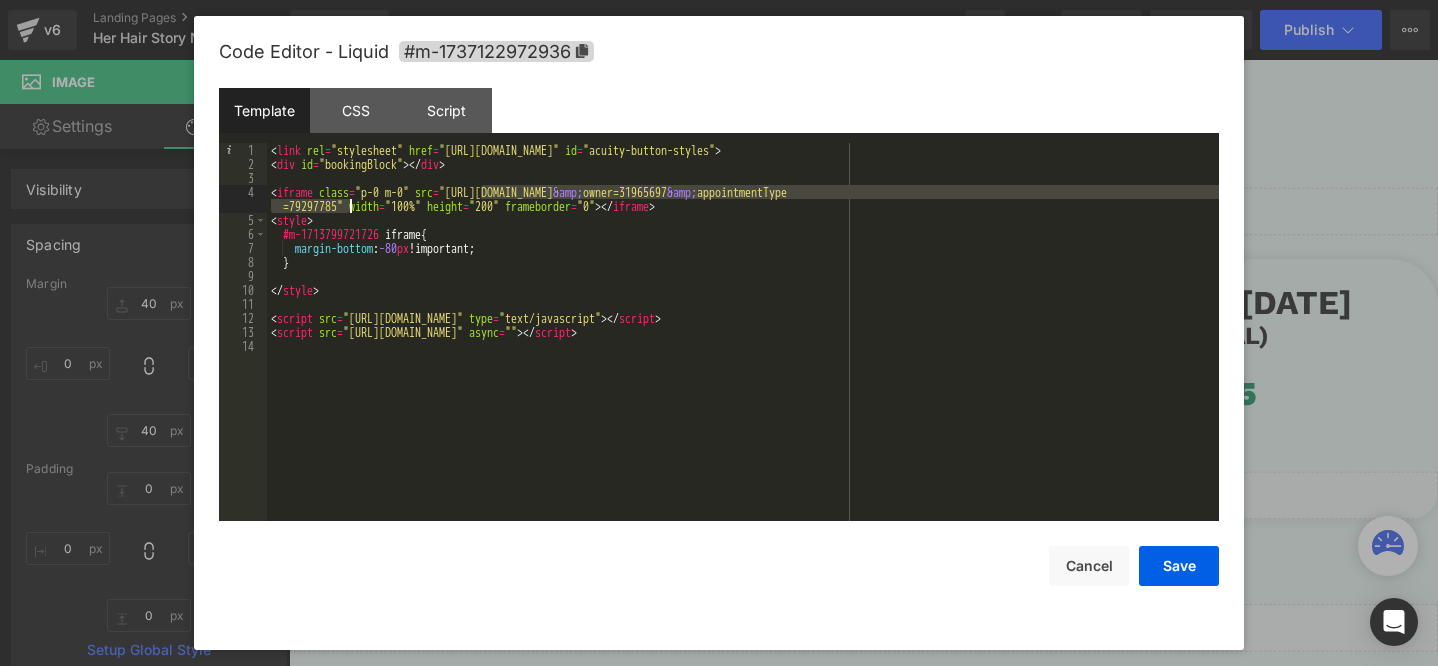 click on "< link   rel = "stylesheet"   href = "https://embed.acuityscheduling.com/embed/button/23633473.css"   id = "acuity-button-styles" > < div   id = "bookingBlock" > </ div > < iframe   class = "p-0 m-0"   src = "https://app.acuityscheduling.com/schedule.php?owner=31965697 &amp; owner=31965697 &amp; appointmentType    =79297785"   width = "100%"   height = "200"   frameborder = "0" > </ iframe > < style >    #m-1713799721726   iframe {       margin-bottom :  -80 px !important;    }    </ style > < script   src = "https://embed.acuityscheduling.com/js/embed.js"   type = "text/javascript" > </ script > < script   src = "https://embed.acuityscheduling.com/embed/button/23633473.js"   async = "" > </ script >" at bounding box center [743, 346] 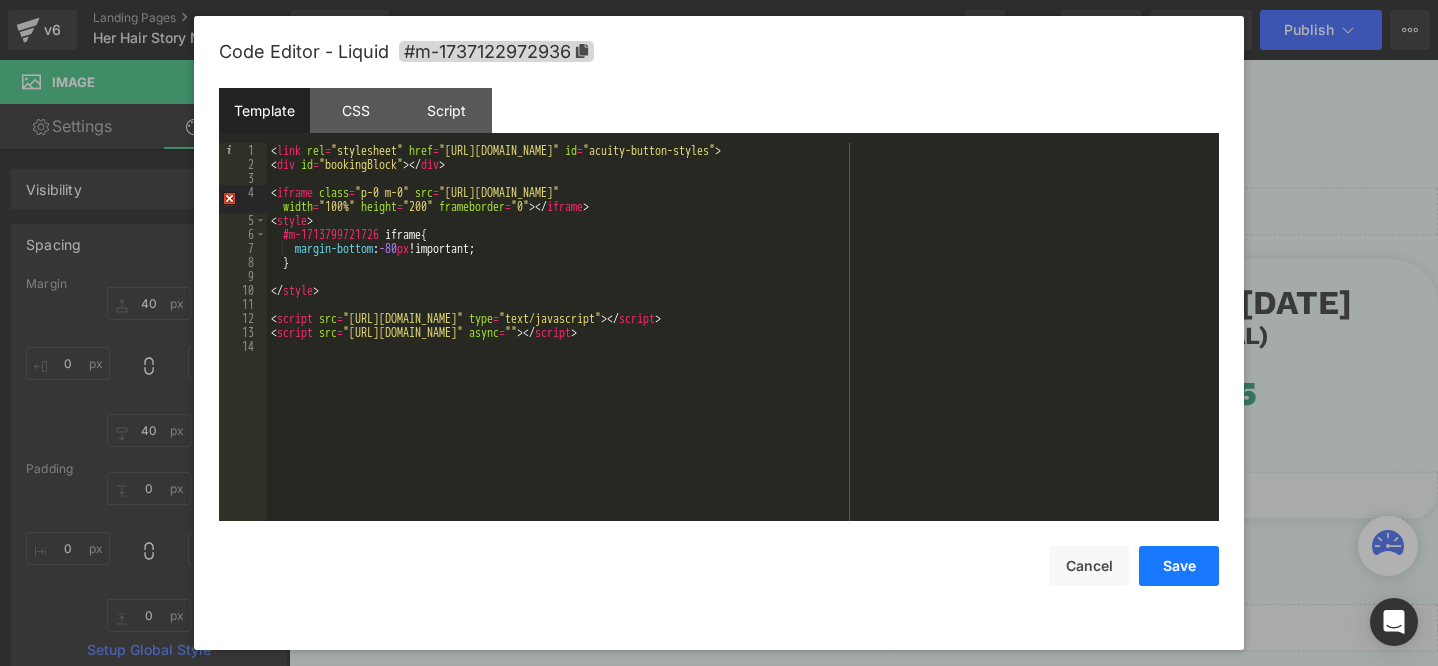 click on "Save" at bounding box center (1179, 566) 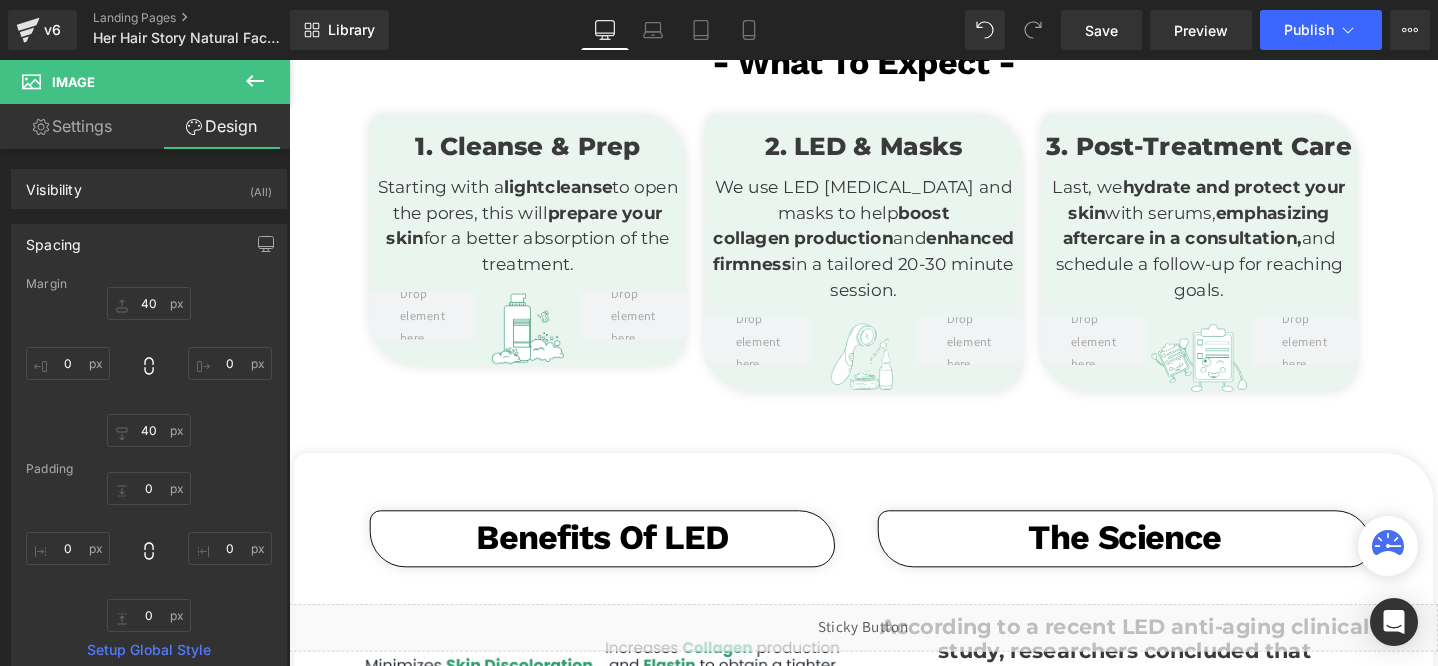 scroll, scrollTop: 1982, scrollLeft: 0, axis: vertical 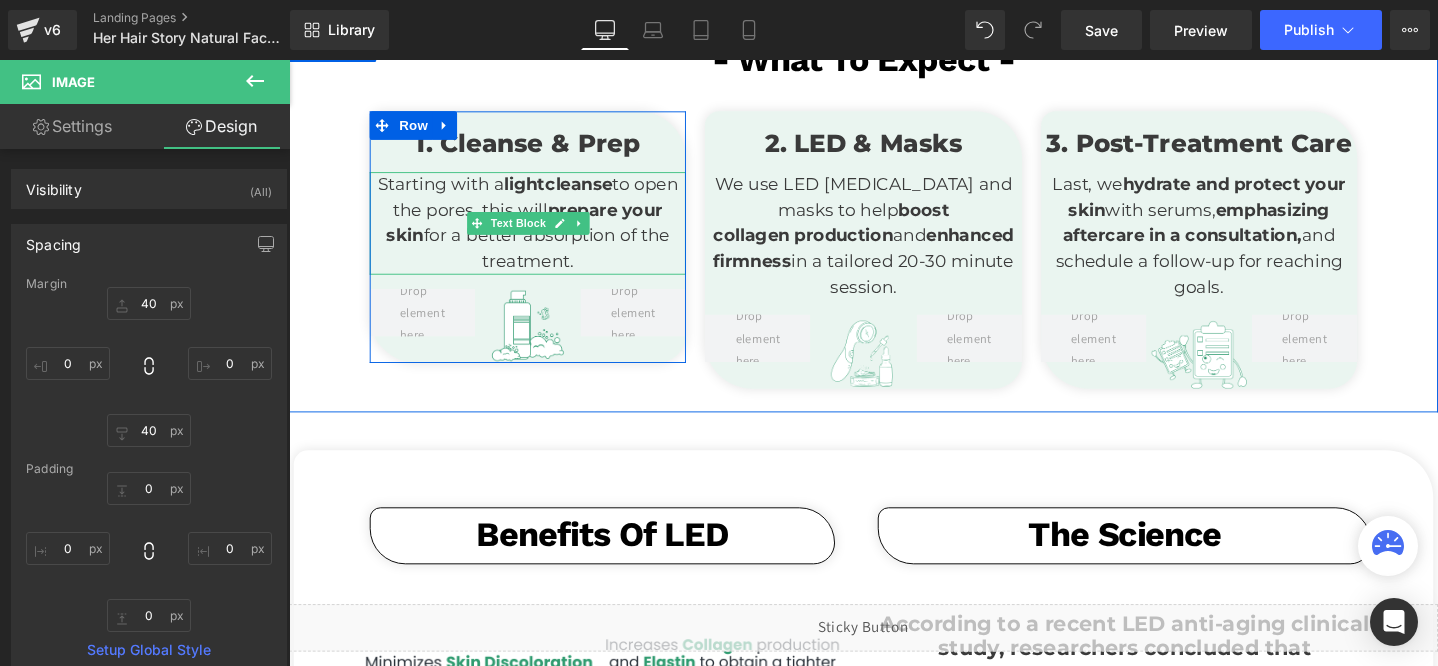 click on "light" at bounding box center [537, 191] 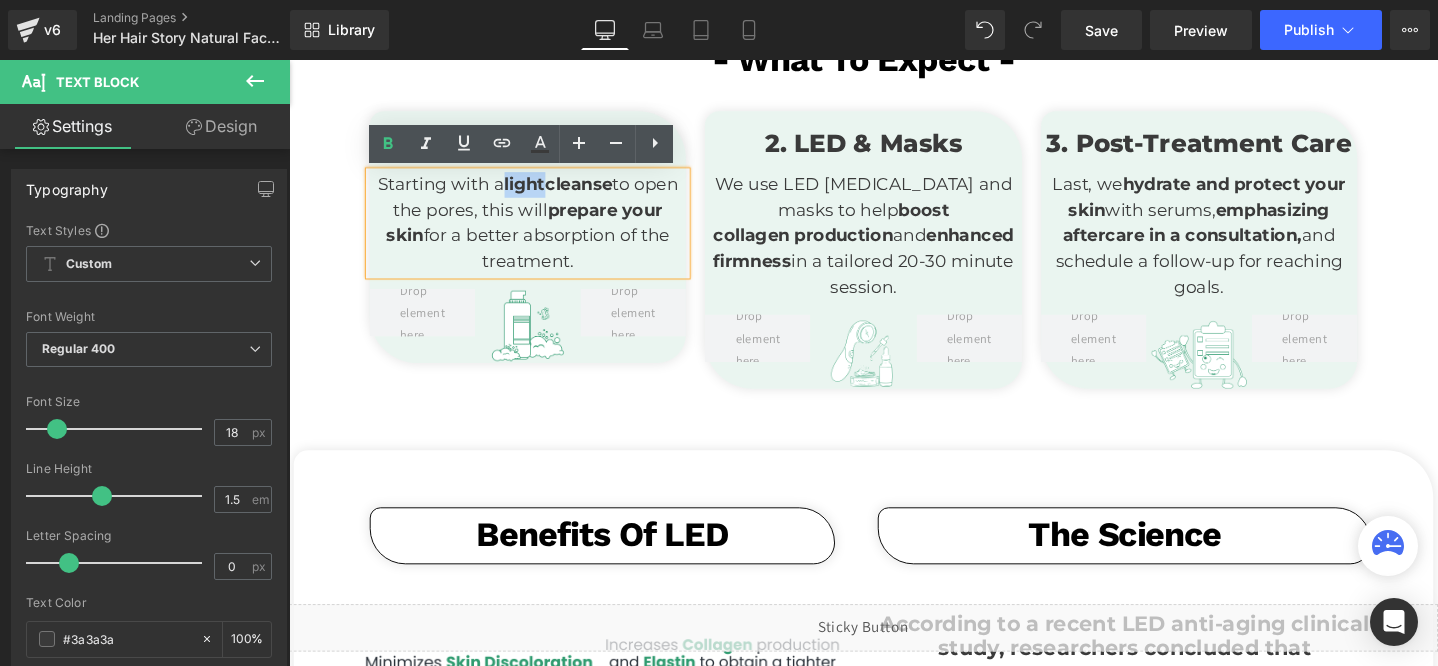 drag, startPoint x: 556, startPoint y: 193, endPoint x: 512, endPoint y: 189, distance: 44.181442 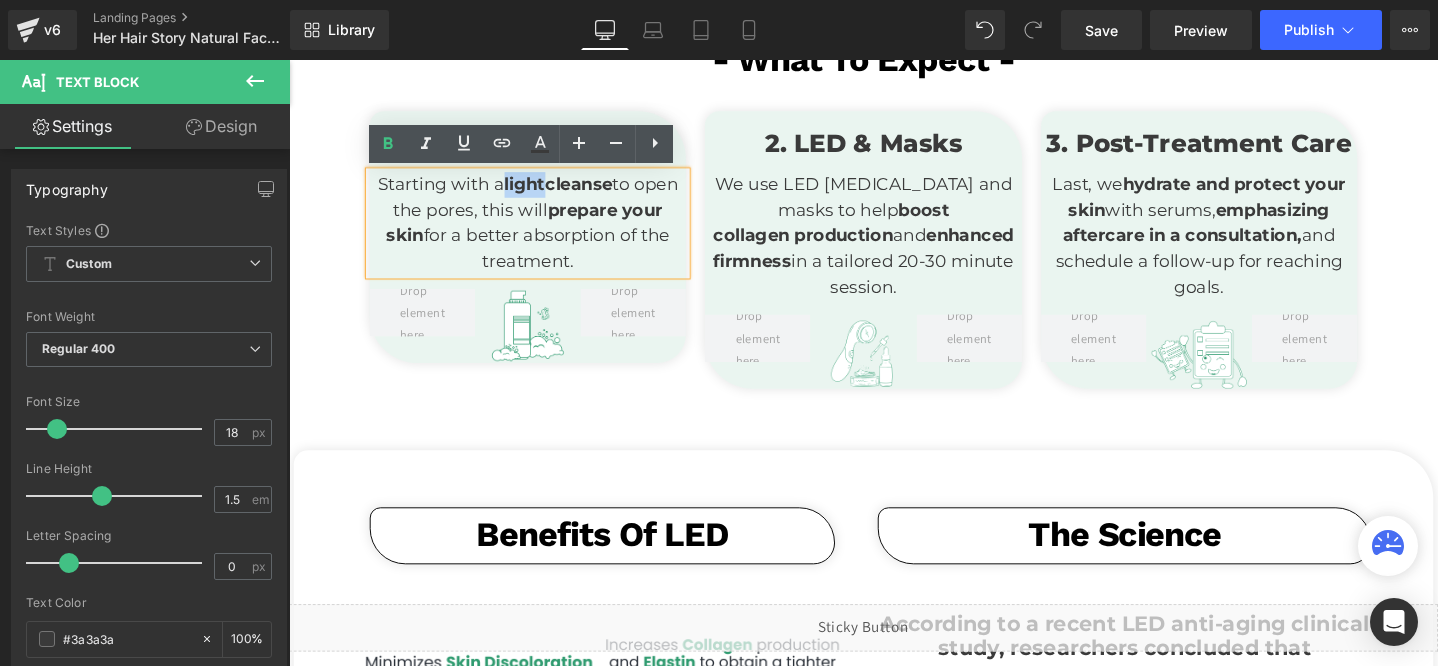 click on "Starting with a  light  cleanse  to open the pores, this will  prepare your skin  for a better absorption of the treatment." at bounding box center (541, 231) 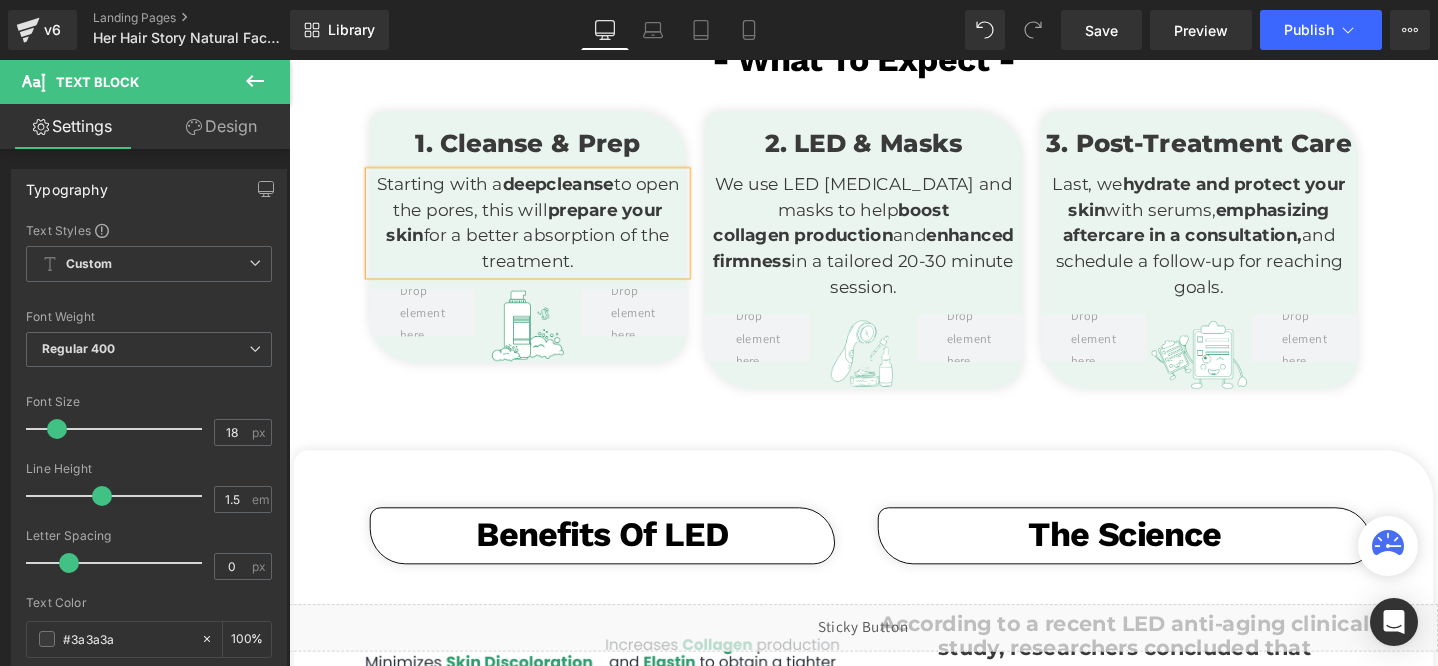 click on "- What To Expect - Text Block         1. Cleanse & Prep Heading         Starting with a  deep  cleanse  to open the pores, this will  prepare your skin  for a better absorption of the treatment. Text Block         Image         Row         Row         2. LED & Masks Heading         We use LED light therapy and masks to help  boost collagen   production  and  enhanced firmness  in a tailored 20-30 minute session. Text Block         Image         Row         Row         3. Post-Treatment Care Heading         Last, we  hydrate and protect your skin  with serums,  emphasizing aftercare in a consultation,  and schedule a follow-up for reaching goals. Text Block         Image         Row         Row         Row         Row" at bounding box center [894, 231] 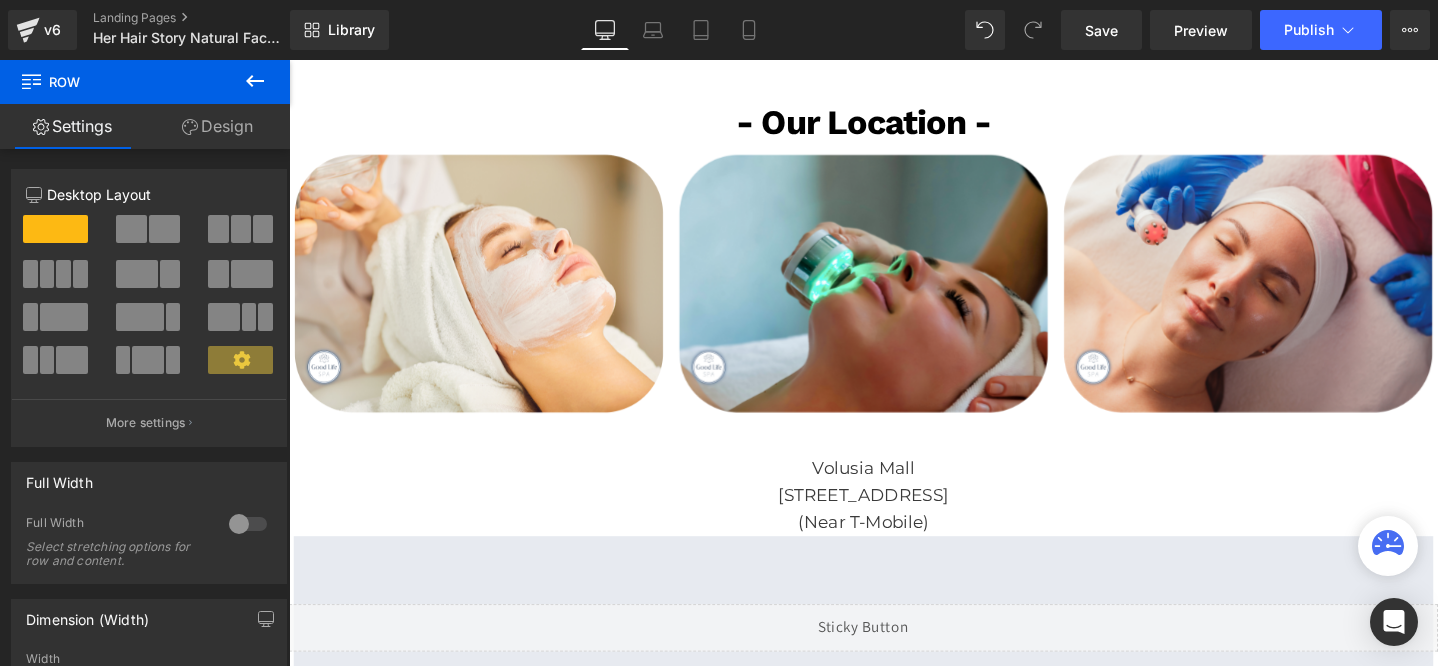 scroll, scrollTop: 3502, scrollLeft: 0, axis: vertical 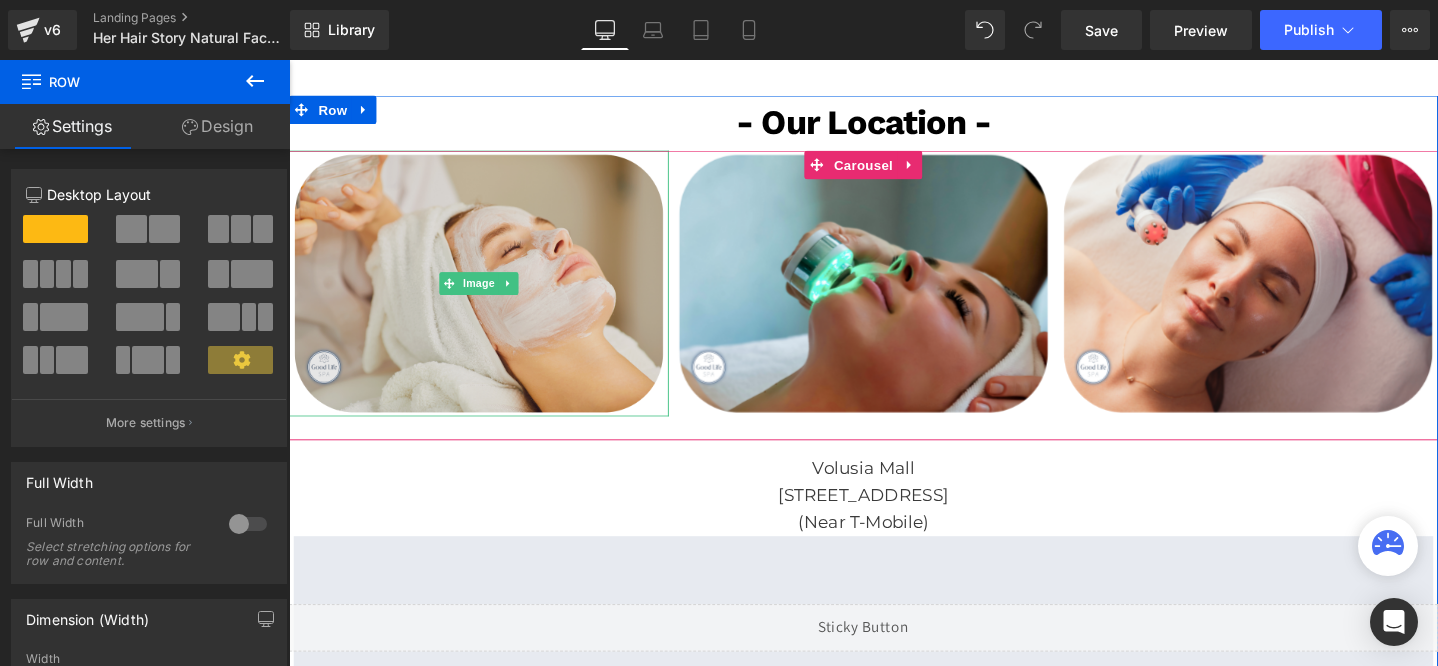 click at bounding box center [489, 295] 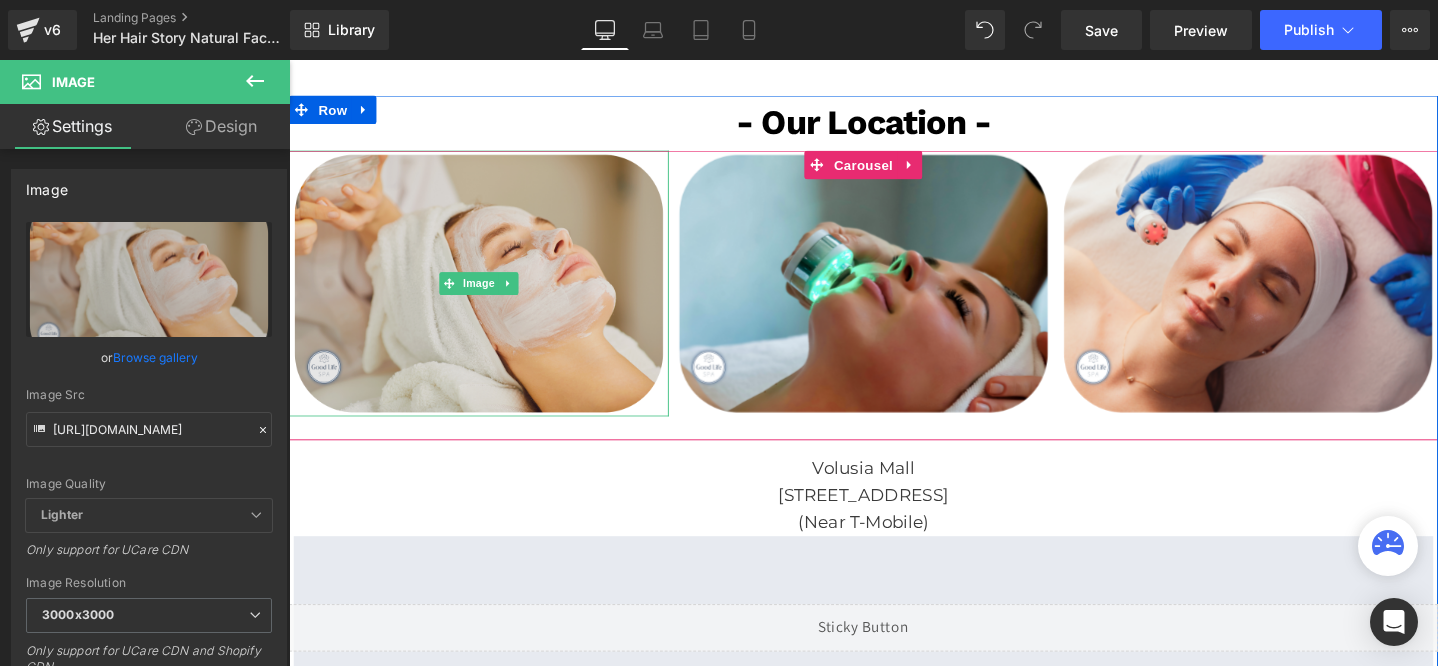 click at bounding box center (489, 295) 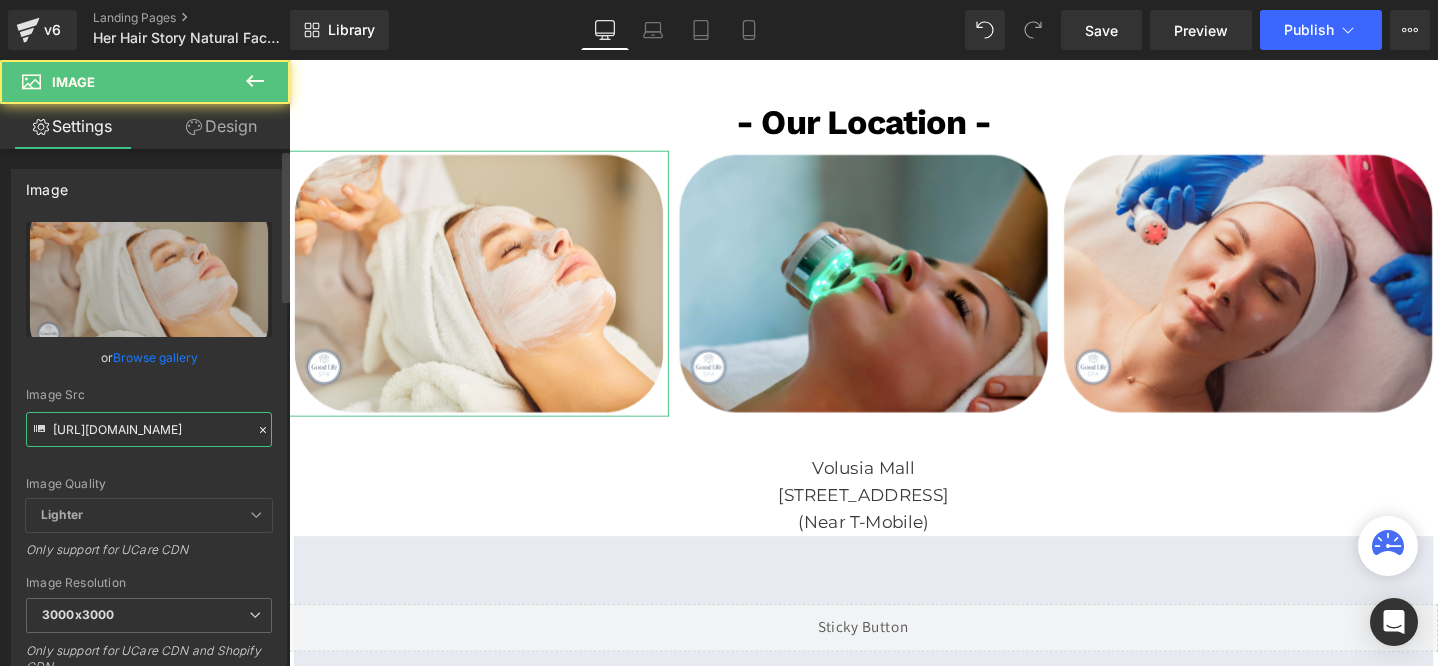 click on "https://cdn.shopify.com/s/files/1/0738/7430/9416/files/gl_temp_3000x3000.png?v=1749223970" at bounding box center [149, 429] 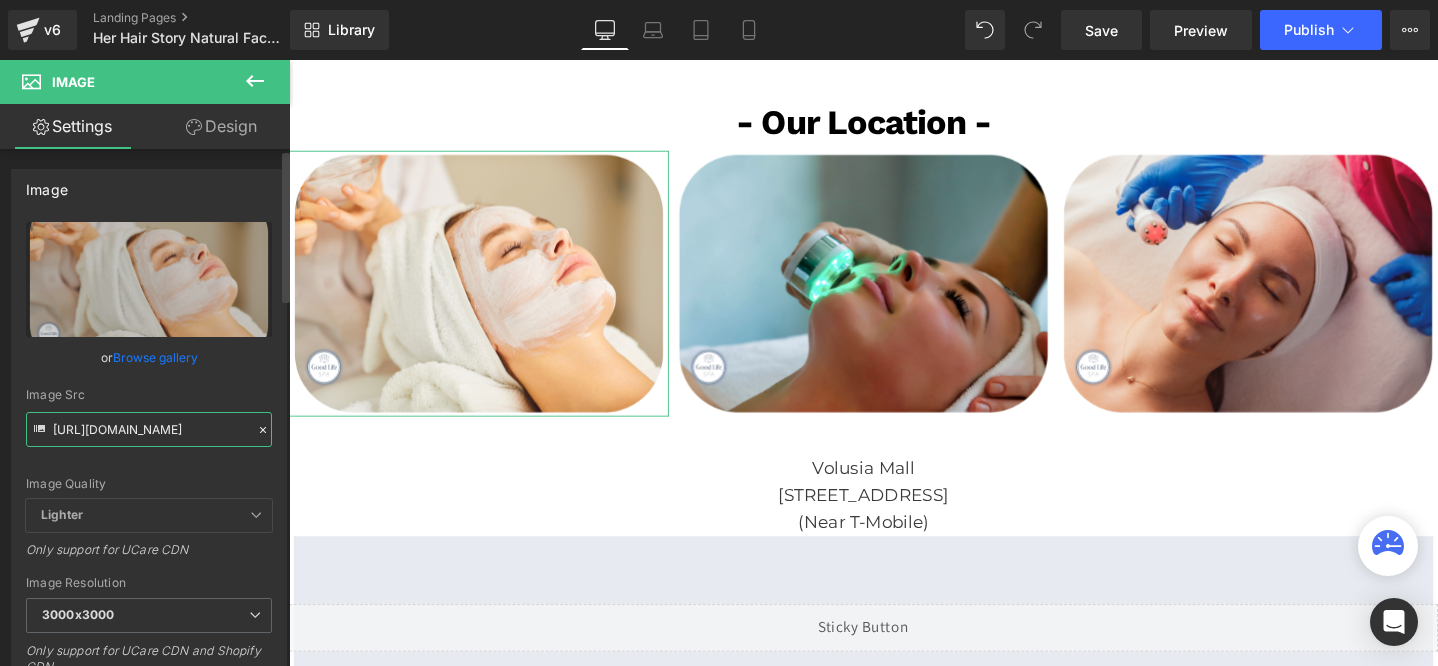 click on "https://cdn.shopify.com/s/files/1/0738/7430/9416/files/gl_temp_3000x3000.png?v=1749223970" at bounding box center (149, 429) 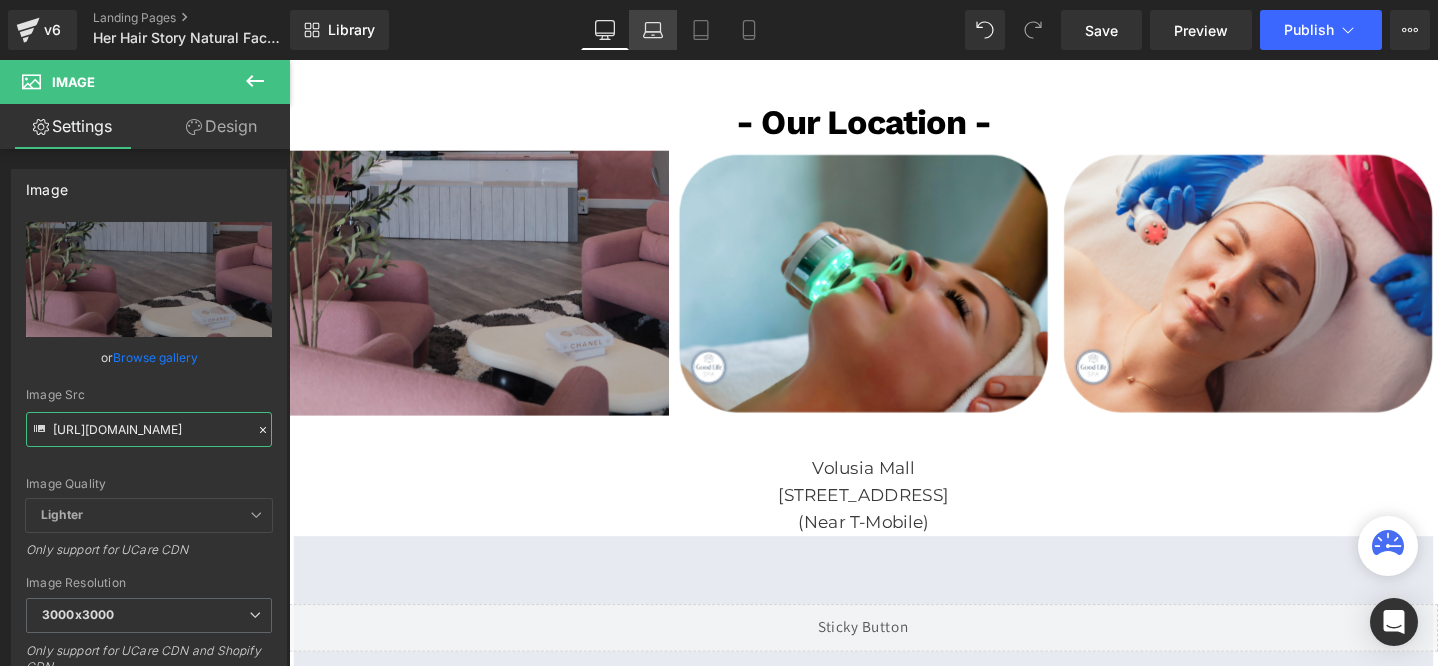 scroll, scrollTop: 0, scrollLeft: 0, axis: both 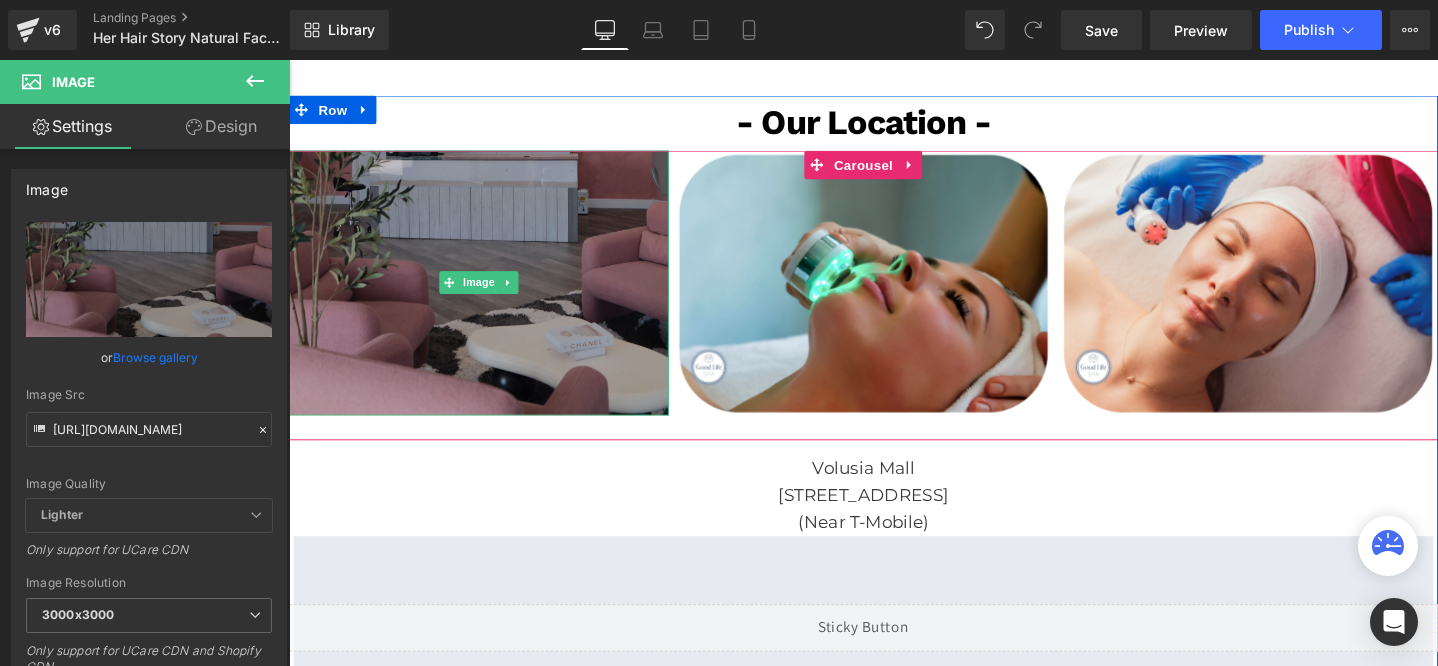 click at bounding box center (489, 294) 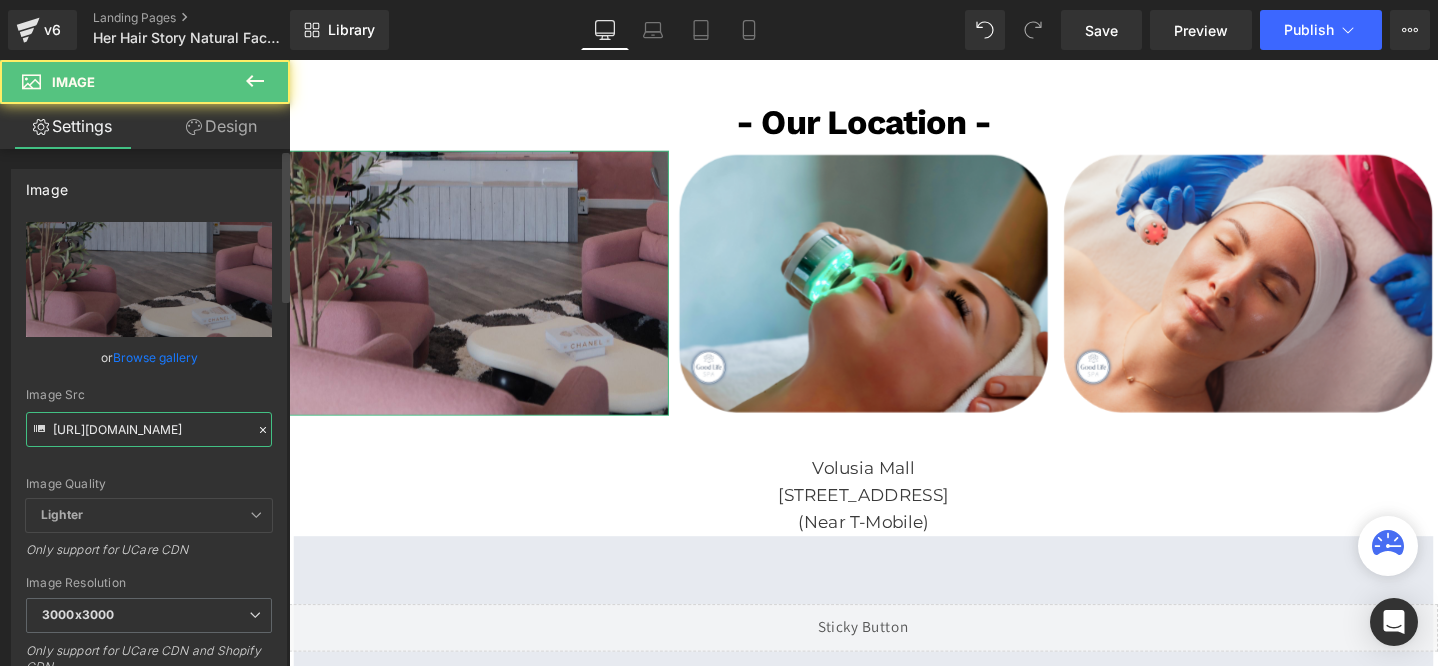 click on "https://cdn.shopify.com/s/files/1/0738/7430/9416/files/her_hair_story2_3000x3000.jpg?v=1752869784" at bounding box center (149, 429) 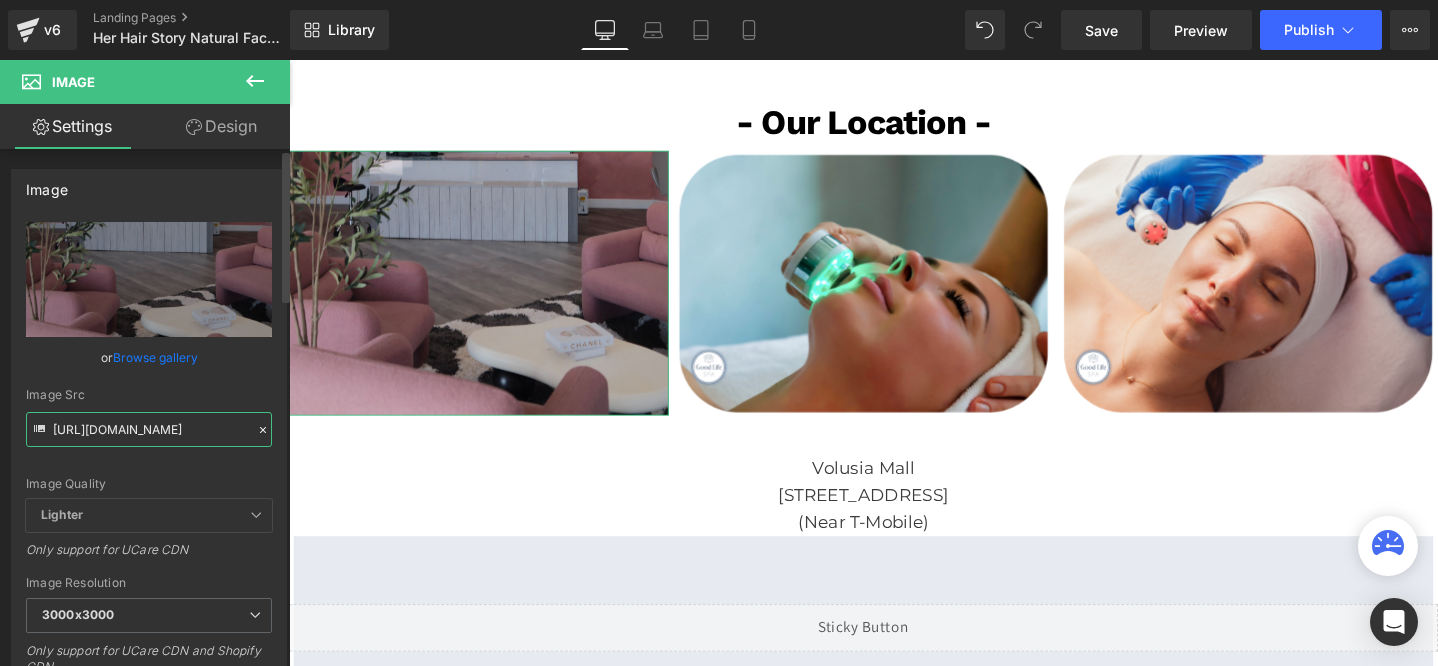 paste on "_1" 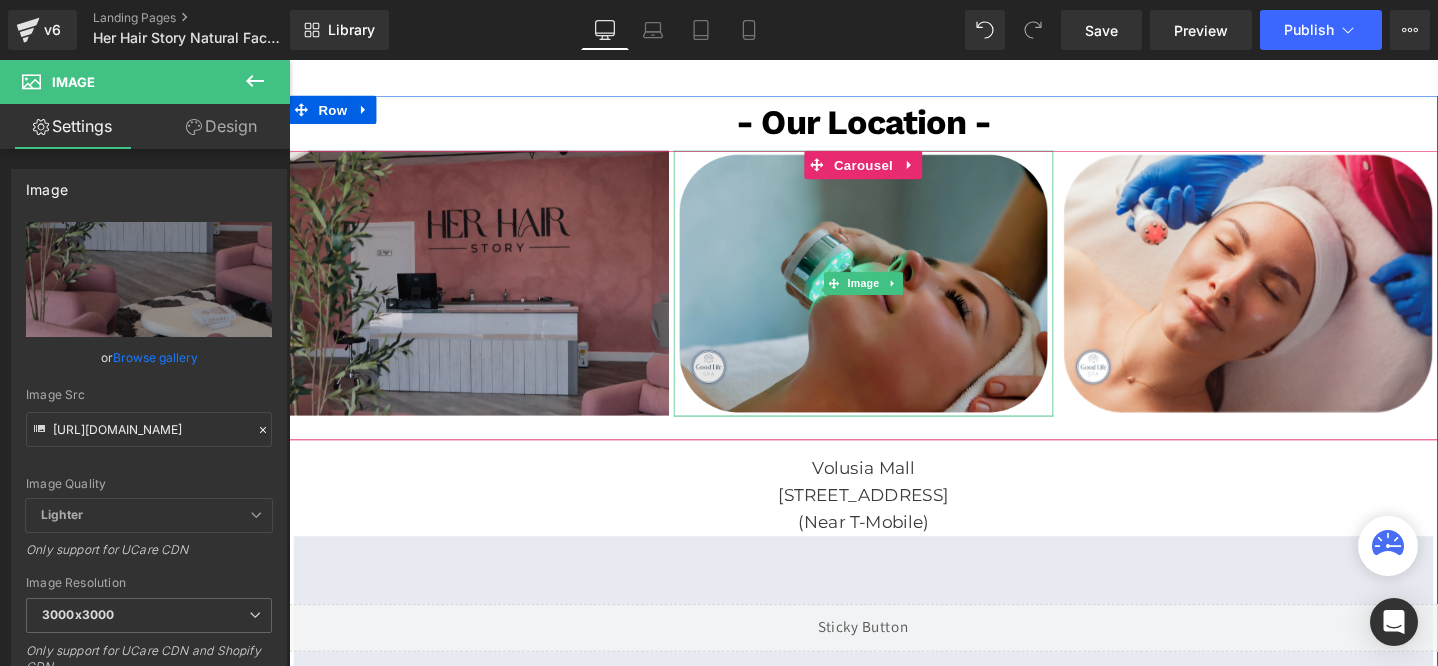 click at bounding box center [894, 295] 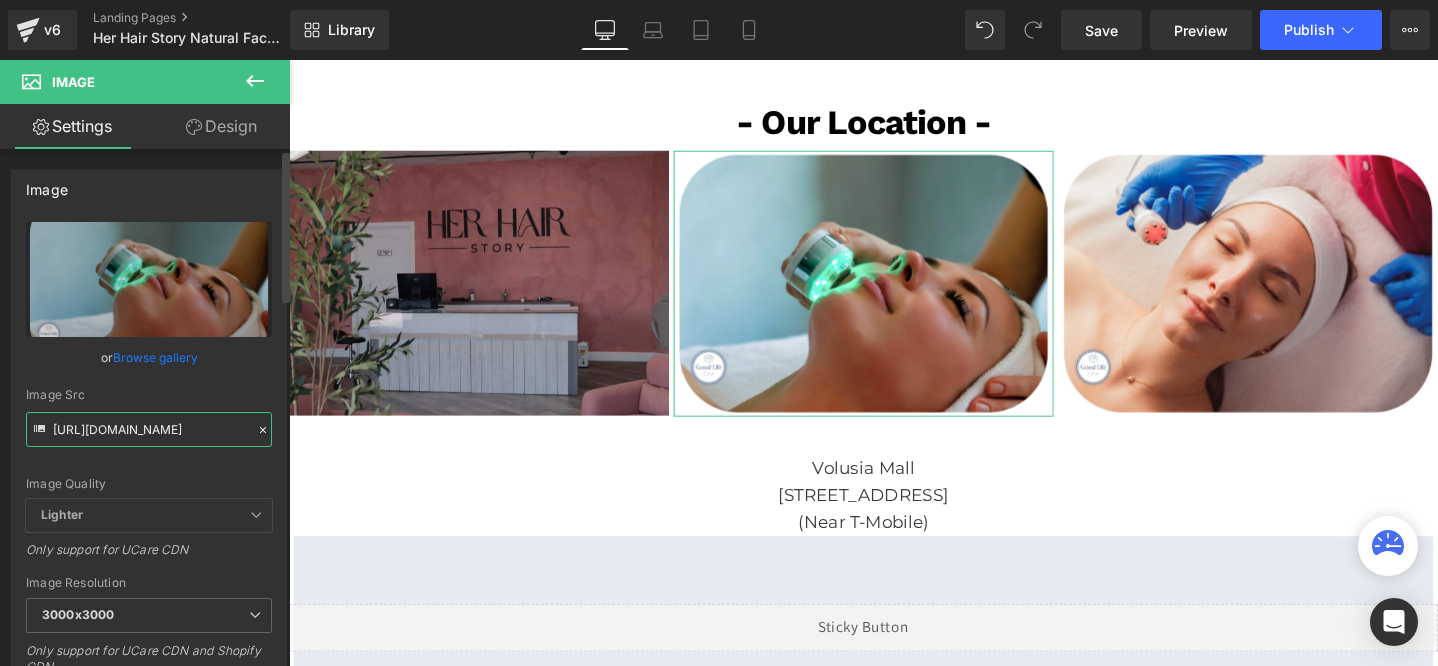 click on "https://cdn.shopify.com/s/files/1/0738/7430/9416/files/gl_temp_3_3000x3000.png?v=1749223973" at bounding box center [149, 429] 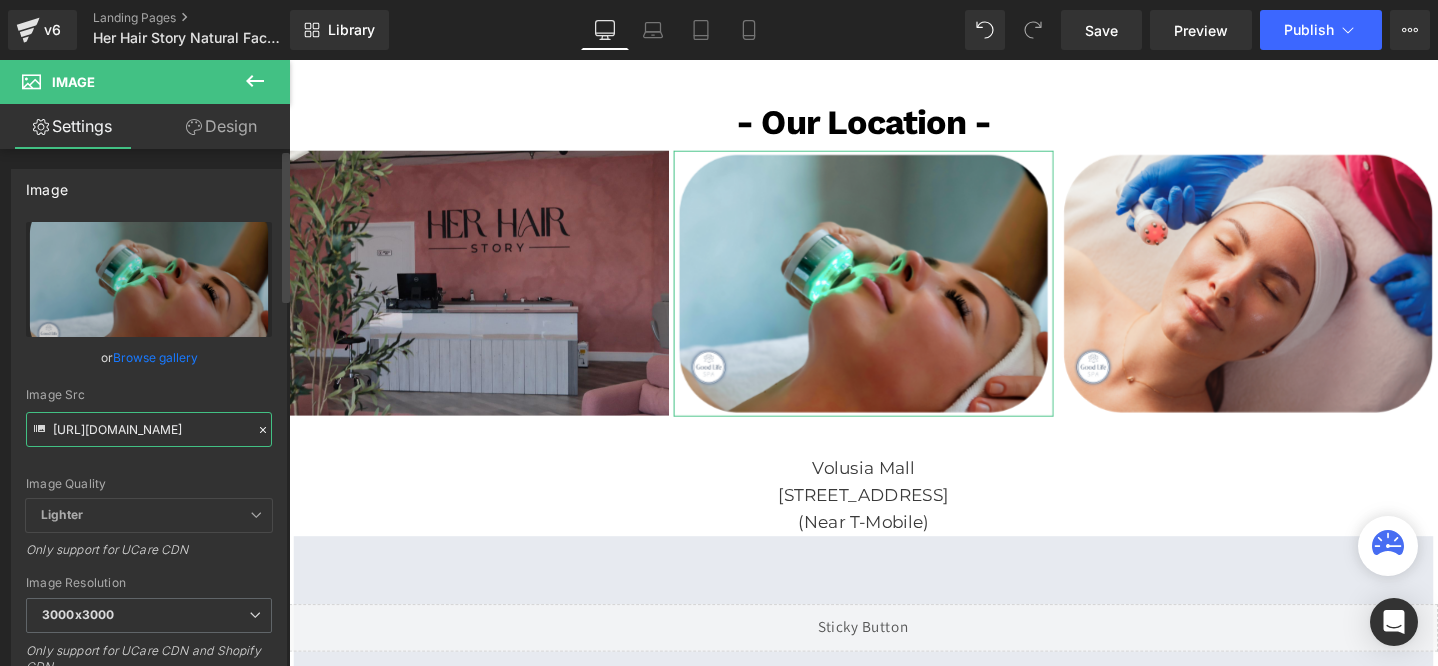 click on "https://cdn.shopify.com/s/files/1/0738/7430/9416/files/gl_temp_3_3000x3000.png?v=1749223973" at bounding box center (149, 429) 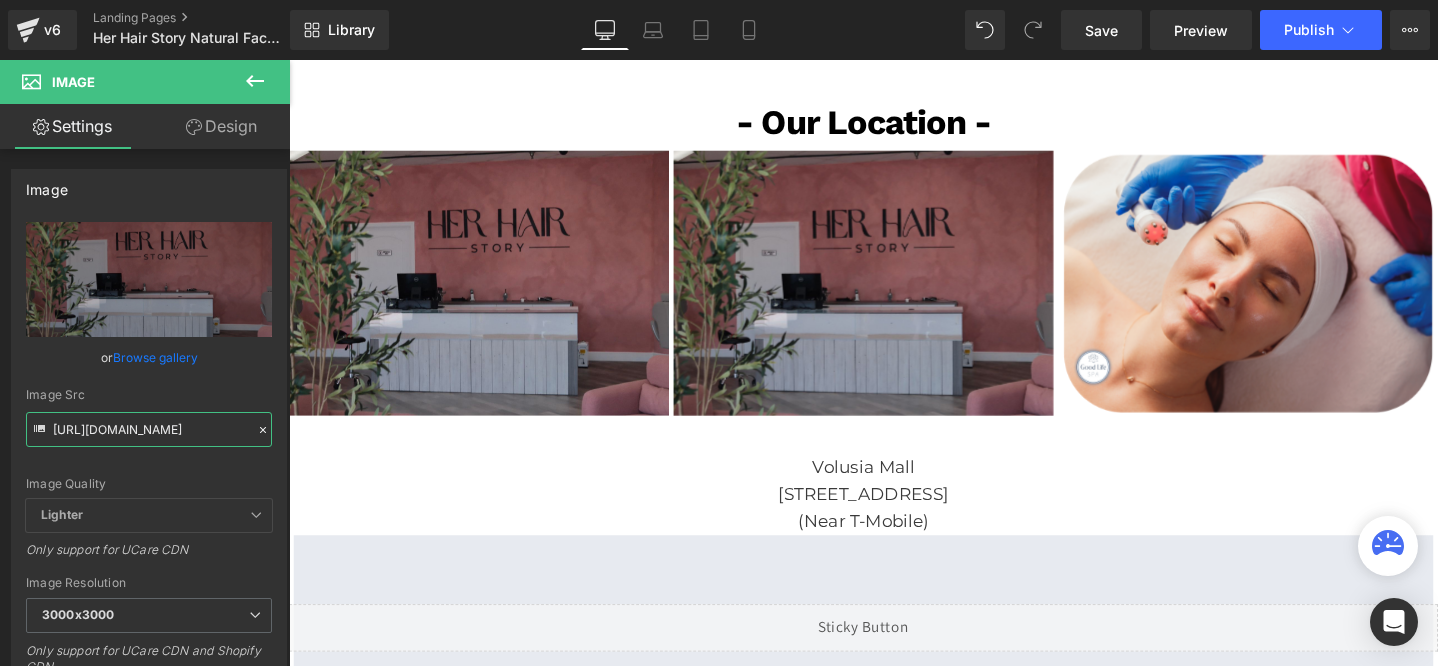scroll, scrollTop: 0, scrollLeft: 0, axis: both 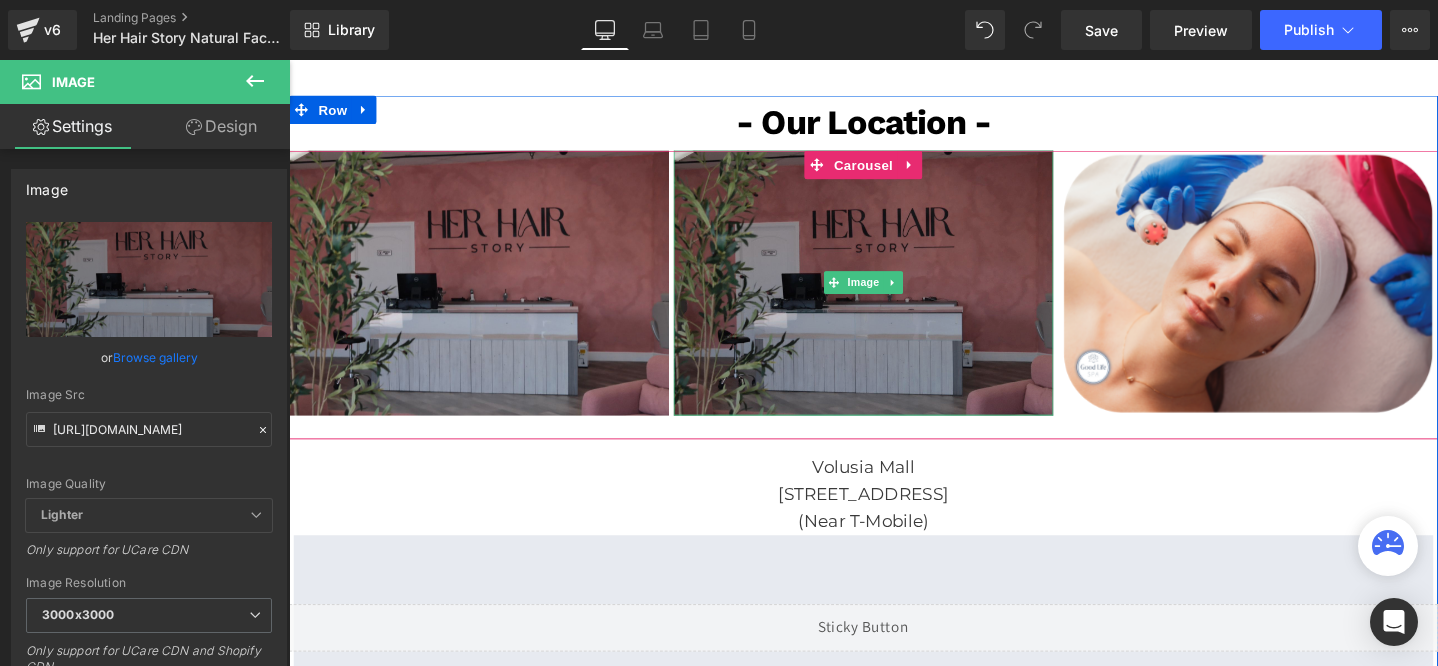 click at bounding box center [894, 294] 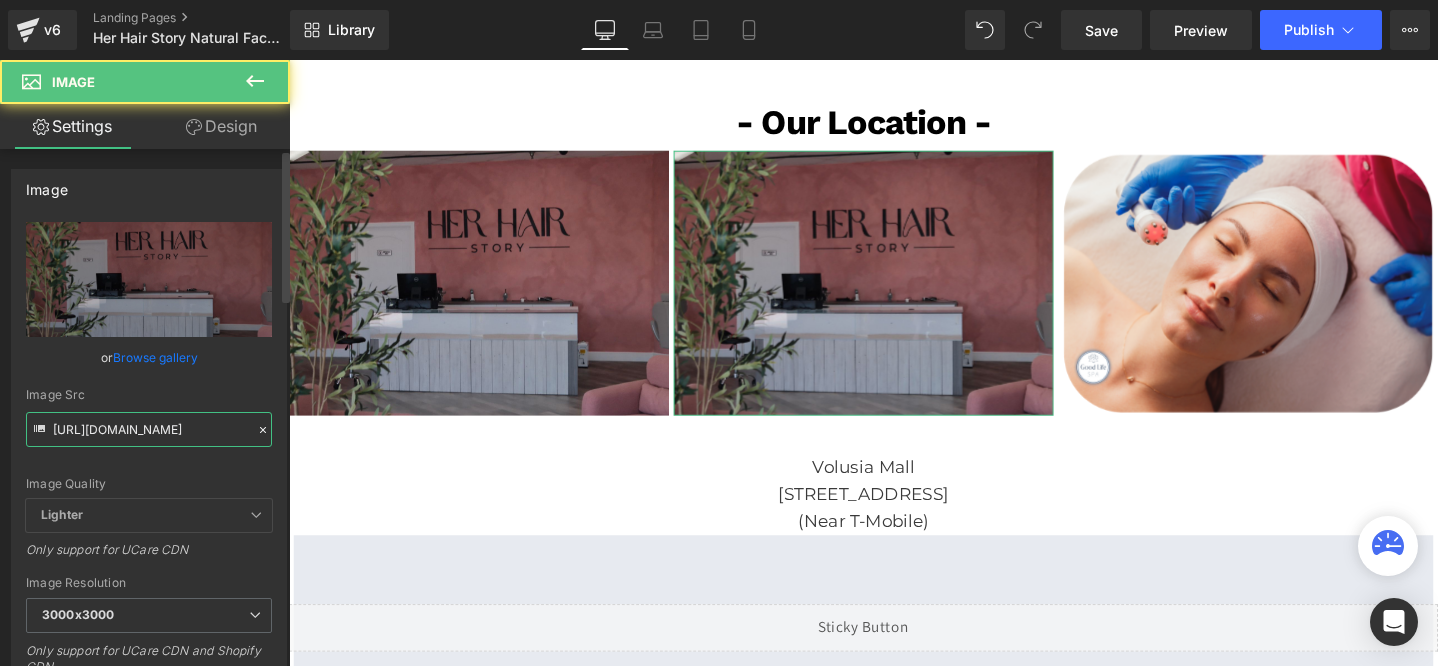 click on "https://cdn.shopify.com/s/files/1/0738/7430/9416/files/her_hair_story_1_3000x3000.jpg?v=1752869784" at bounding box center [149, 429] 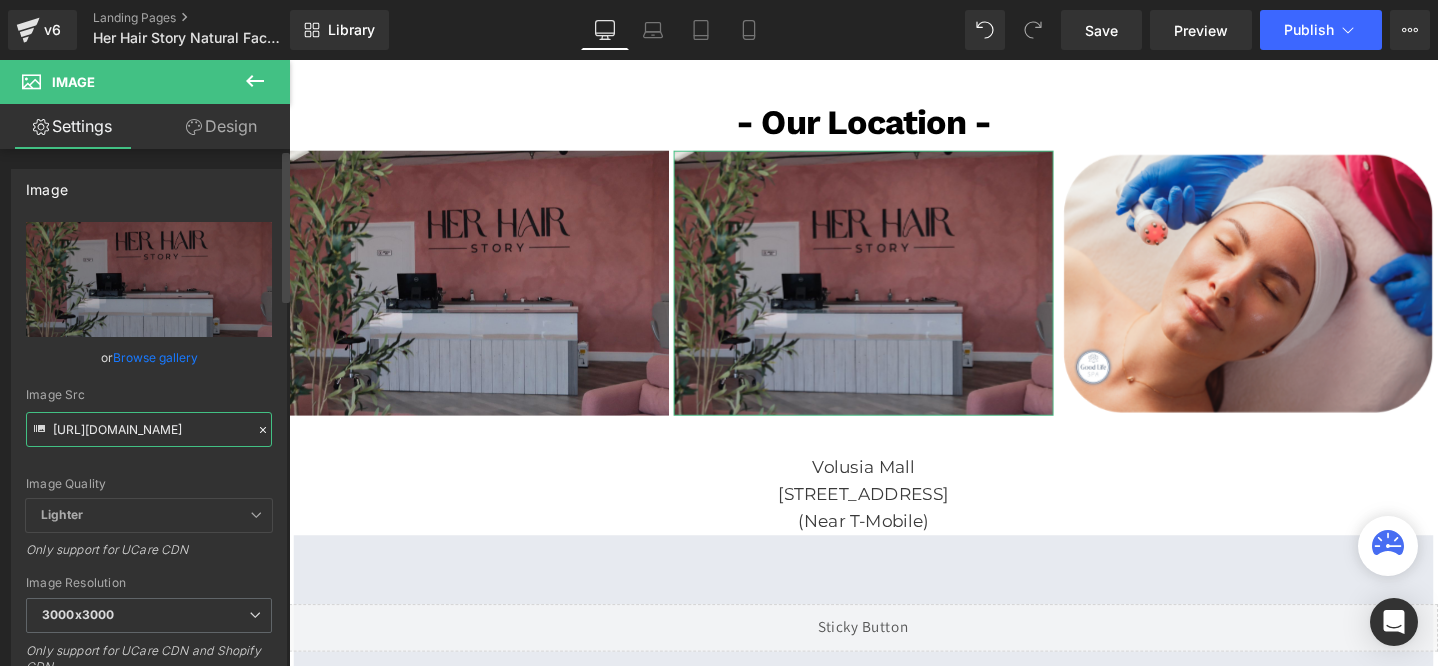 click on "https://cdn.shopify.com/s/files/1/0738/7430/9416/files/her_hair_story_1_3000x3000.jpg?v=1752869784" at bounding box center (149, 429) 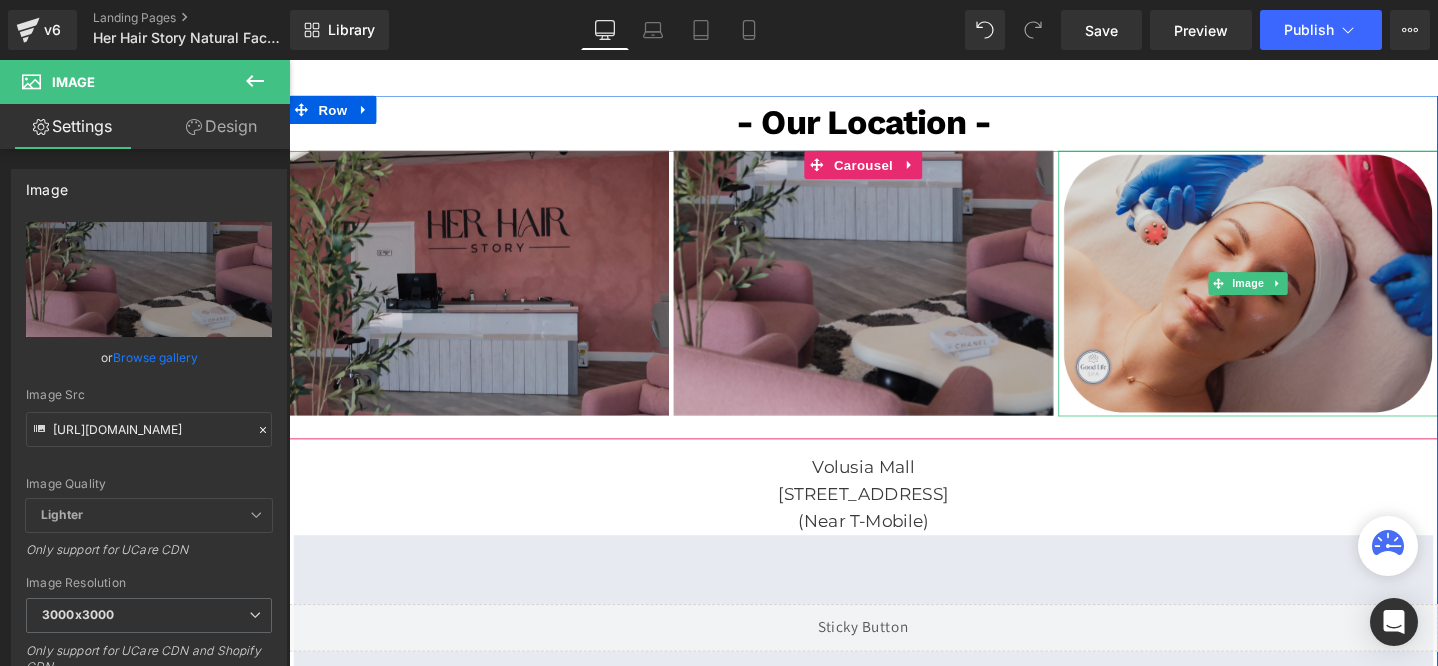 click at bounding box center [1299, 295] 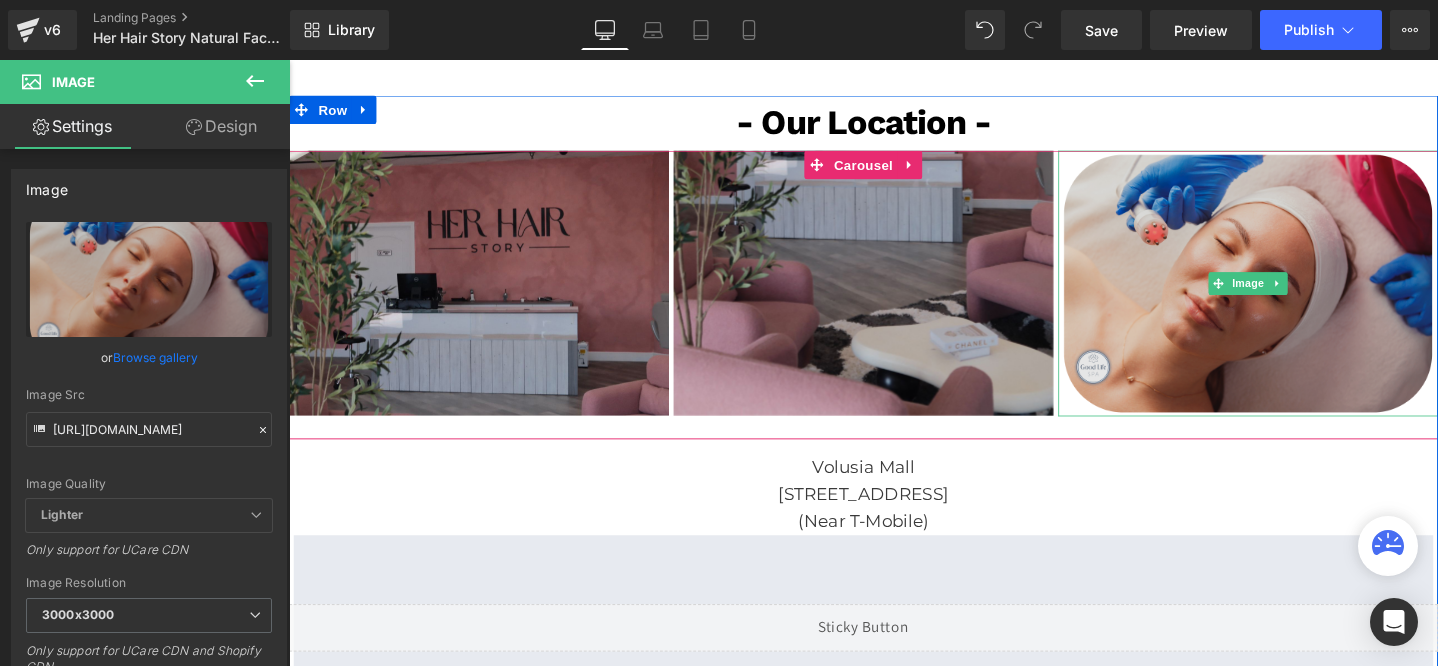 click at bounding box center [1299, 295] 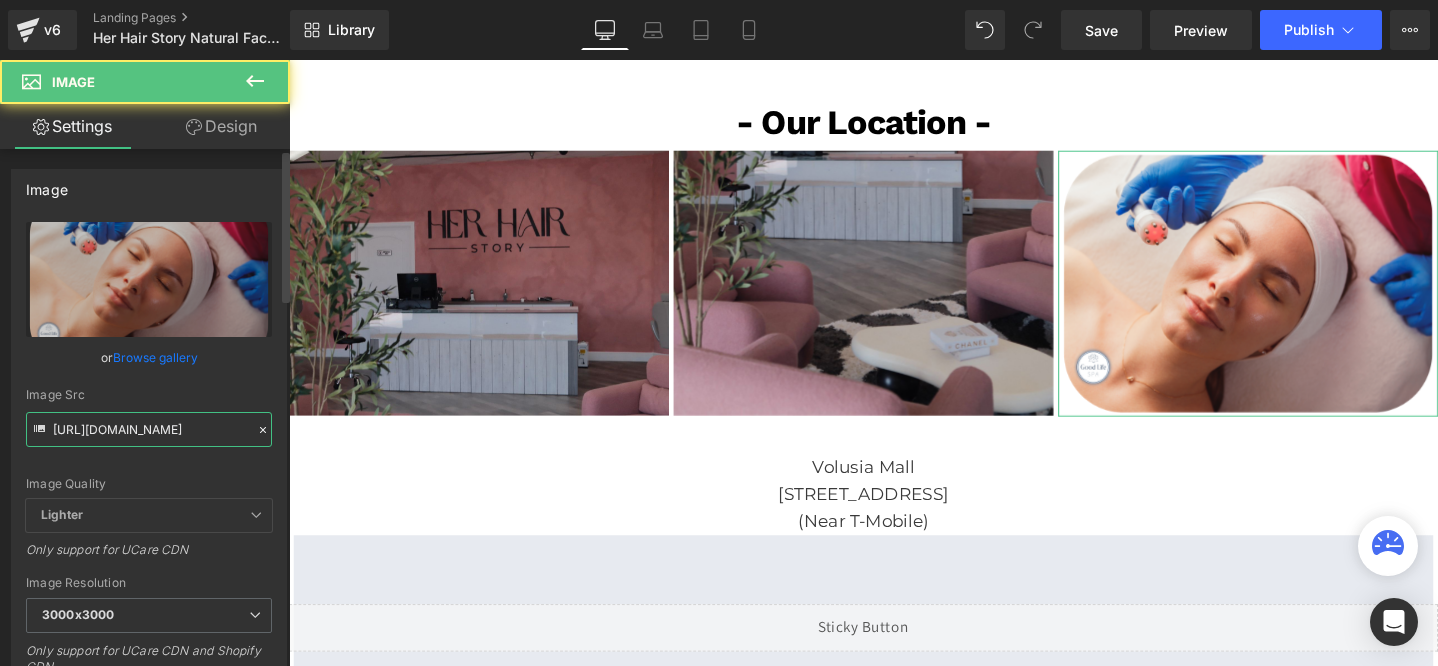 click on "https://cdn.shopify.com/s/files/1/0738/7430/9416/files/gl_temp_2_3000x3000.png?v=1749223972" at bounding box center (149, 429) 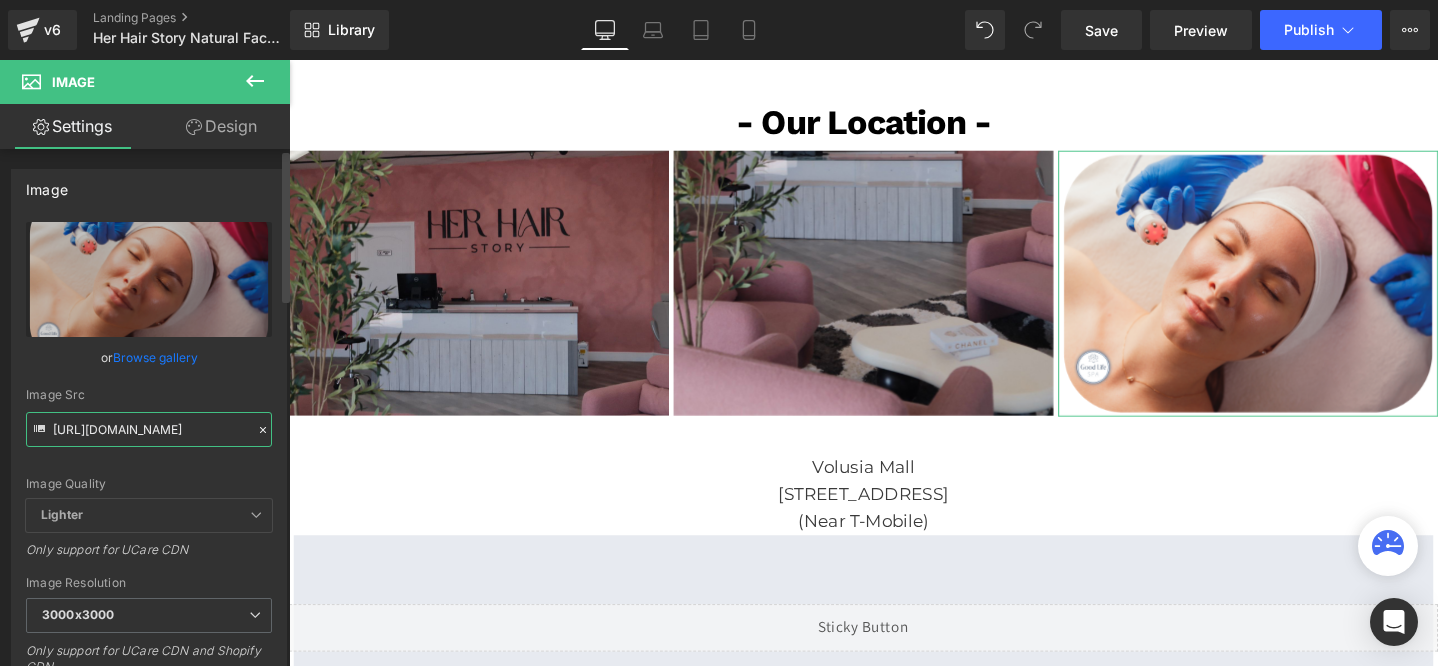 click on "https://cdn.shopify.com/s/files/1/0738/7430/9416/files/gl_temp_2_3000x3000.png?v=1749223972" at bounding box center (149, 429) 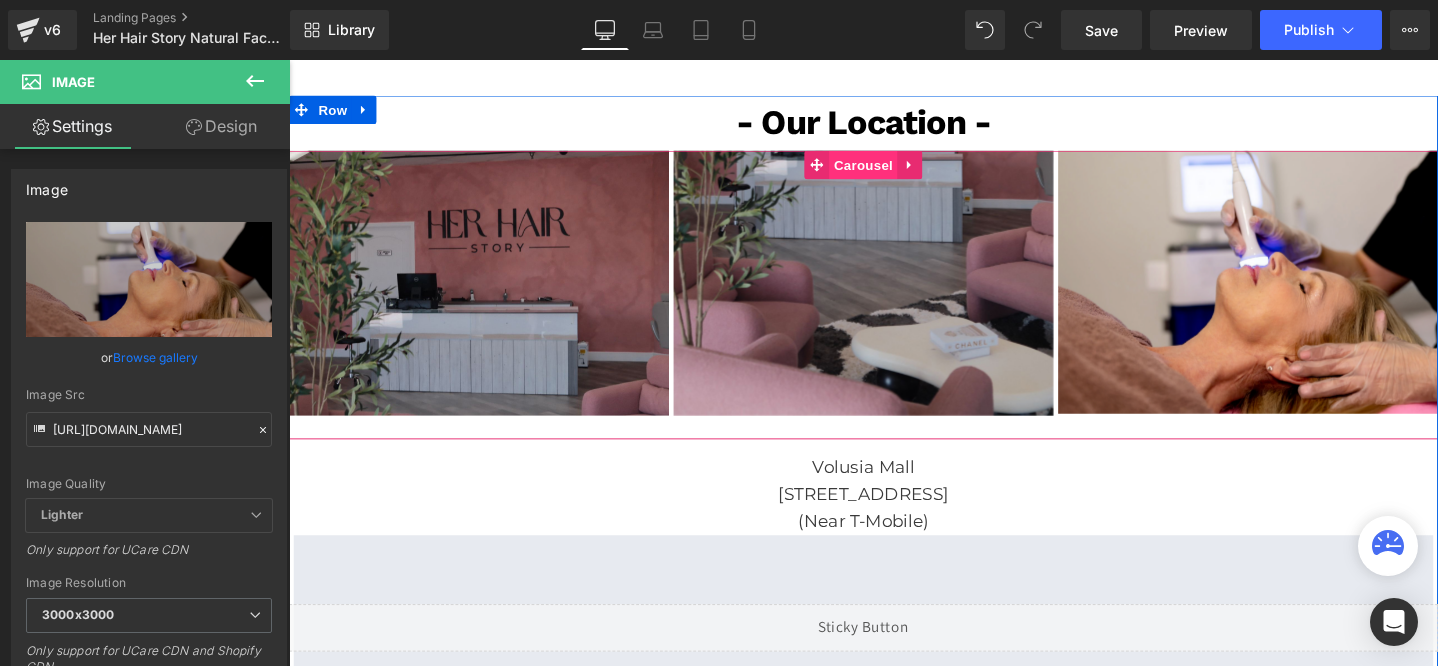 click on "Carousel" at bounding box center (894, 170) 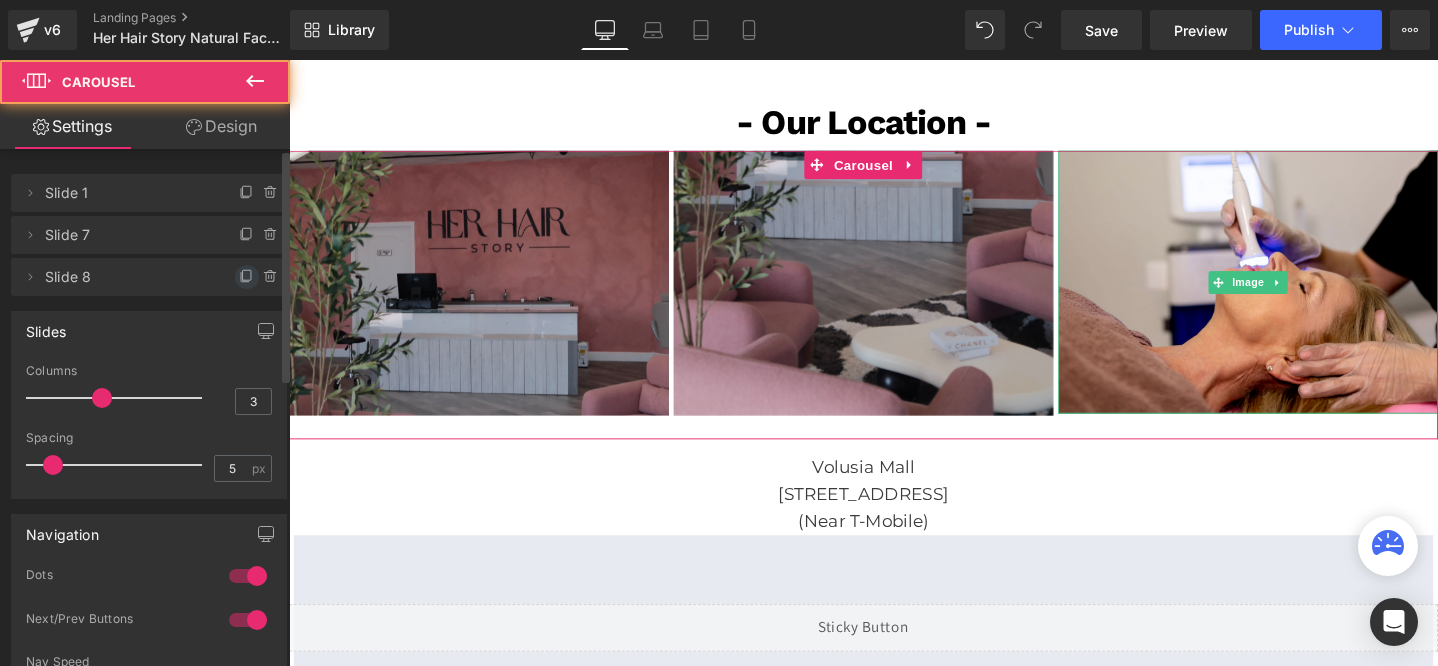 click 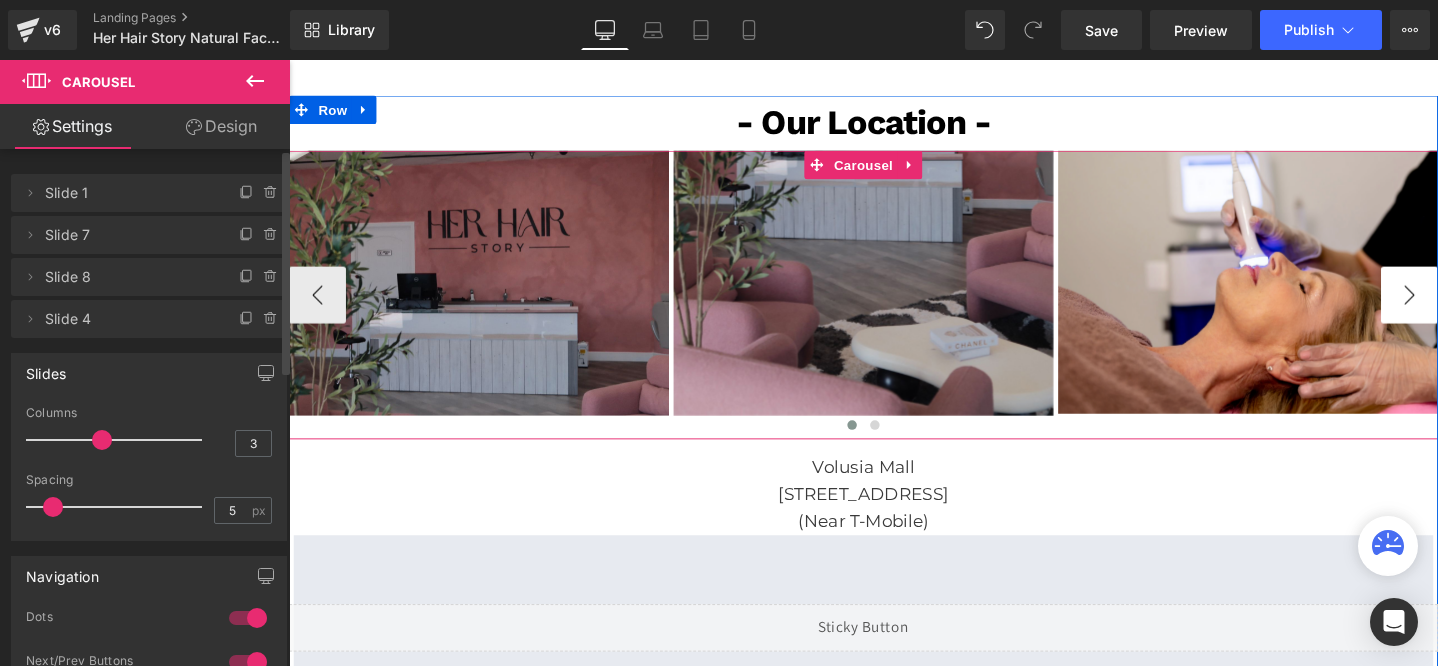 click on "›" at bounding box center [1469, 307] 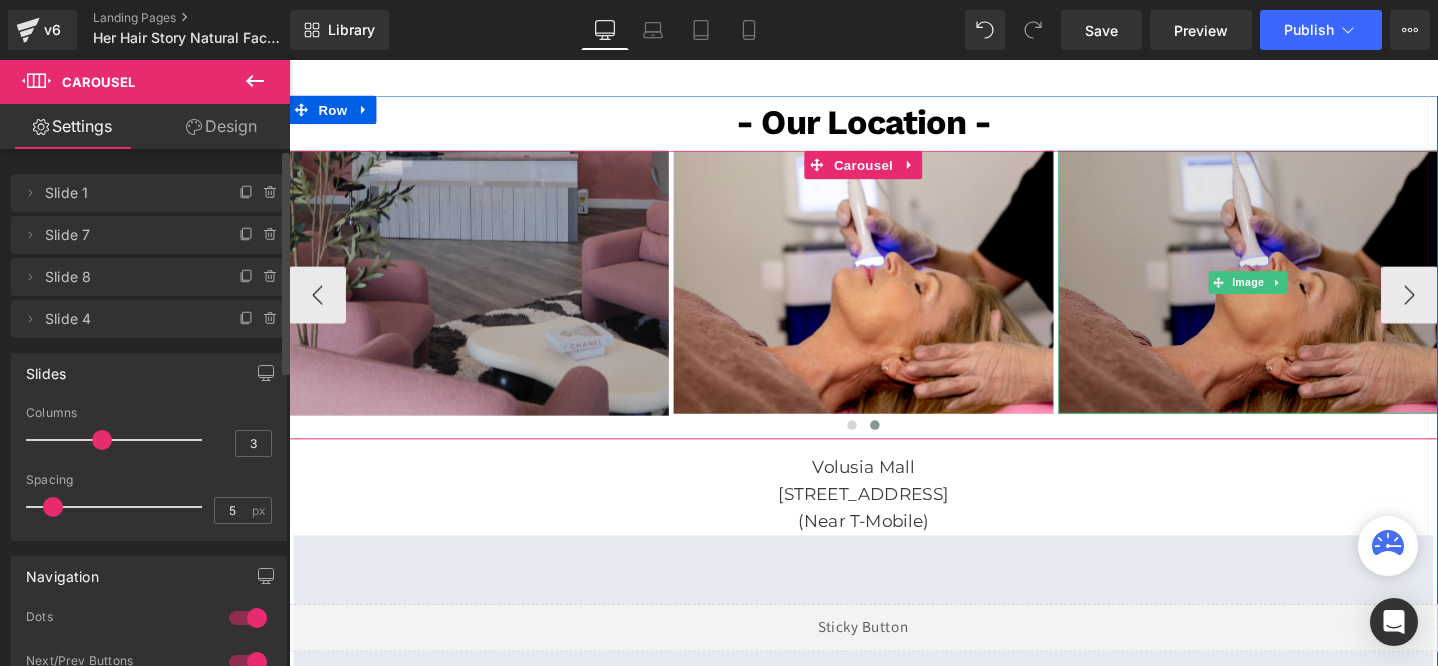 click at bounding box center (1299, 294) 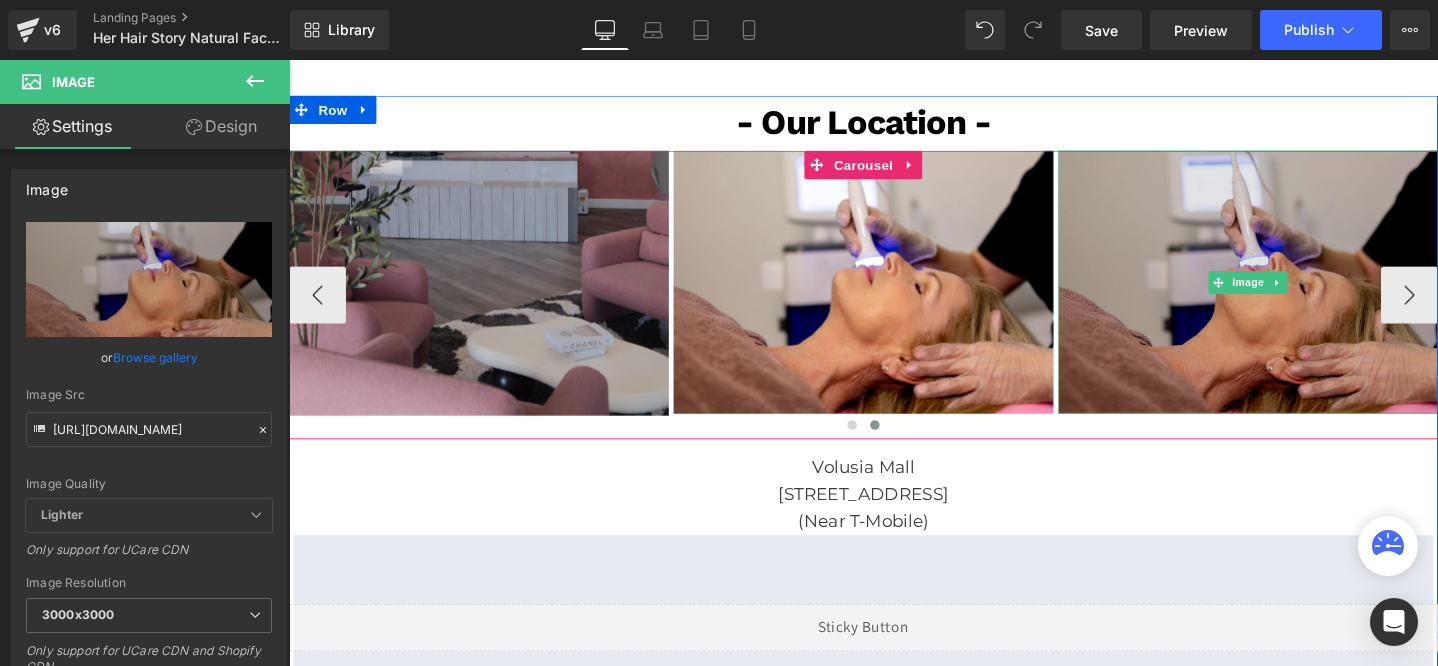 click at bounding box center (1299, 294) 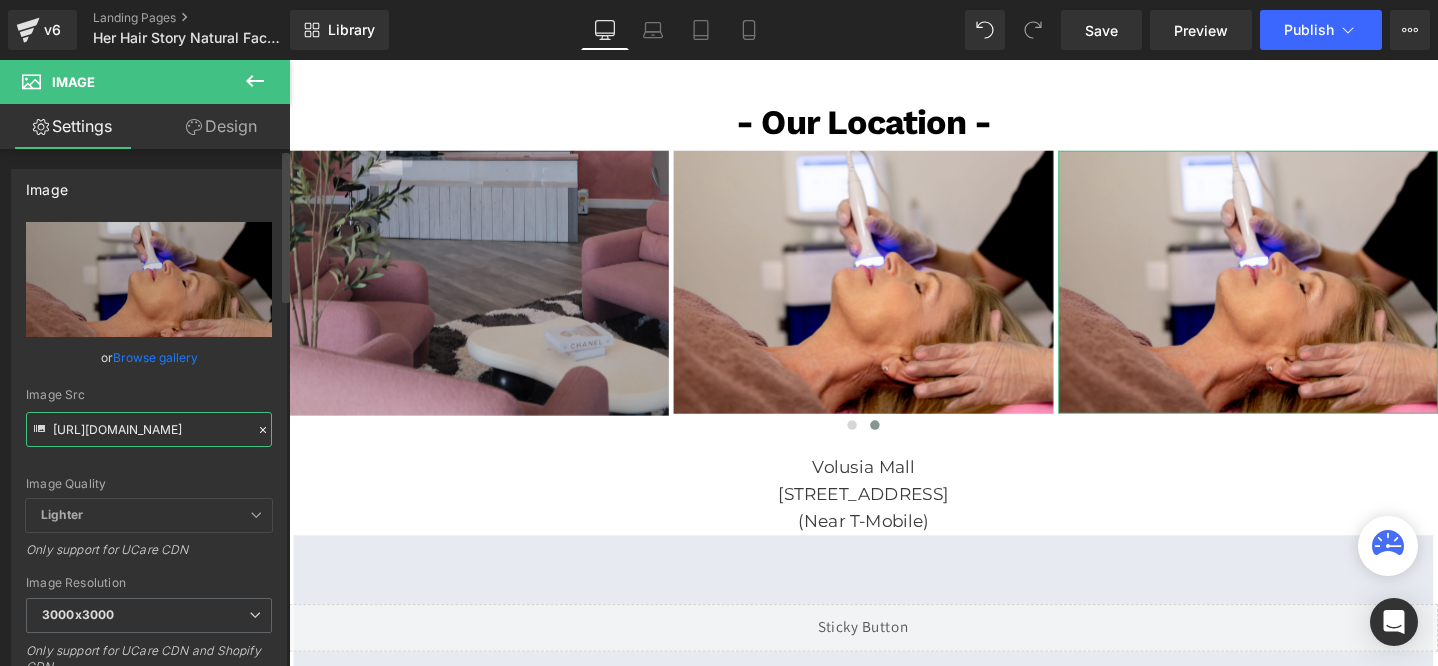 click on "https://cdn.shopify.com/s/files/1/0738/7430/9416/files/st-img1_3000x3000.png?v=1752869829" at bounding box center [149, 429] 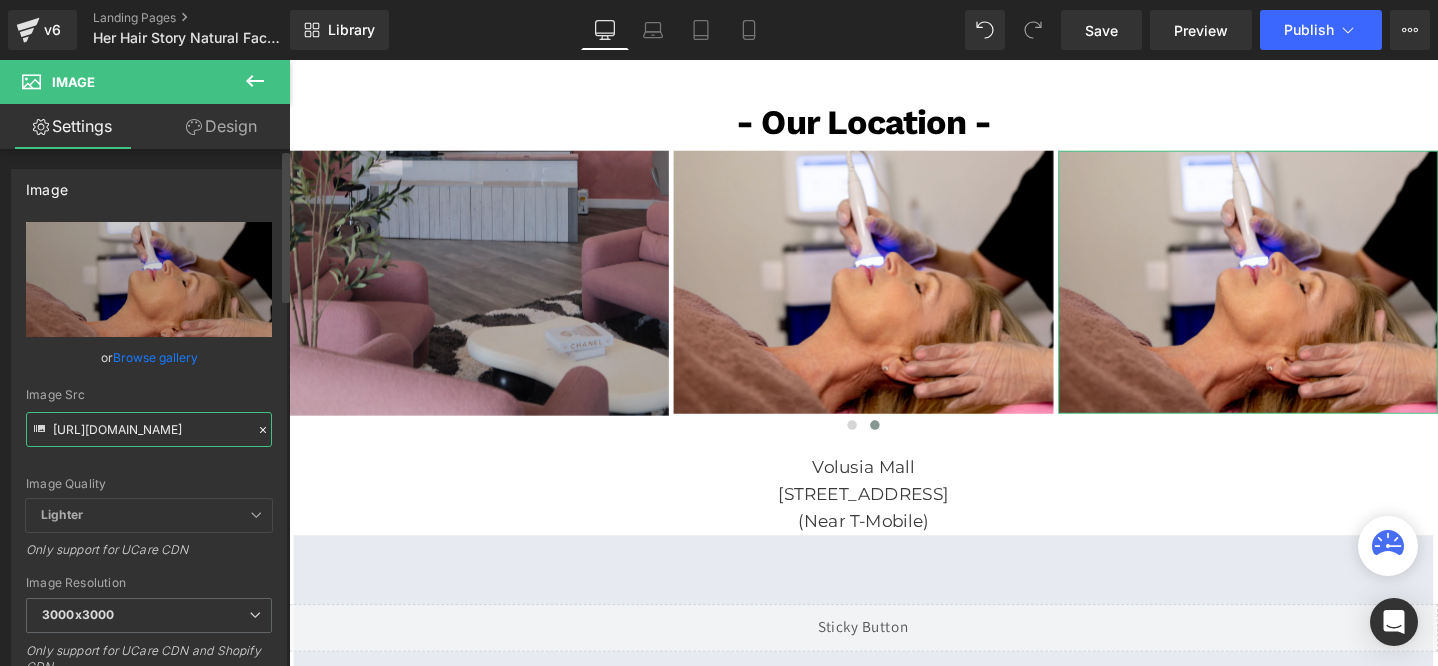 click on "https://cdn.shopify.com/s/files/1/0738/7430/9416/files/st-img1_3000x3000.png?v=1752869829" at bounding box center (149, 429) 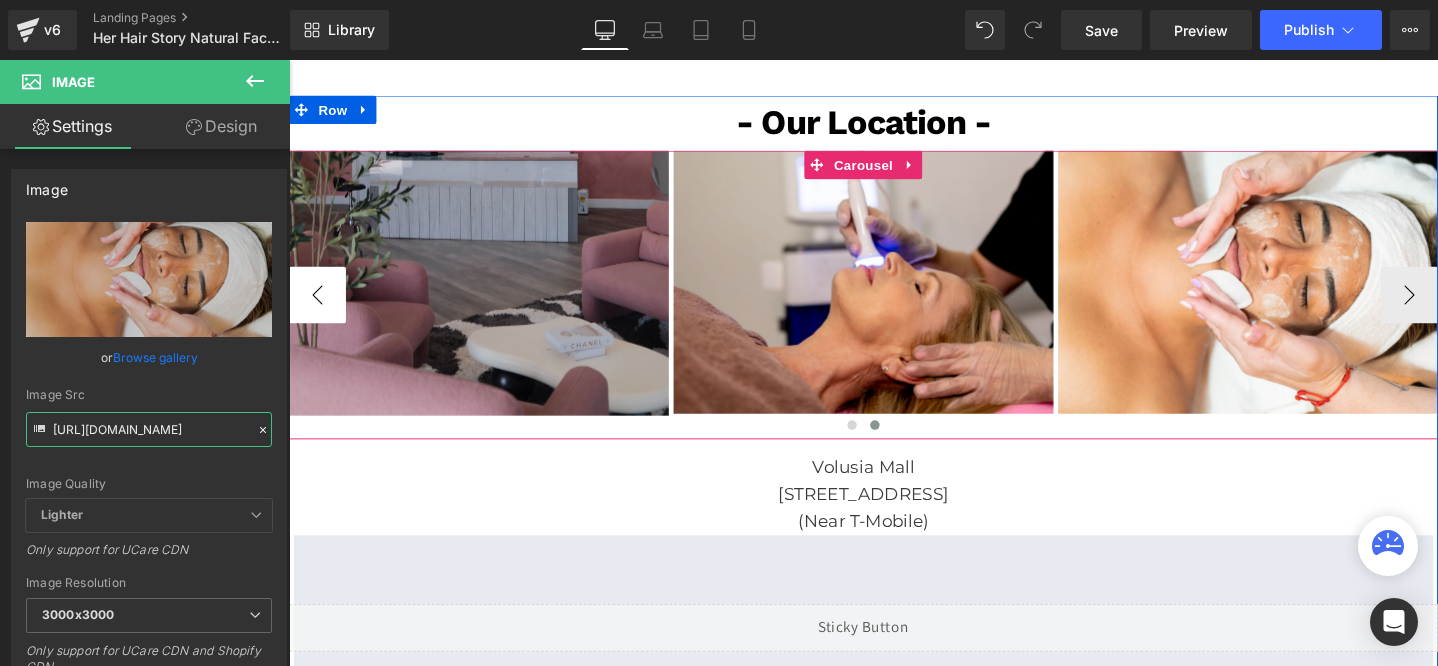 type on "https://cdn.shopify.com/s/files/1/0738/7430/9416/files/st-img-3_3000x3000.png?v=1752869829" 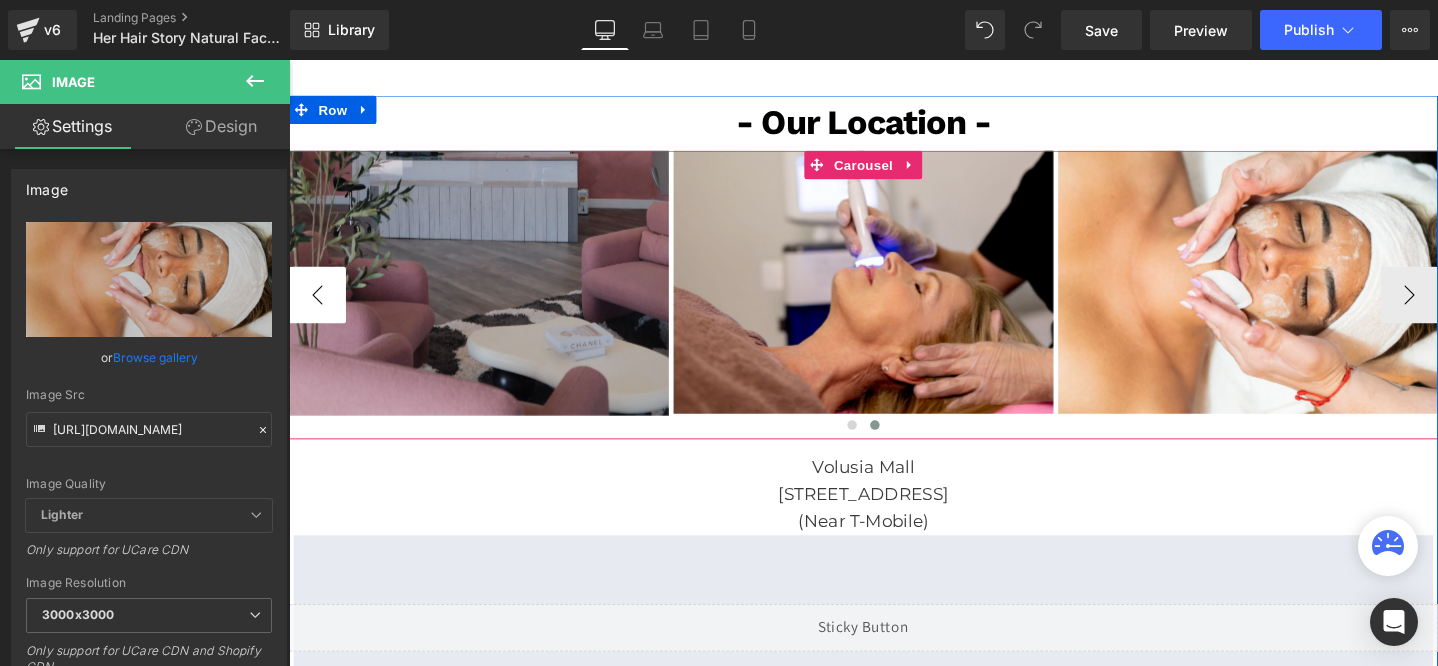 click on "‹" at bounding box center [319, 307] 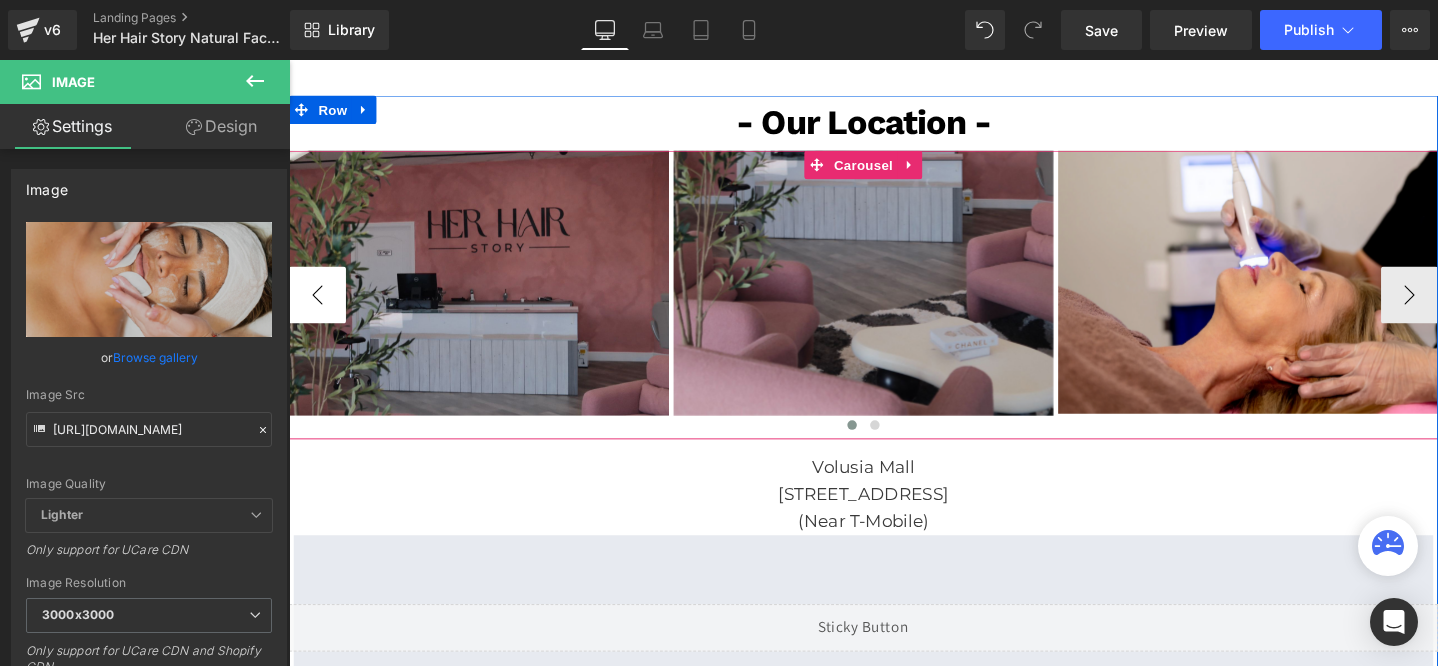 scroll, scrollTop: 0, scrollLeft: 0, axis: both 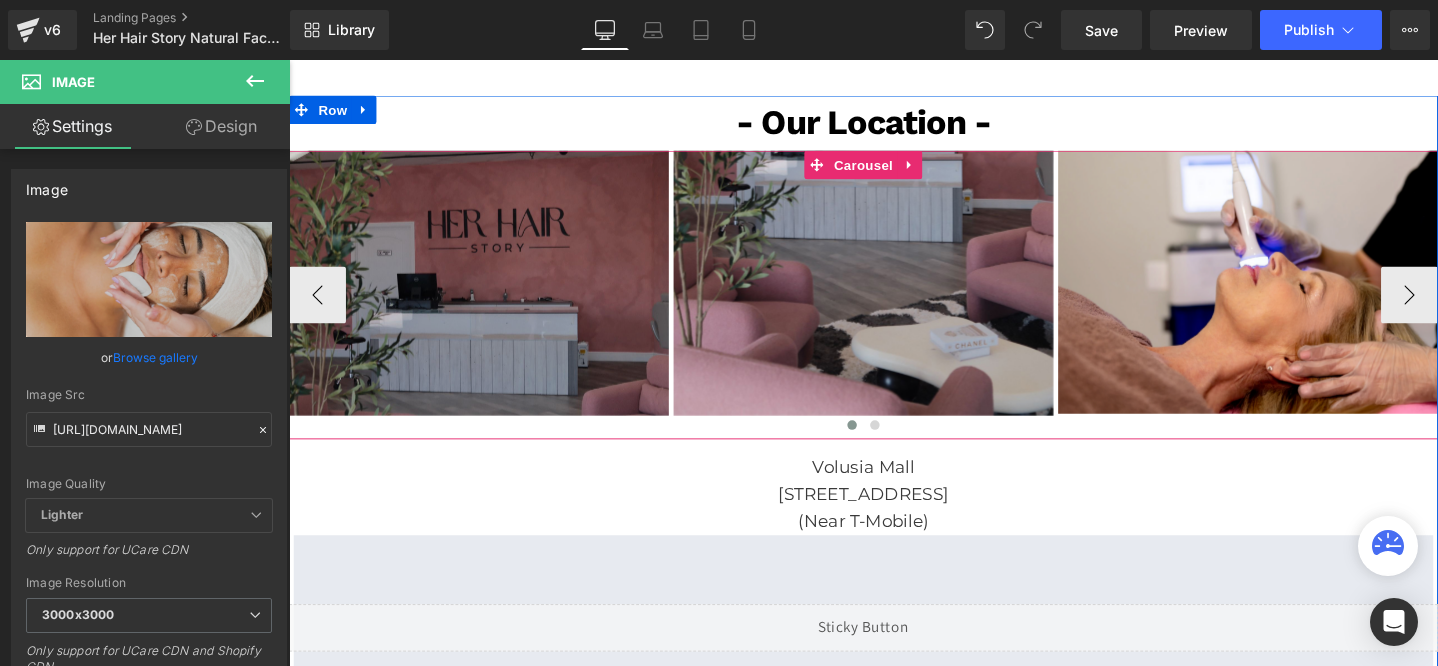click at bounding box center [489, 294] 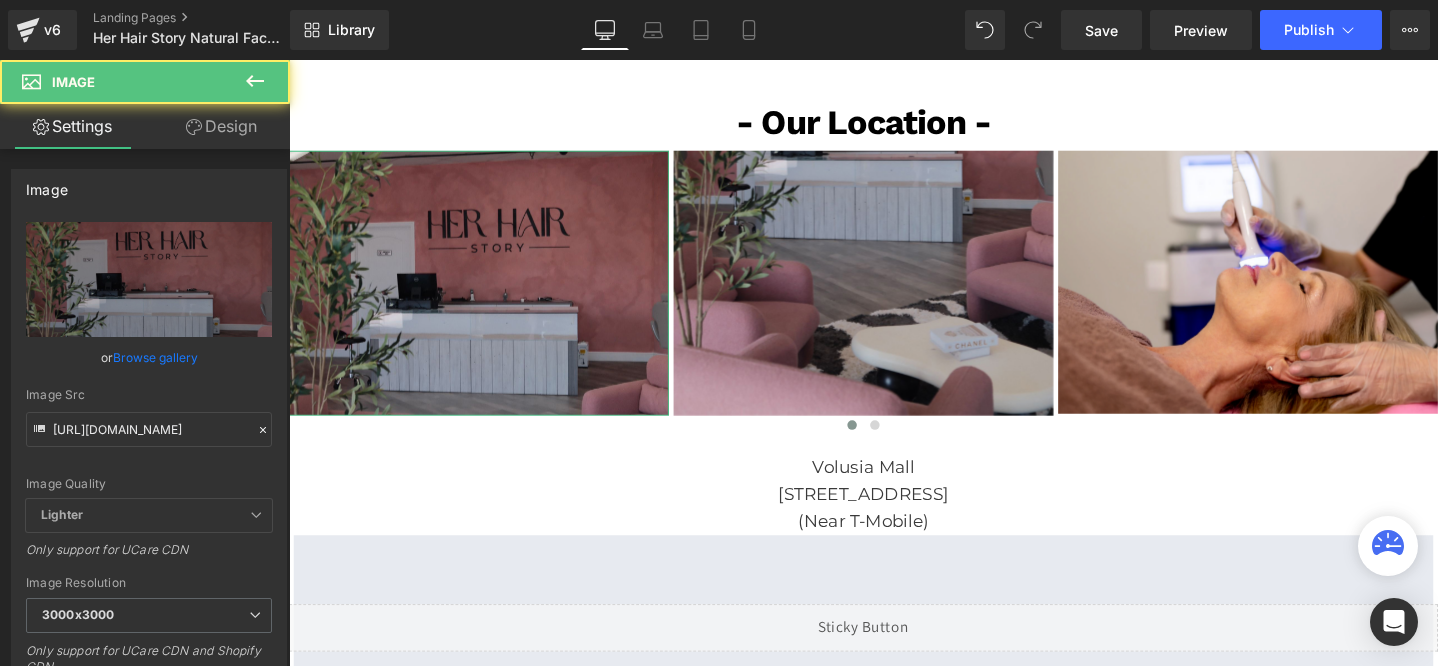 click on "Design" at bounding box center (221, 126) 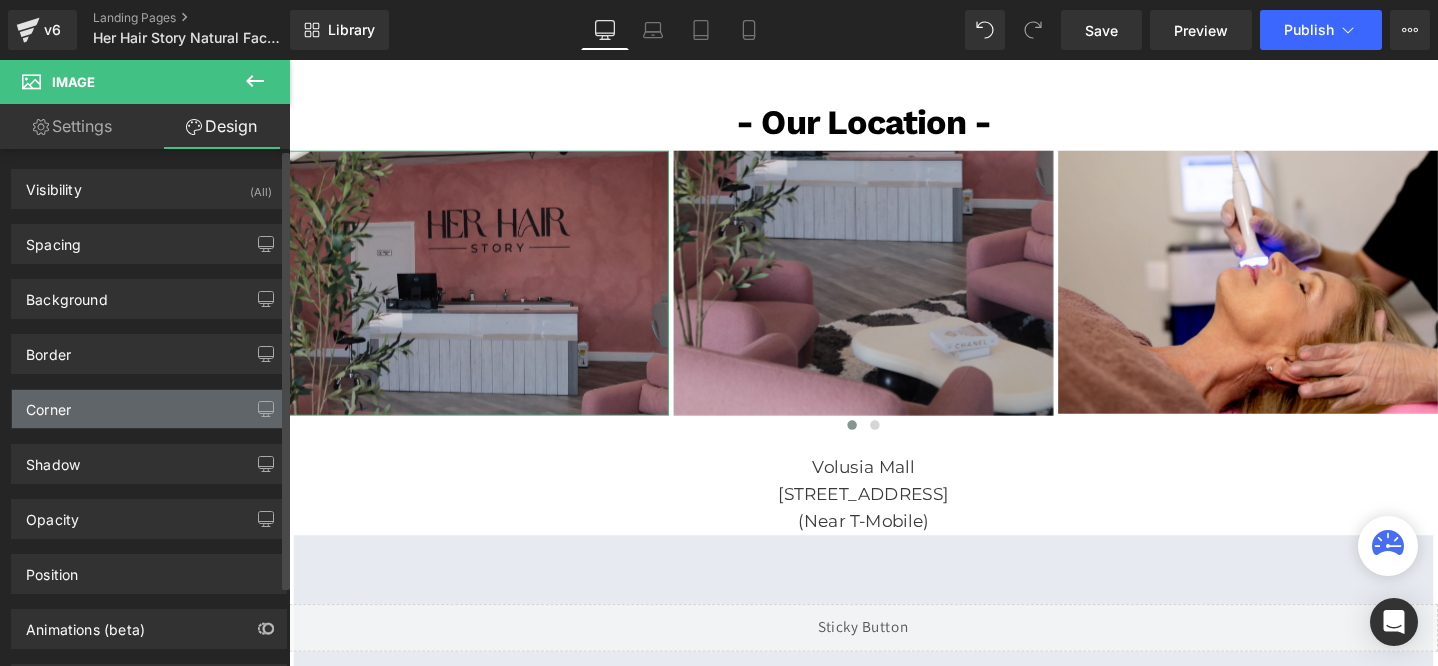 click on "Corner" at bounding box center [149, 409] 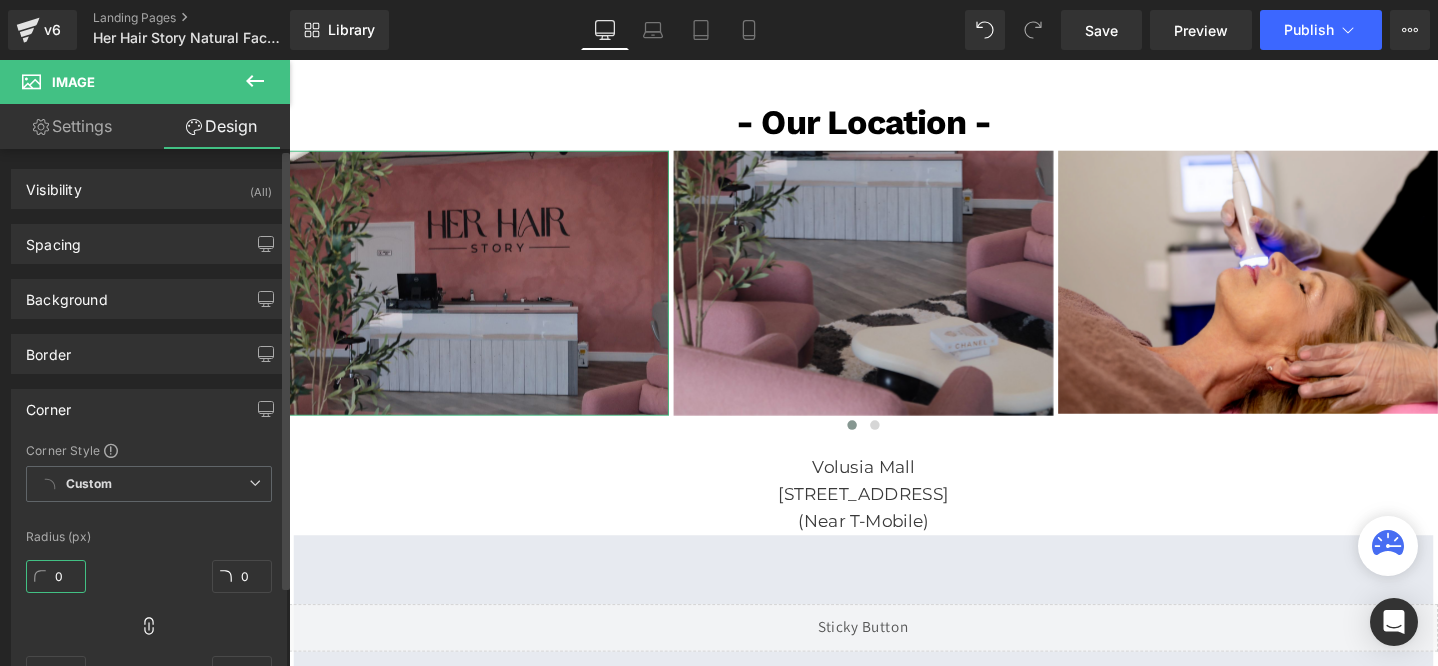 click on "0" at bounding box center [56, 576] 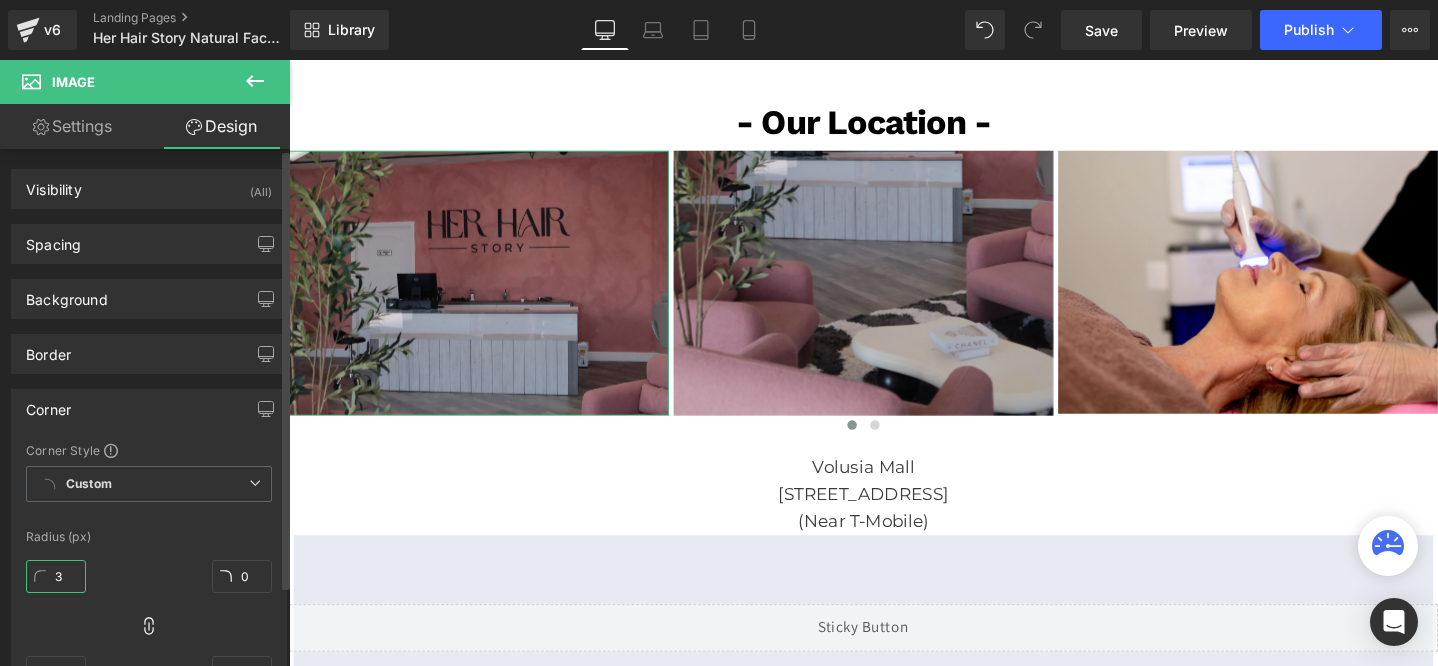 type on "32" 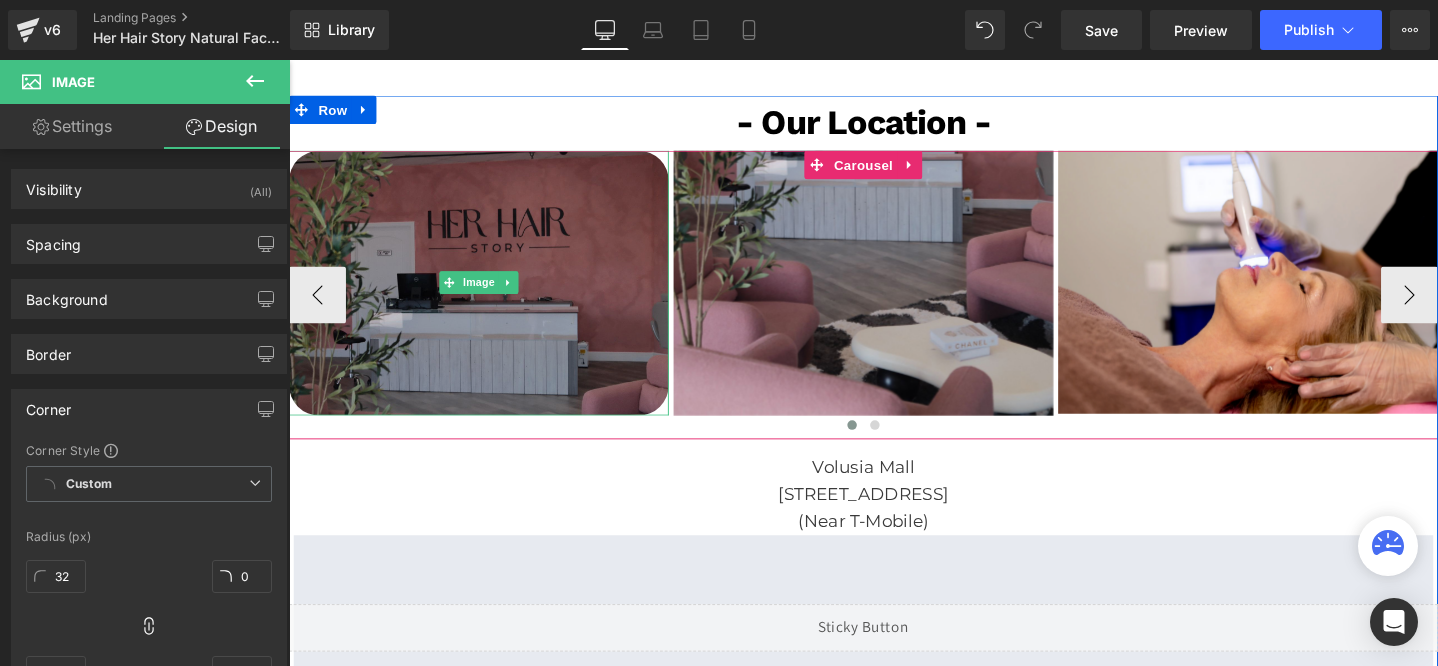 click at bounding box center [489, 294] 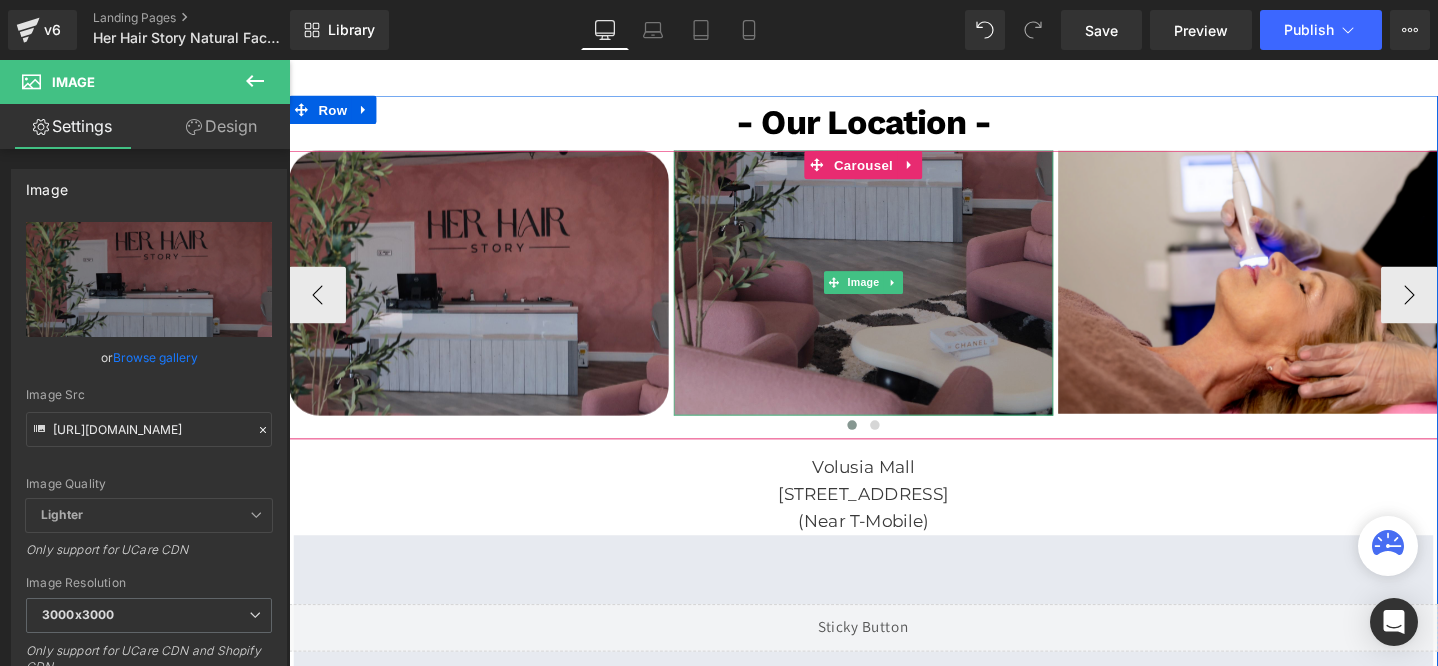 click at bounding box center [894, 294] 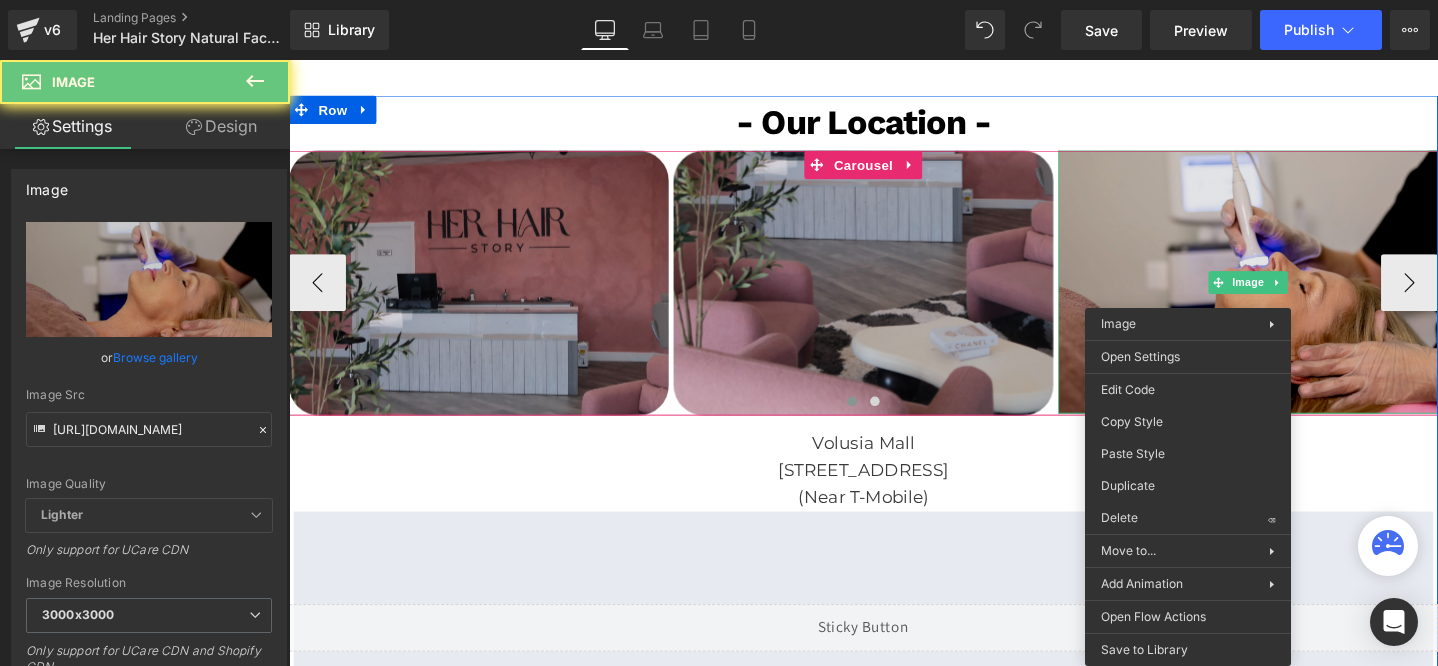 click at bounding box center (1299, 294) 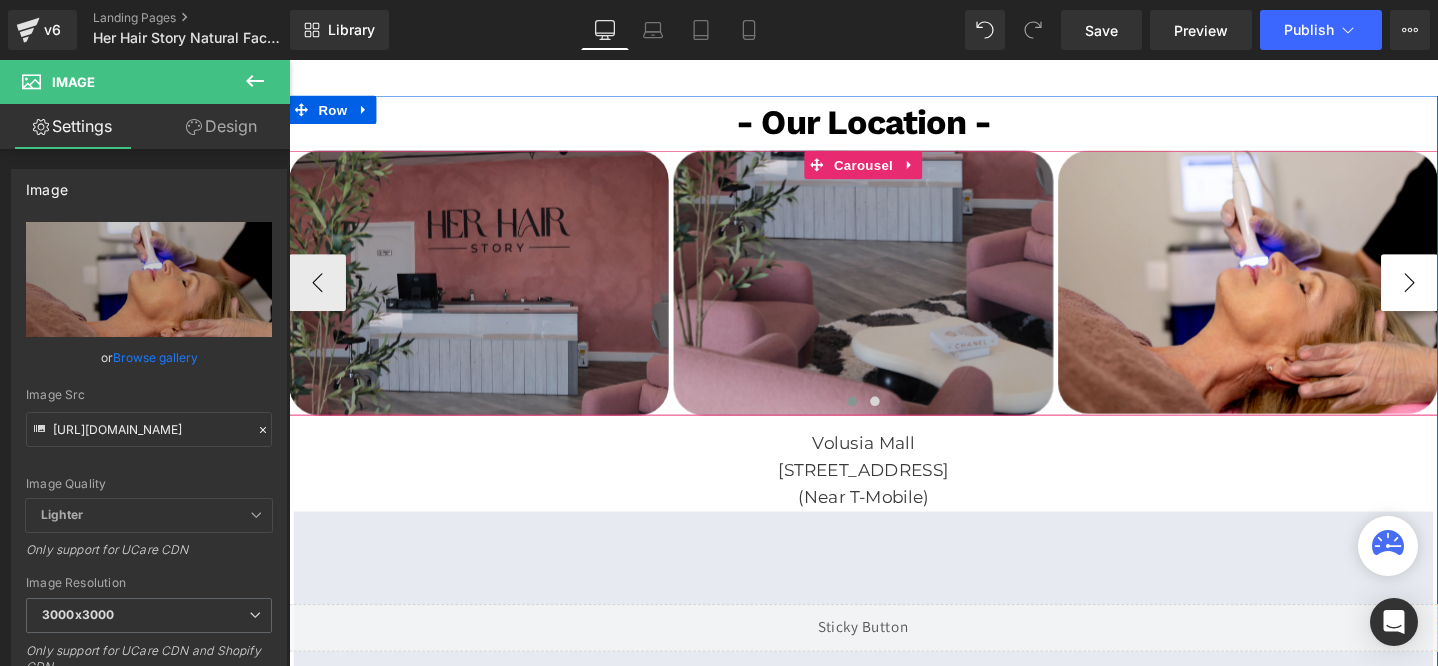 click on "›" at bounding box center (1469, 294) 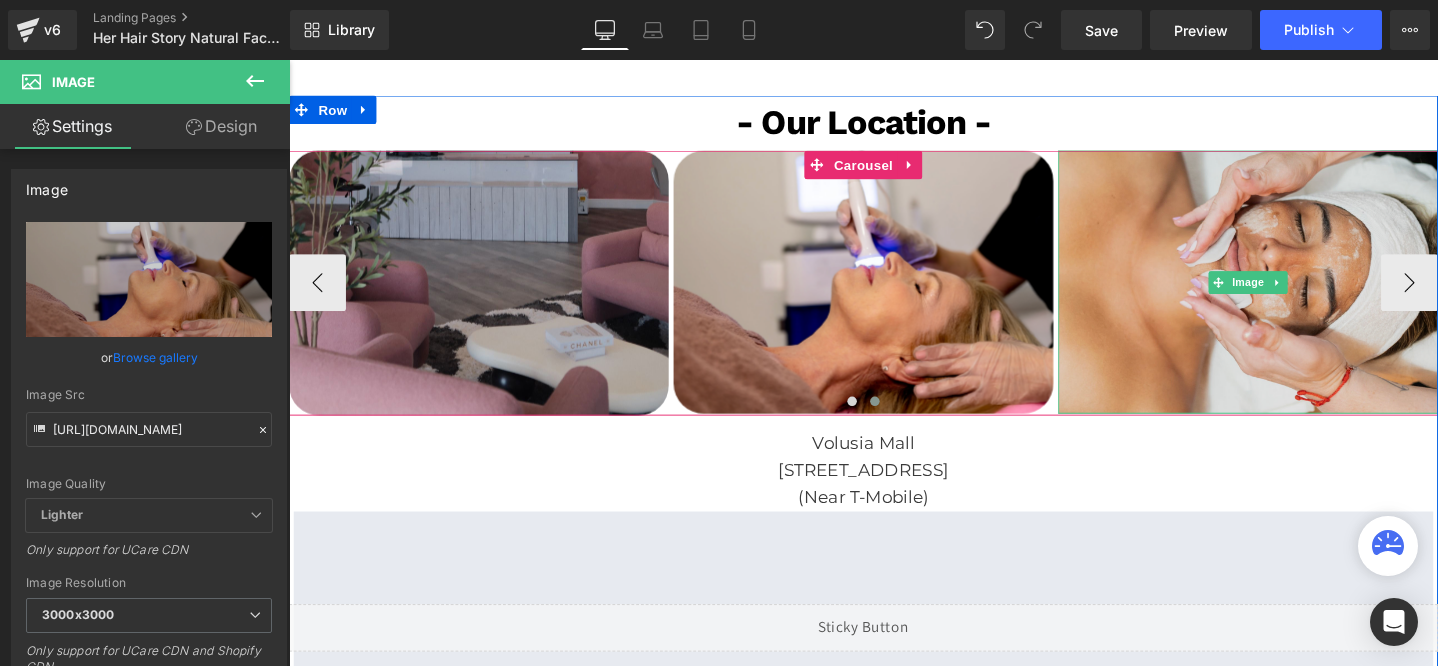 type 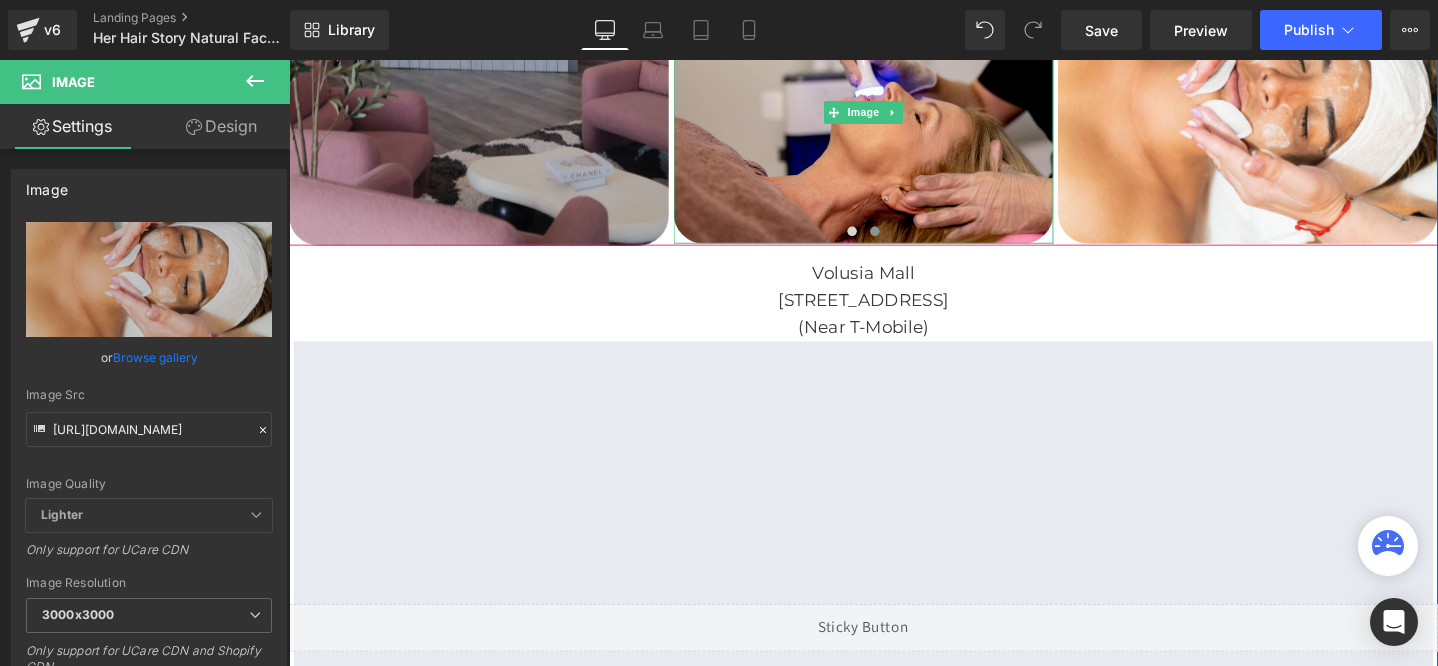 scroll, scrollTop: 3691, scrollLeft: 0, axis: vertical 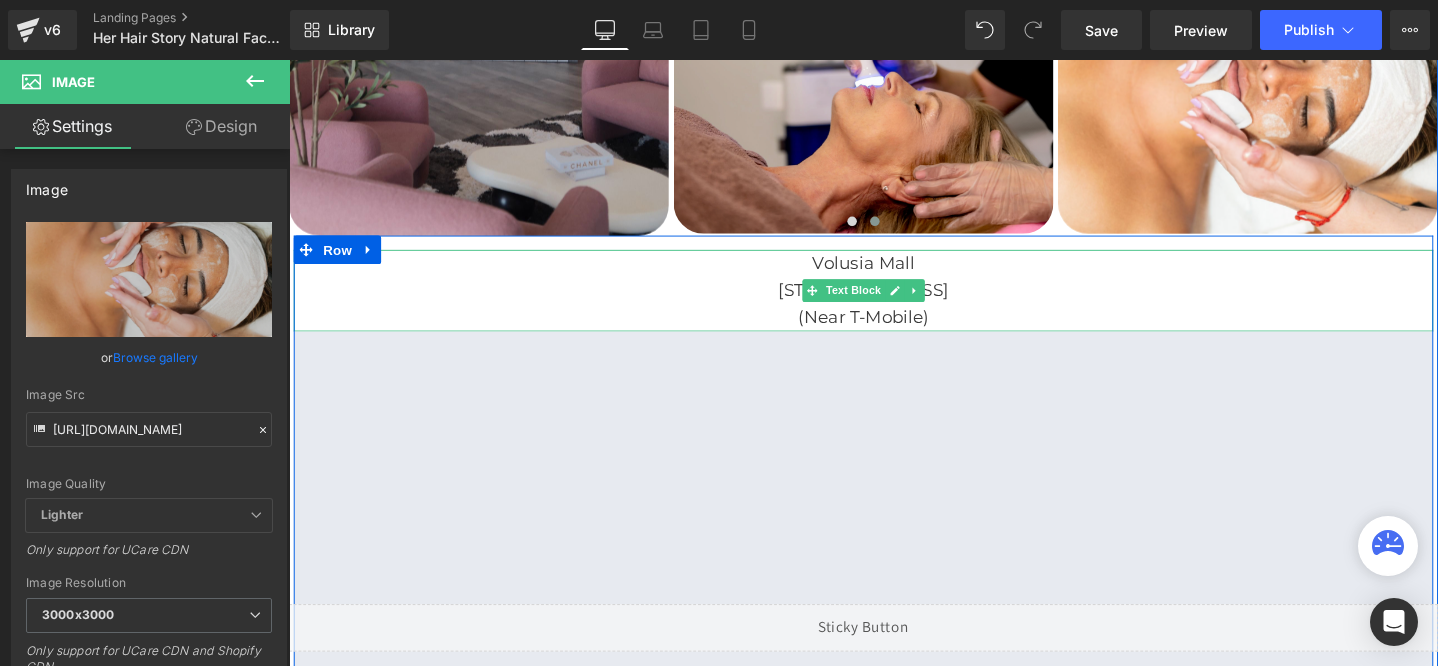 click on "Volusia Mall" at bounding box center [894, 274] 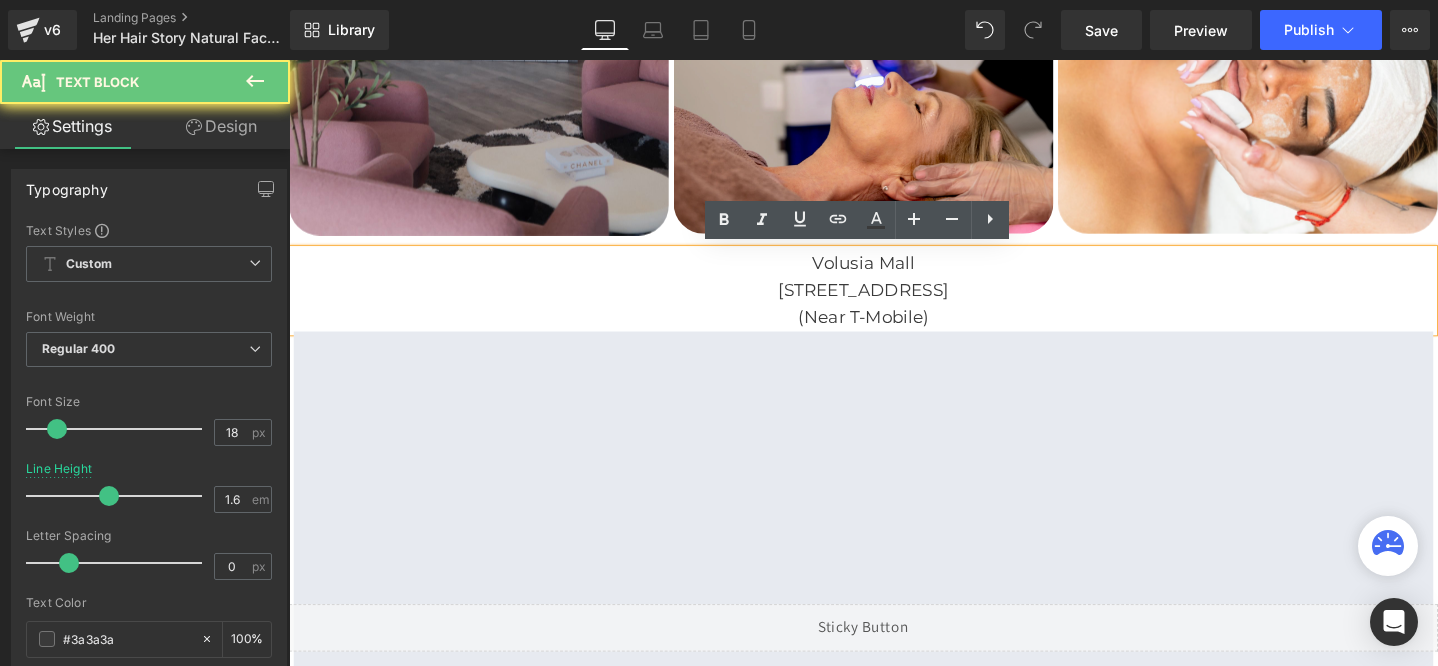 click on "1700 W International Speedway Blvd, Daytona Beach, FL 32114" at bounding box center (894, 303) 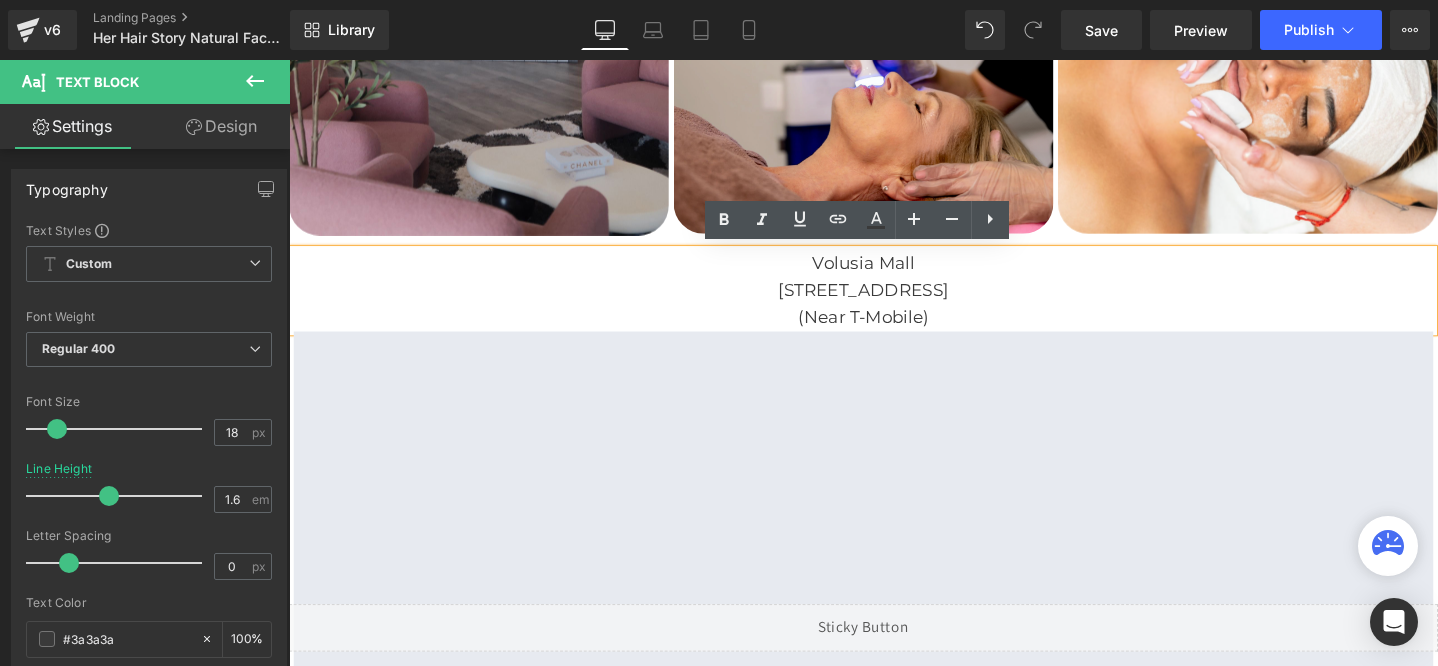 click on "1700 W International Speedway Blvd, Daytona Beach, FL 32114" at bounding box center [894, 303] 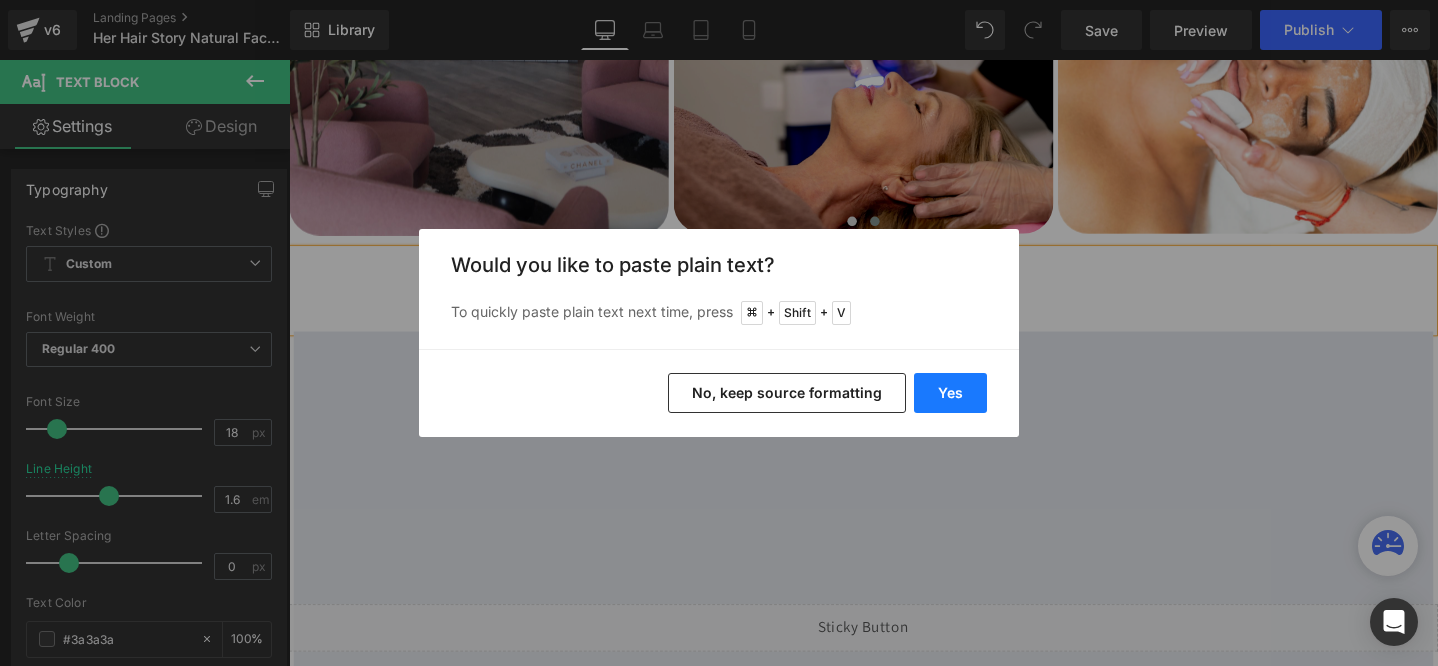 click on "Yes" at bounding box center (950, 393) 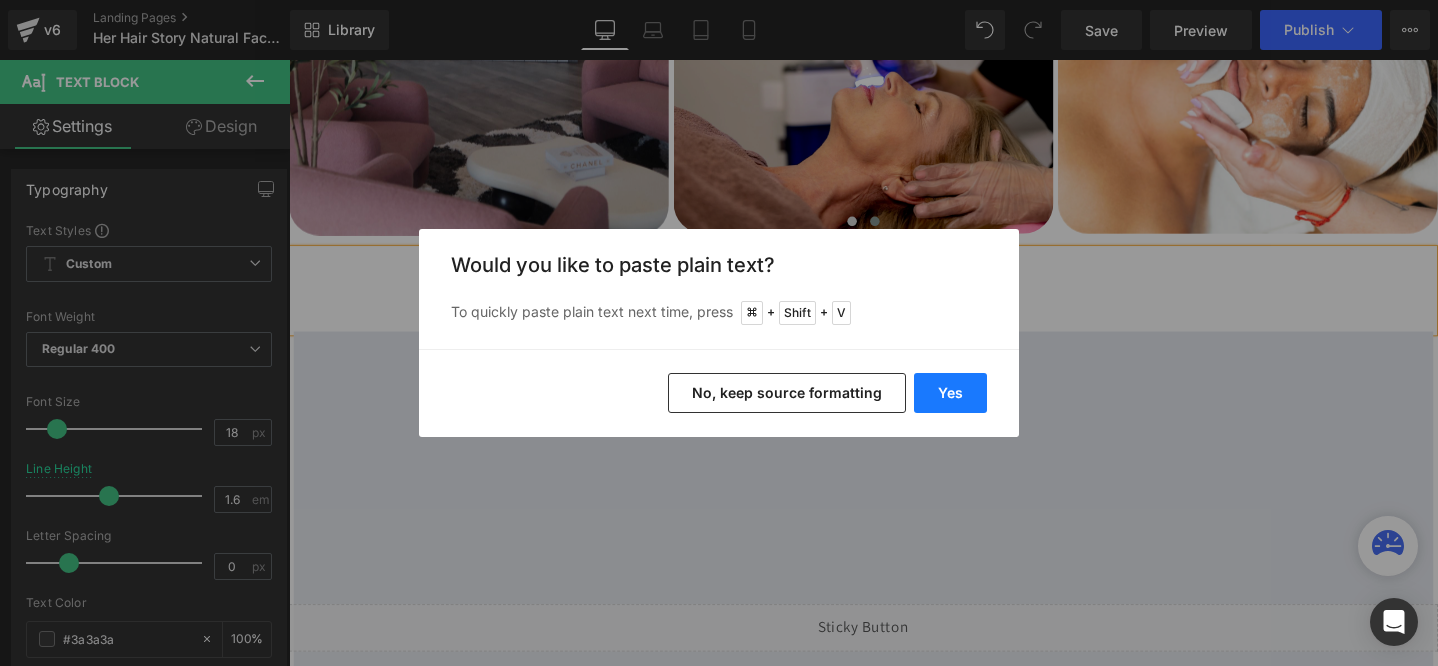 type 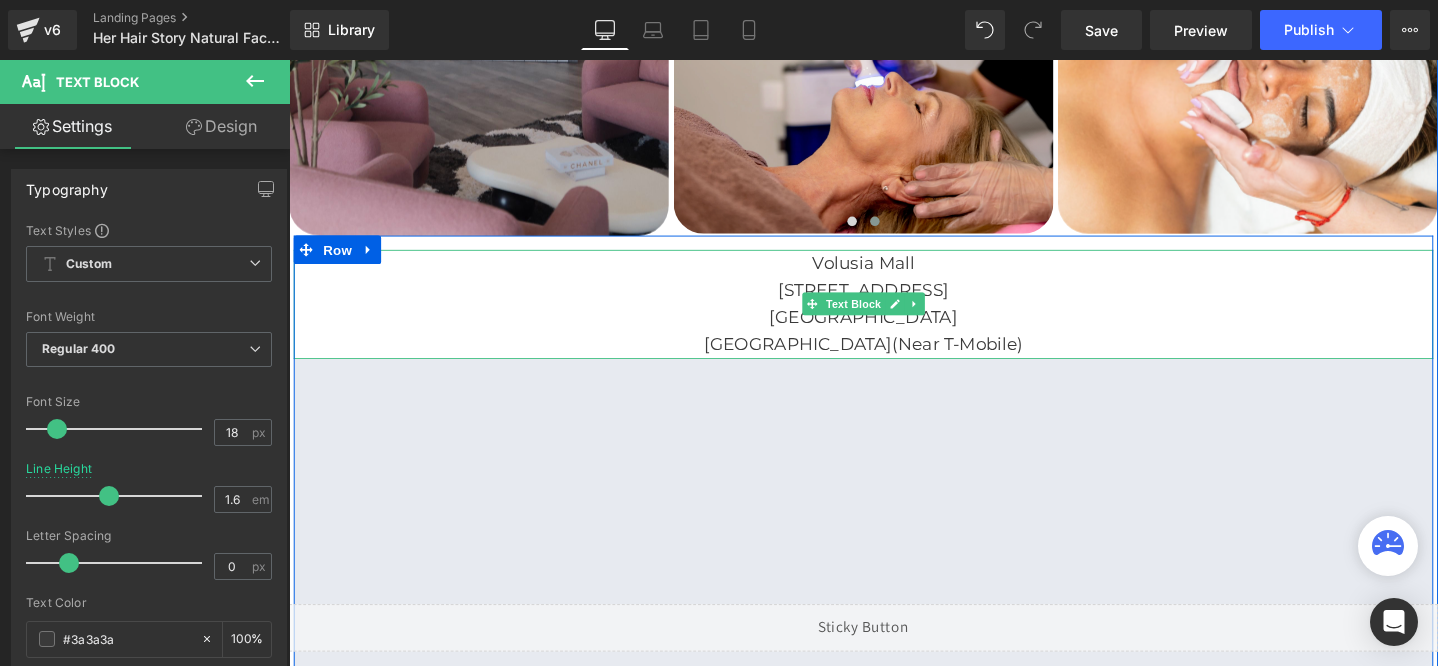click on "Ellenton, FL 34222" at bounding box center (894, 331) 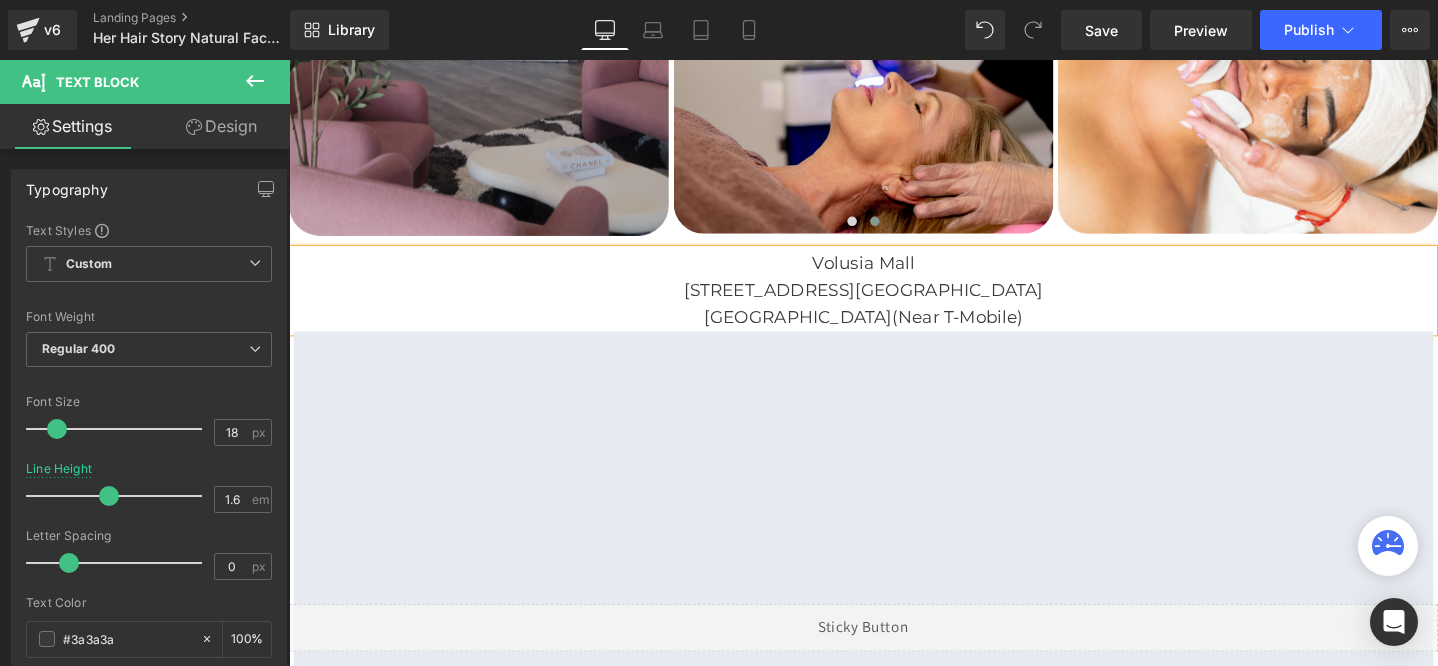click on "USA(Near T-Mobile)" at bounding box center (894, 331) 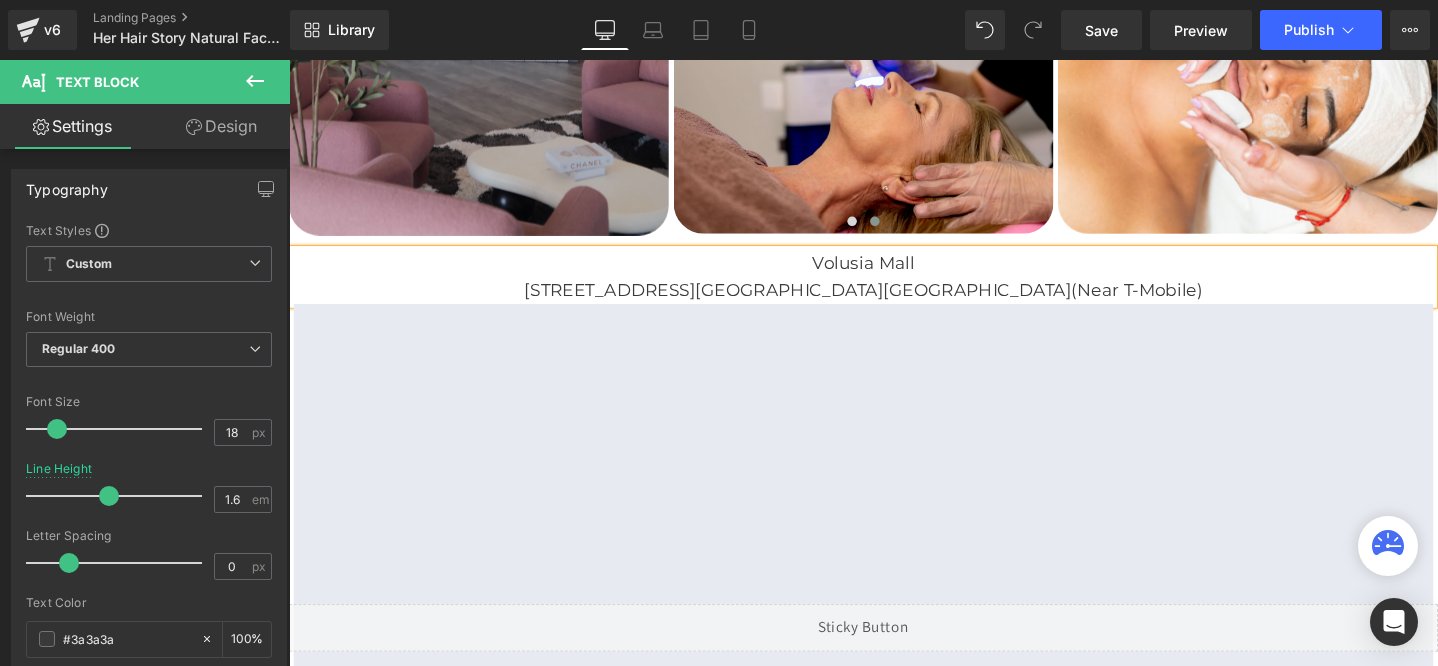 click on "USA(Near T-Mobile)" at bounding box center (1083, 303) 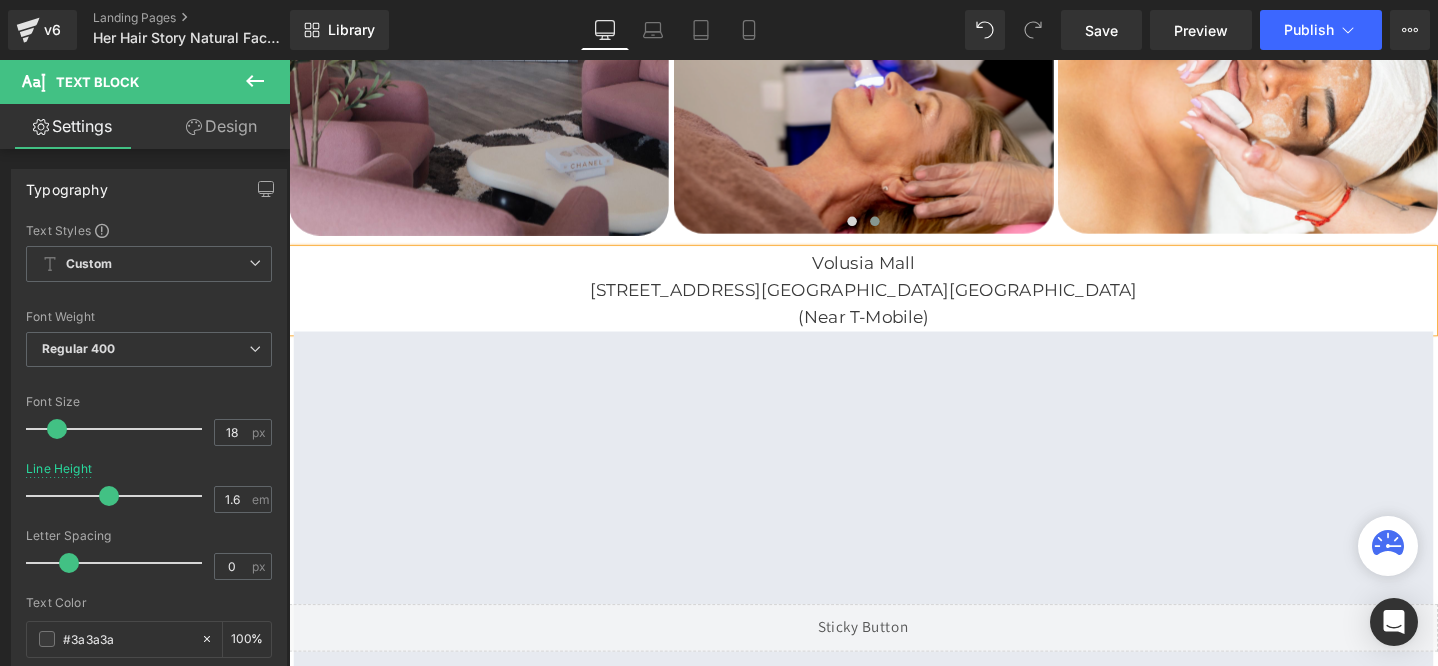 click on "Near T-Mobile)" at bounding box center (897, 331) 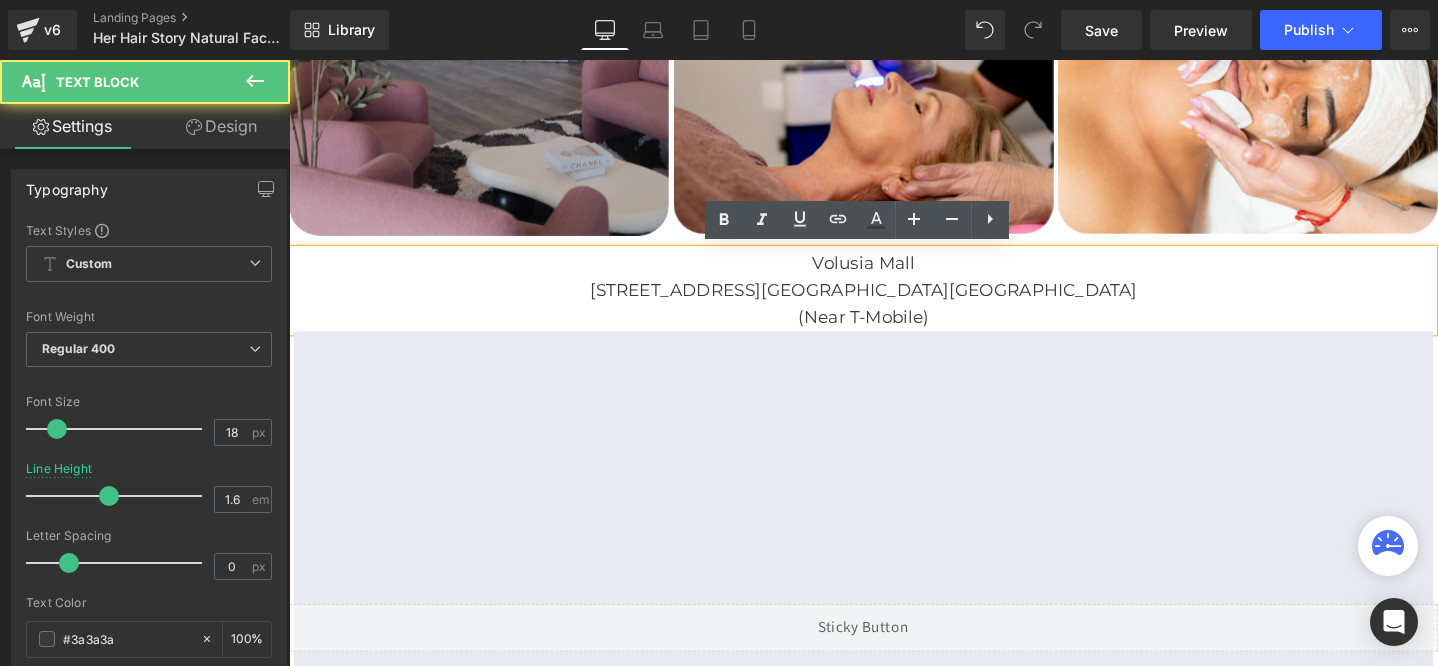 click on "Near T-Mobile)" at bounding box center [897, 331] 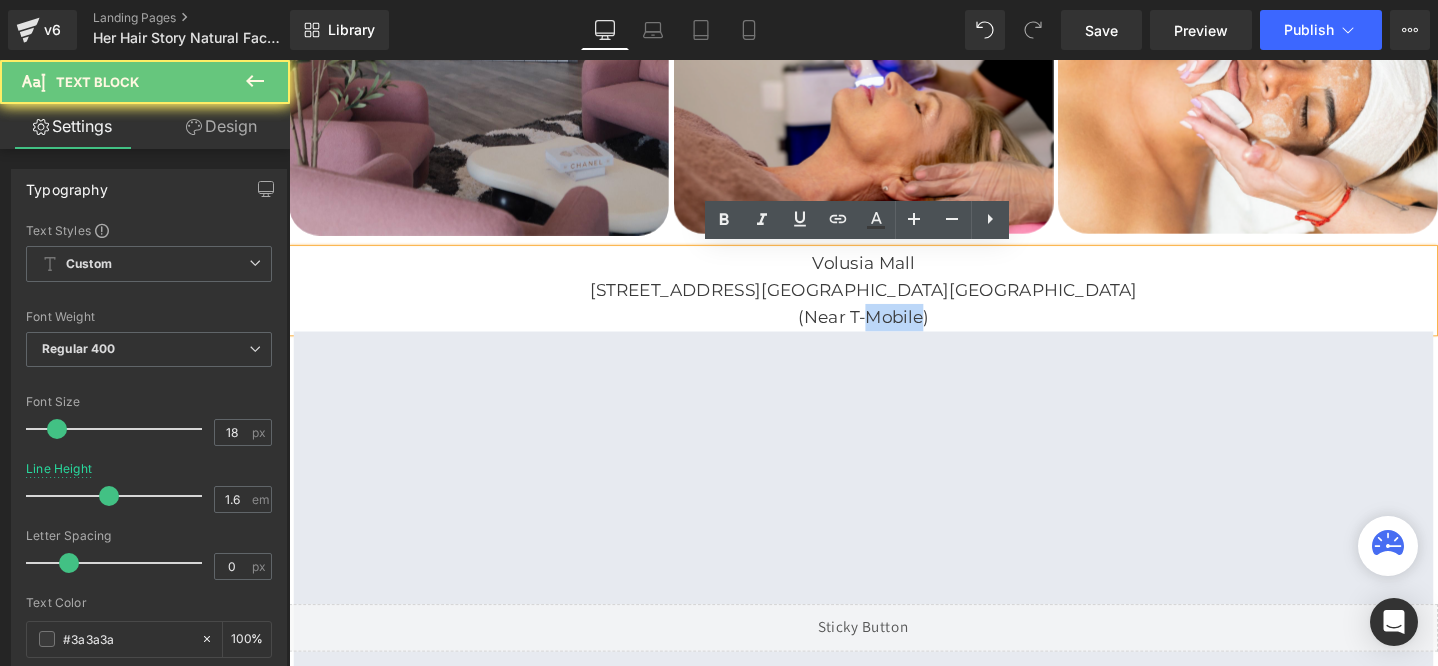 click on "Near T-Mobile)" at bounding box center (897, 331) 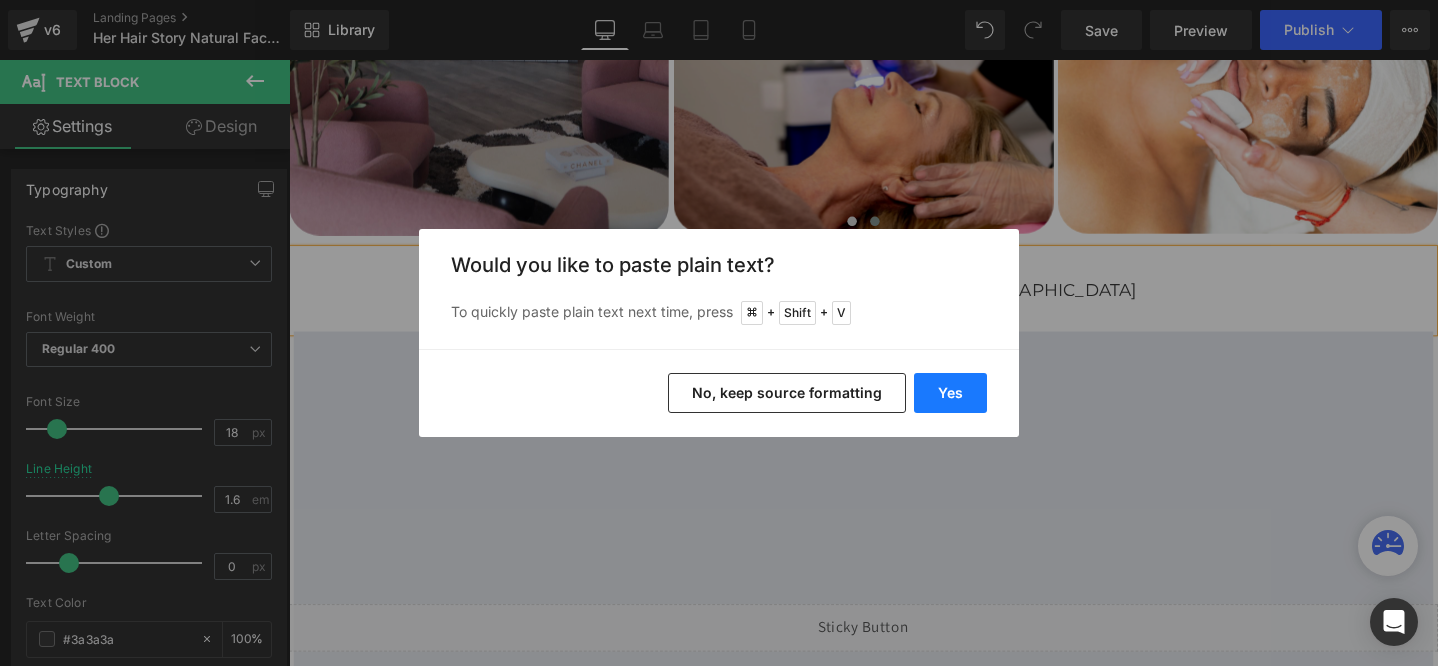 click on "Yes" at bounding box center (950, 393) 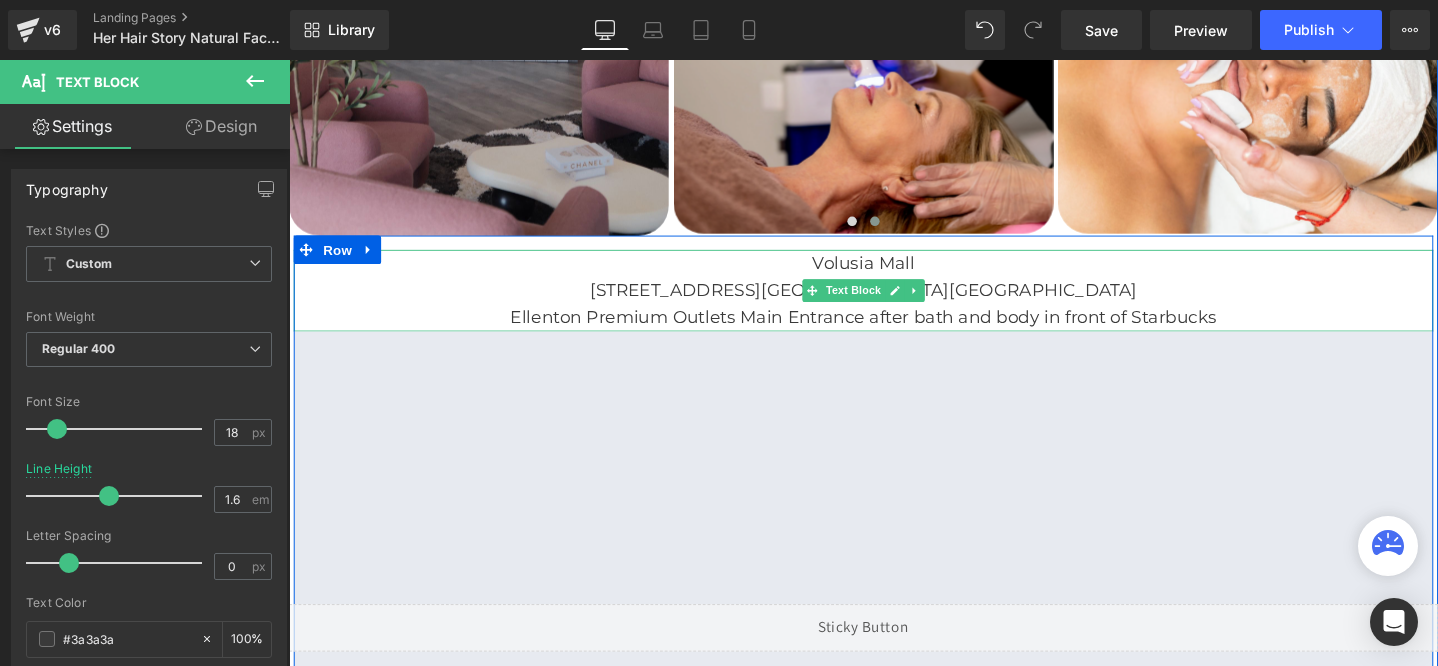 click on "Volusia Mall" at bounding box center [894, 274] 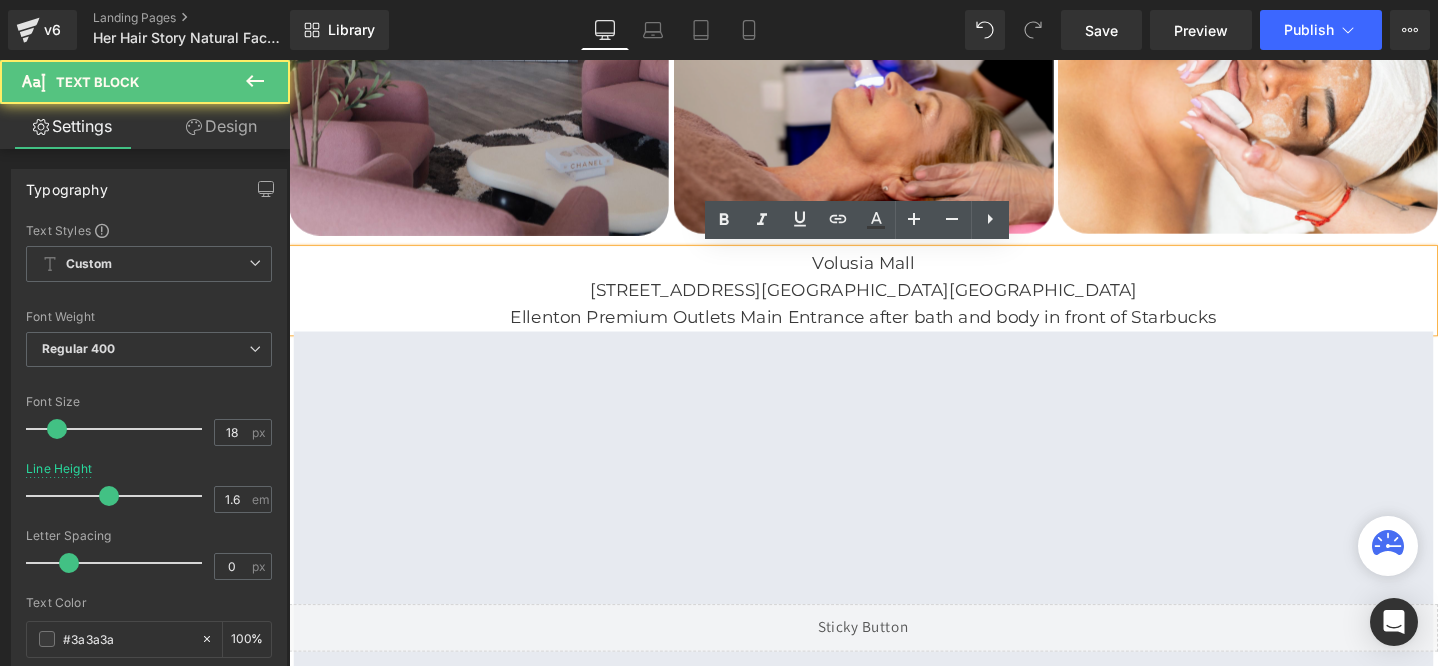 click on "Volusia Mall" at bounding box center (894, 274) 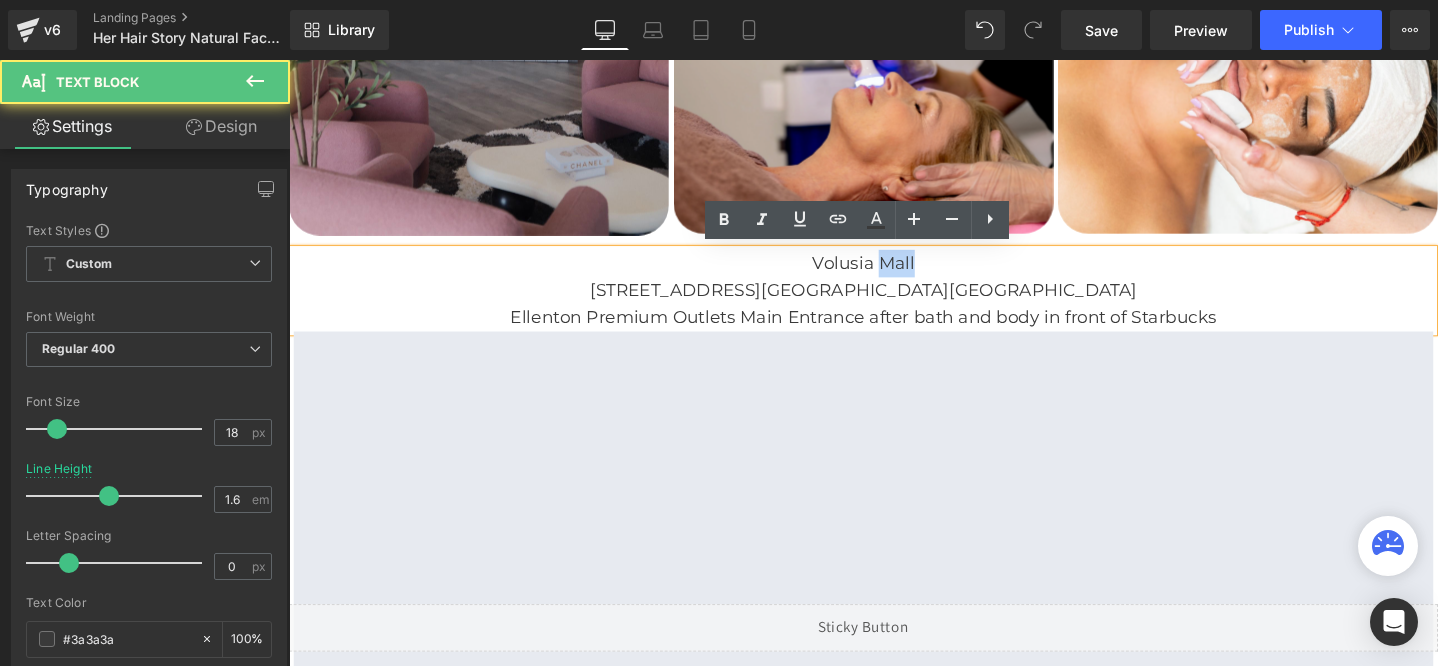 click on "Volusia Mall" at bounding box center [894, 274] 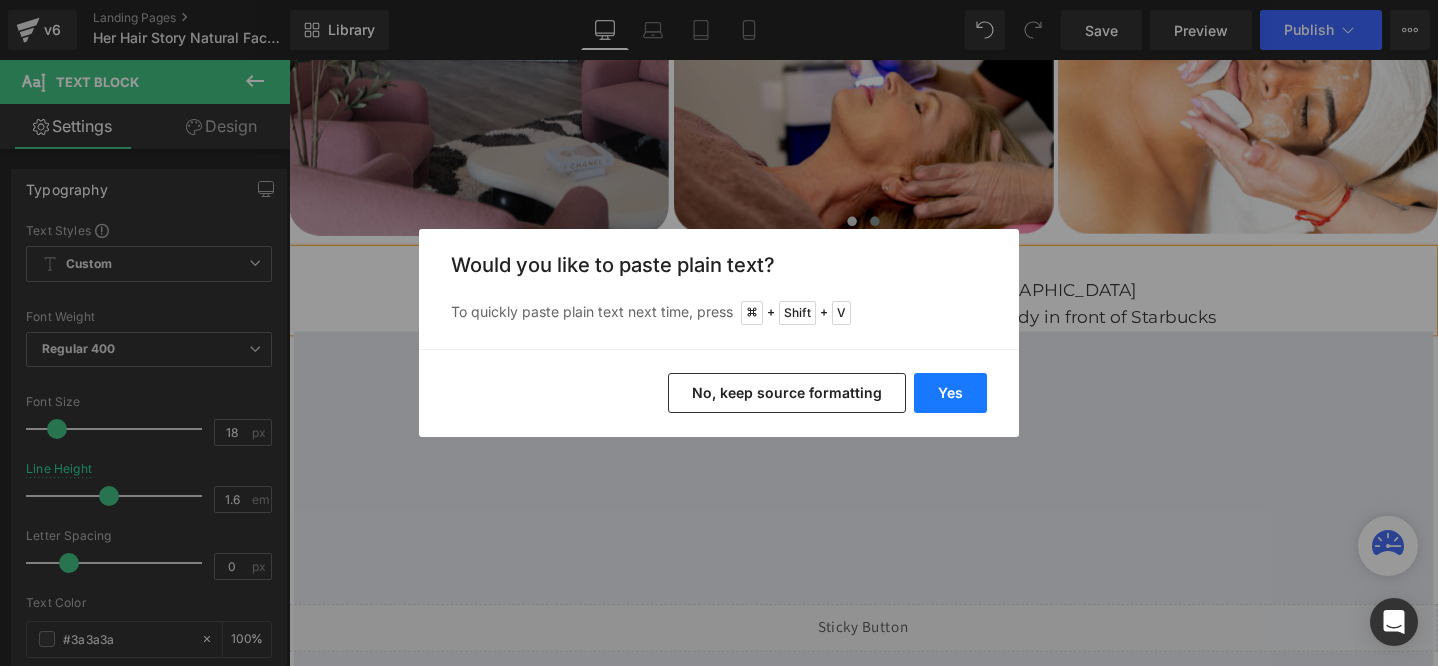 click on "Yes" at bounding box center (950, 393) 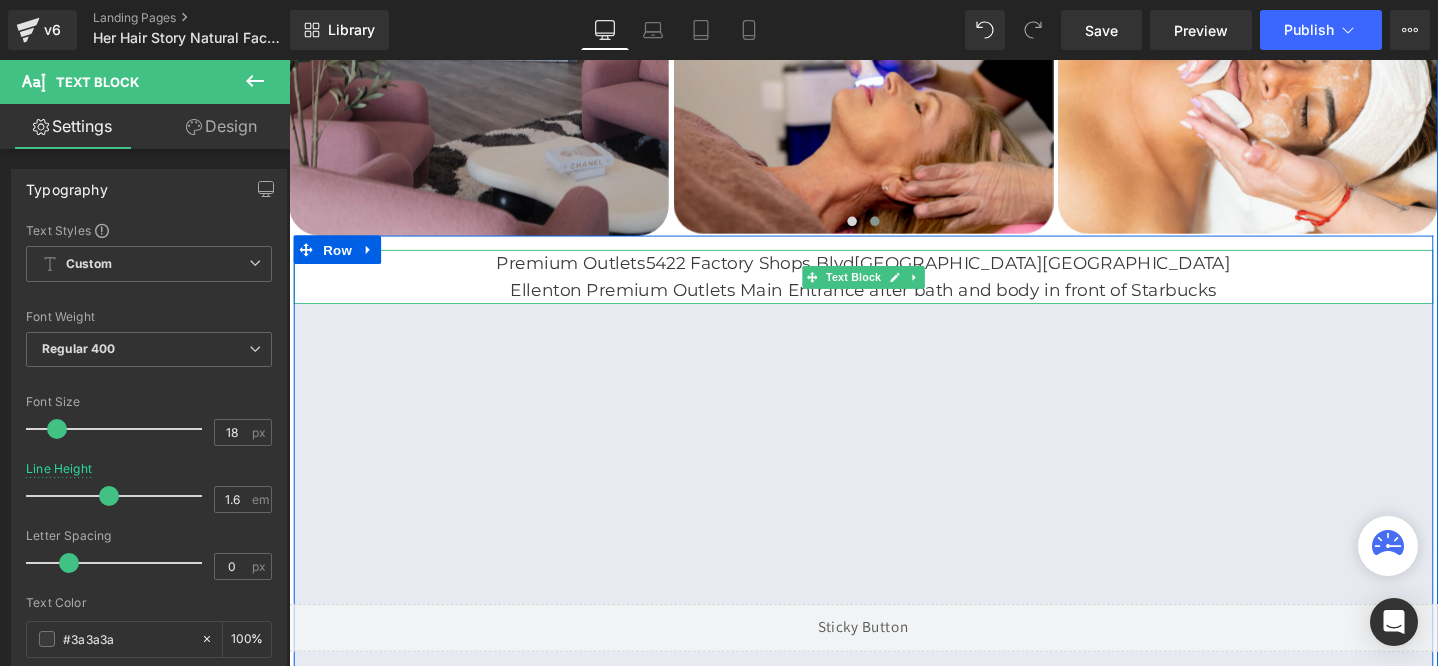 click on "Premium Outlets5422 Factory Shops Blvd  Ellenton, FL 34222  USA" at bounding box center (894, 274) 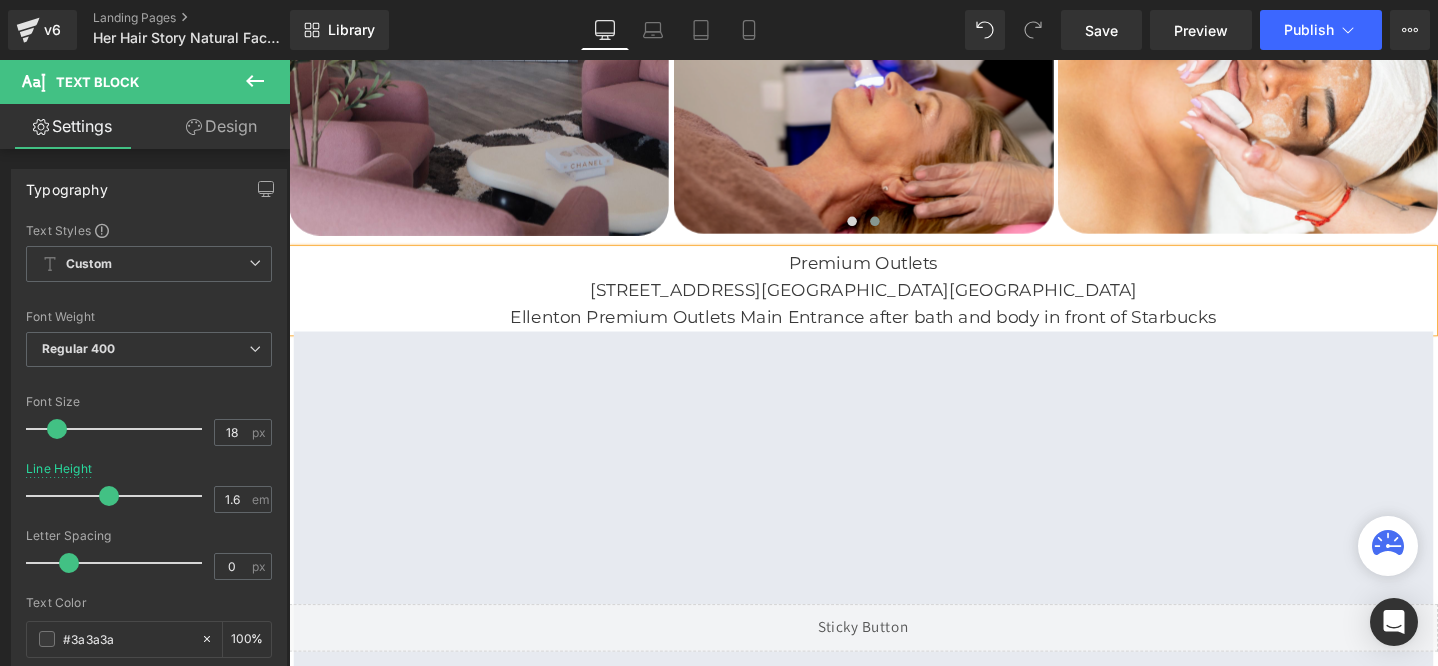 click on "Premium Outlets" at bounding box center [894, 274] 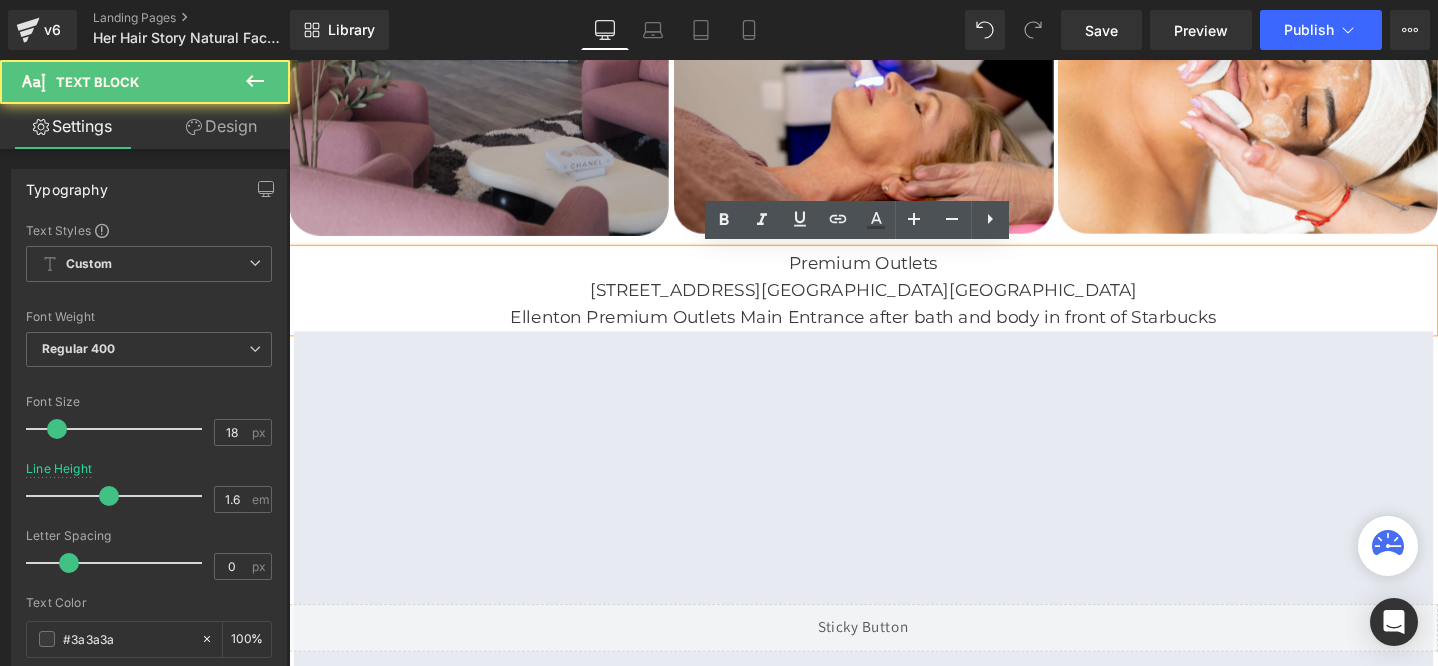 click on "Premium Outlets" at bounding box center (894, 274) 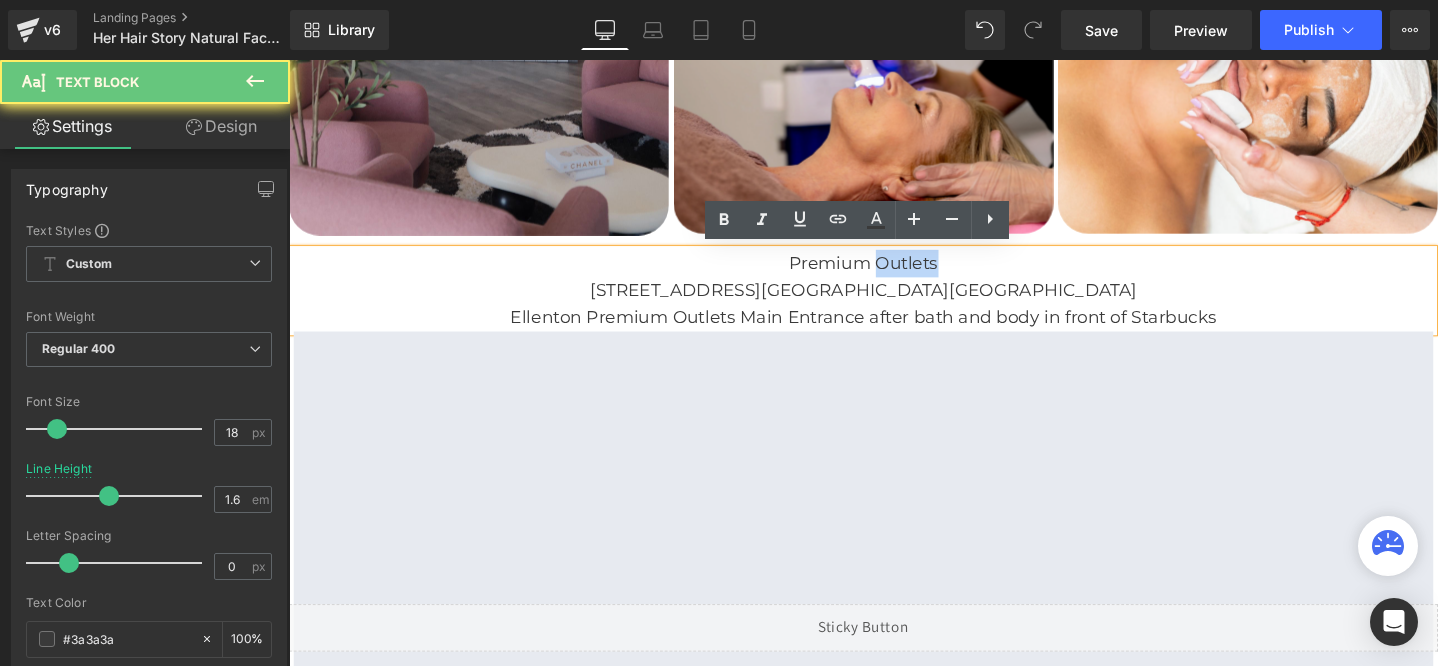 click on "Premium Outlets" at bounding box center [894, 274] 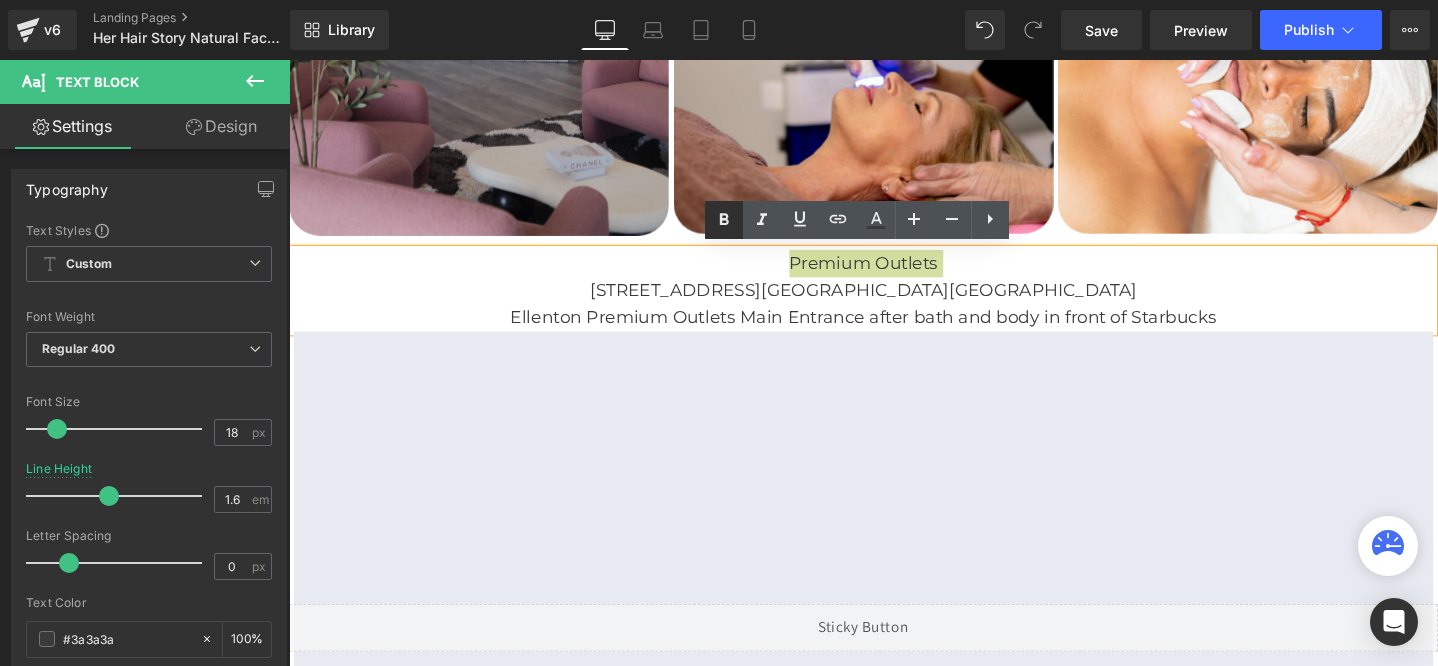 click 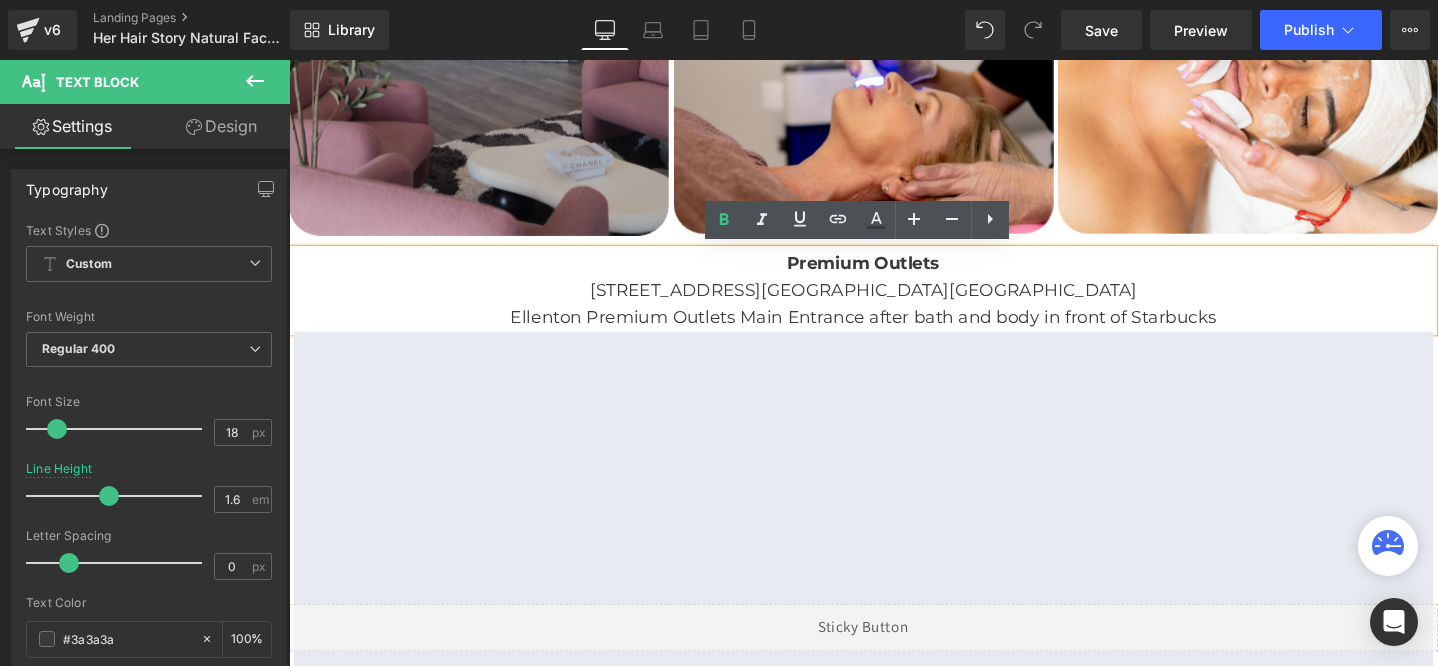 click on "5422 Factory Shops Blvd  Ellenton, FL 34222  USA" at bounding box center (894, 303) 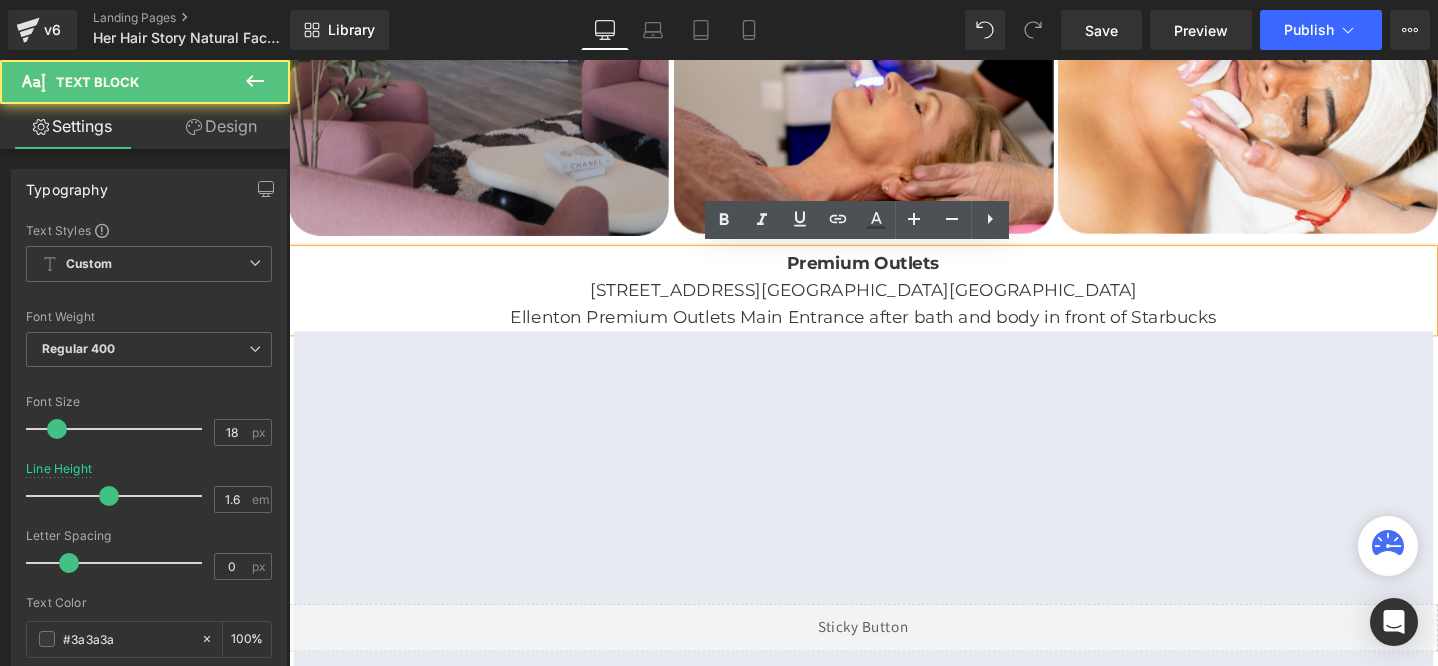 click on "5422 Factory Shops Blvd  Ellenton, FL 34222  USA" at bounding box center [894, 303] 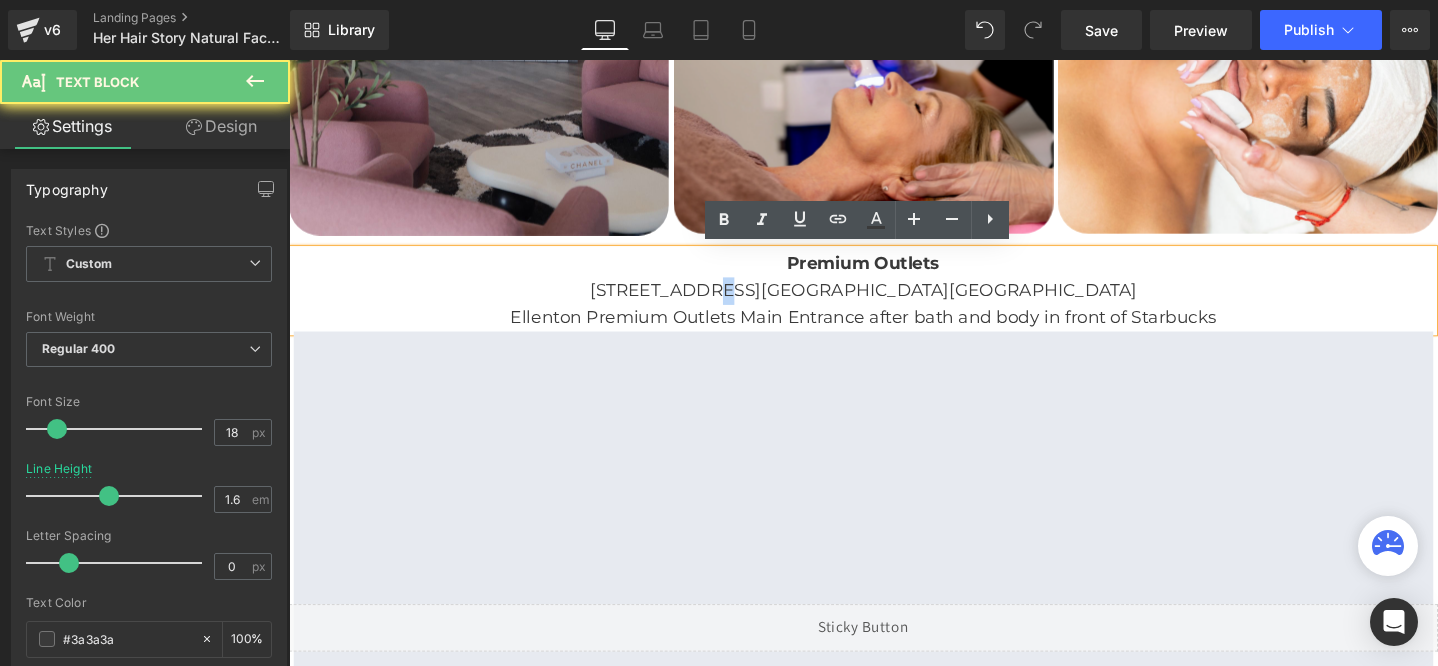 click on "5422 Factory Shops Blvd  Ellenton, FL 34222  USA" at bounding box center [894, 303] 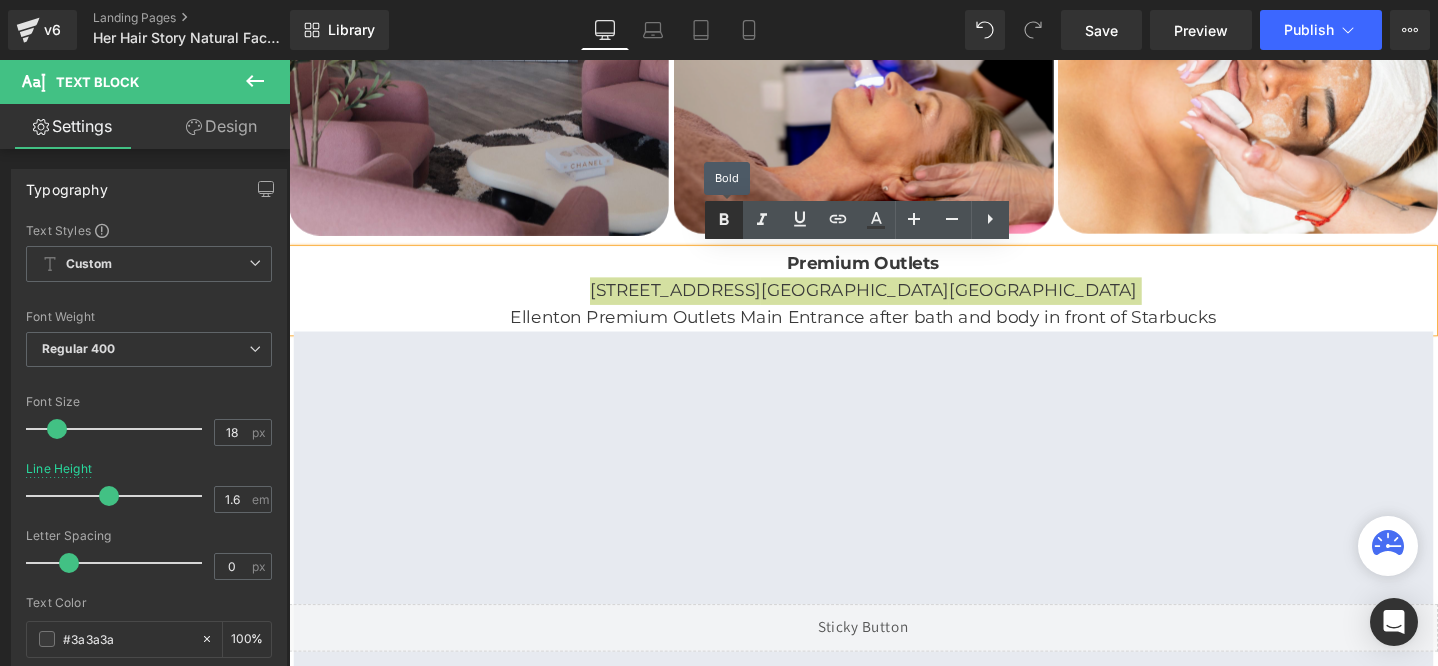 click 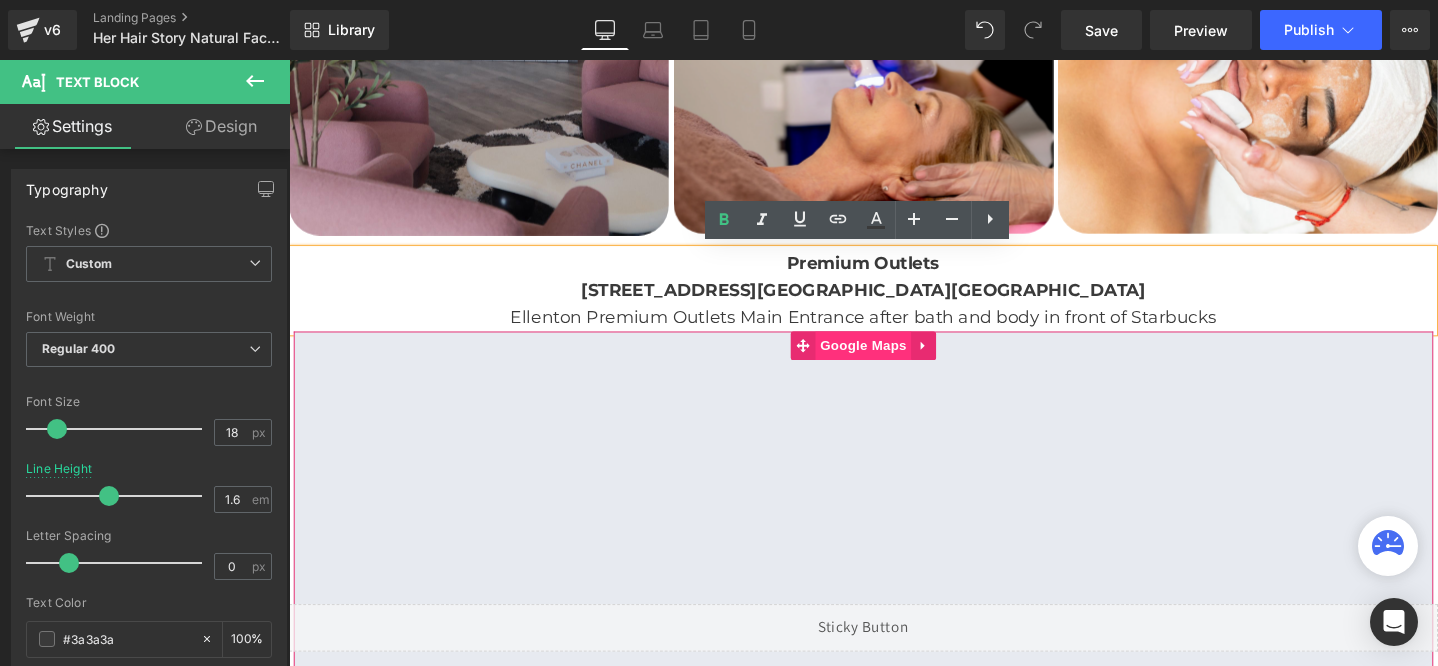 click on "Google Maps" at bounding box center [893, 361] 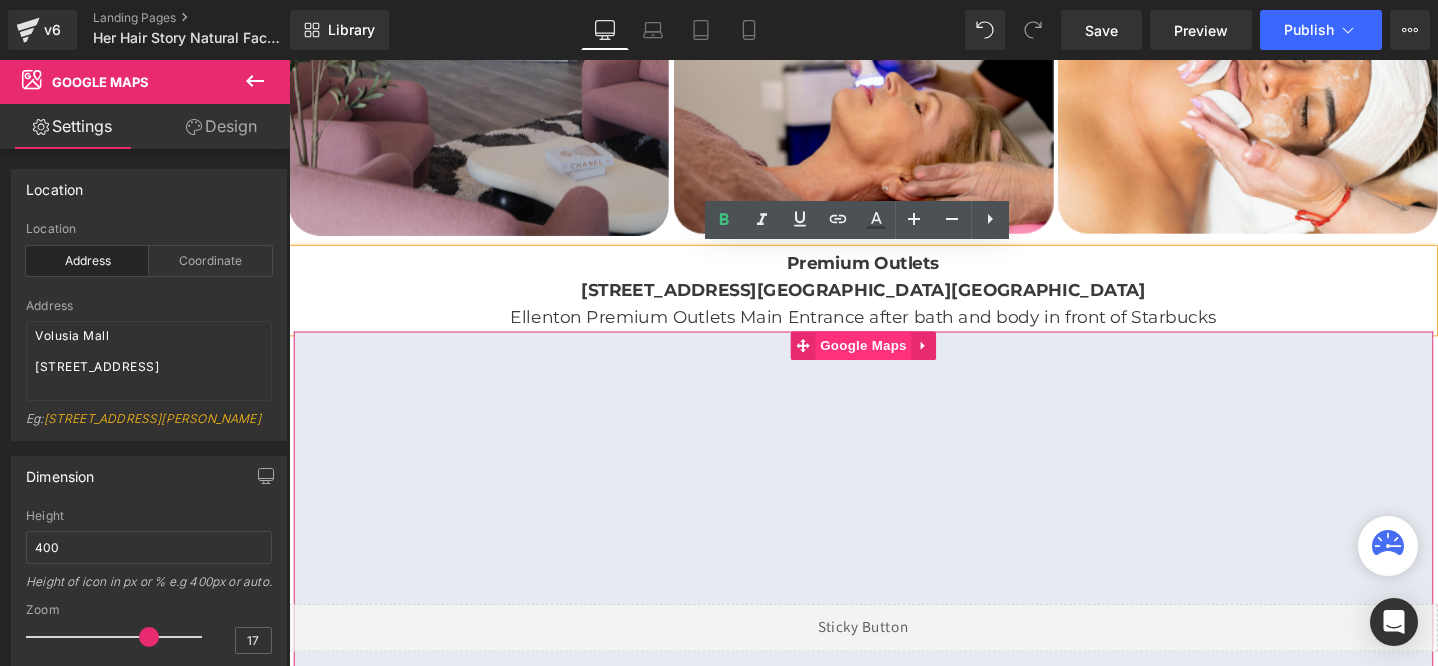 click on "Google Maps" at bounding box center [893, 361] 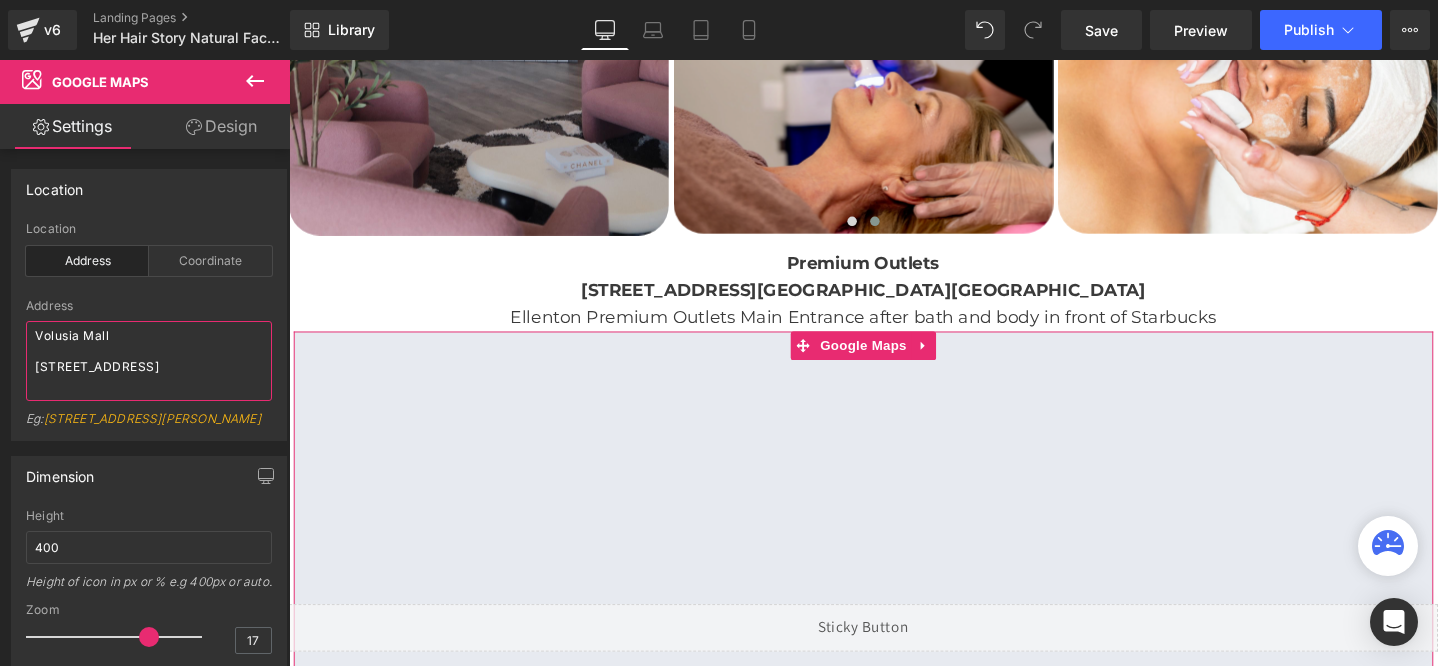 click on "Volusia Mall
1700 W International Speedway Blvd, Daytona Beach, FL 32114" at bounding box center [149, 361] 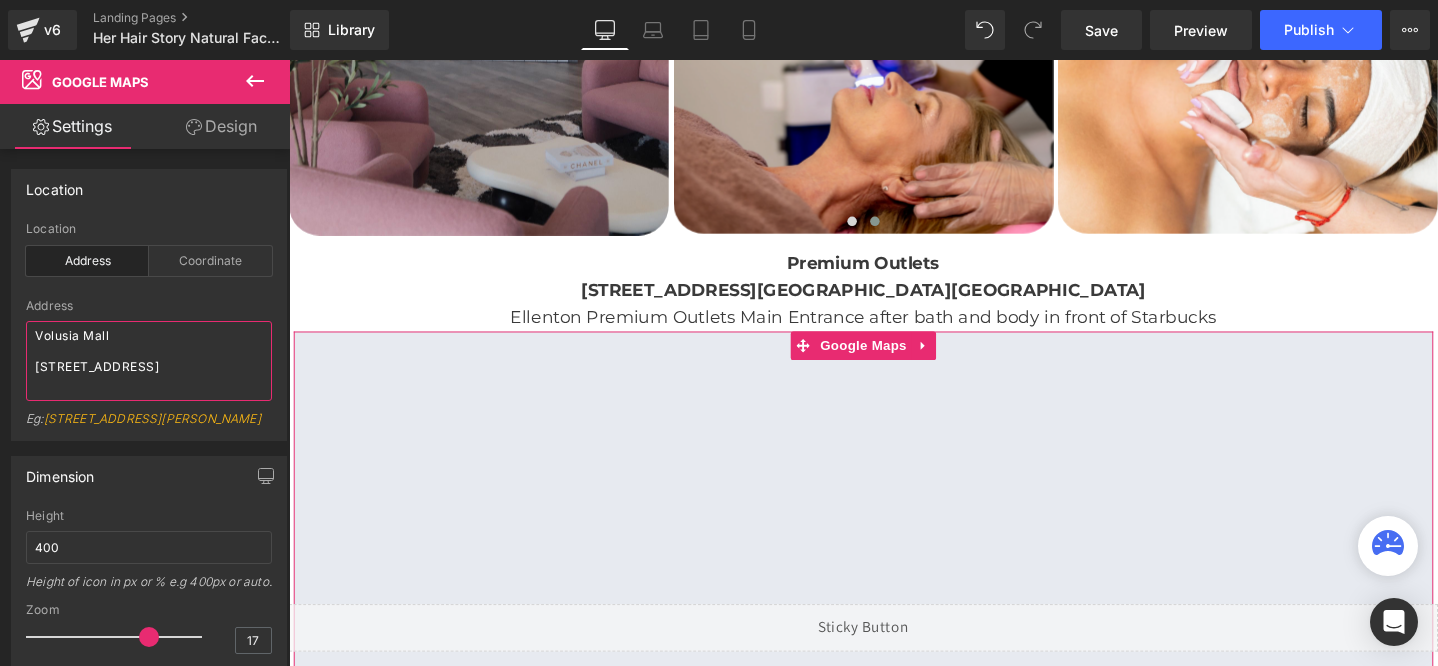 click on "Volusia Mall
1700 W International Speedway Blvd, Daytona Beach, FL 32114" at bounding box center (149, 361) 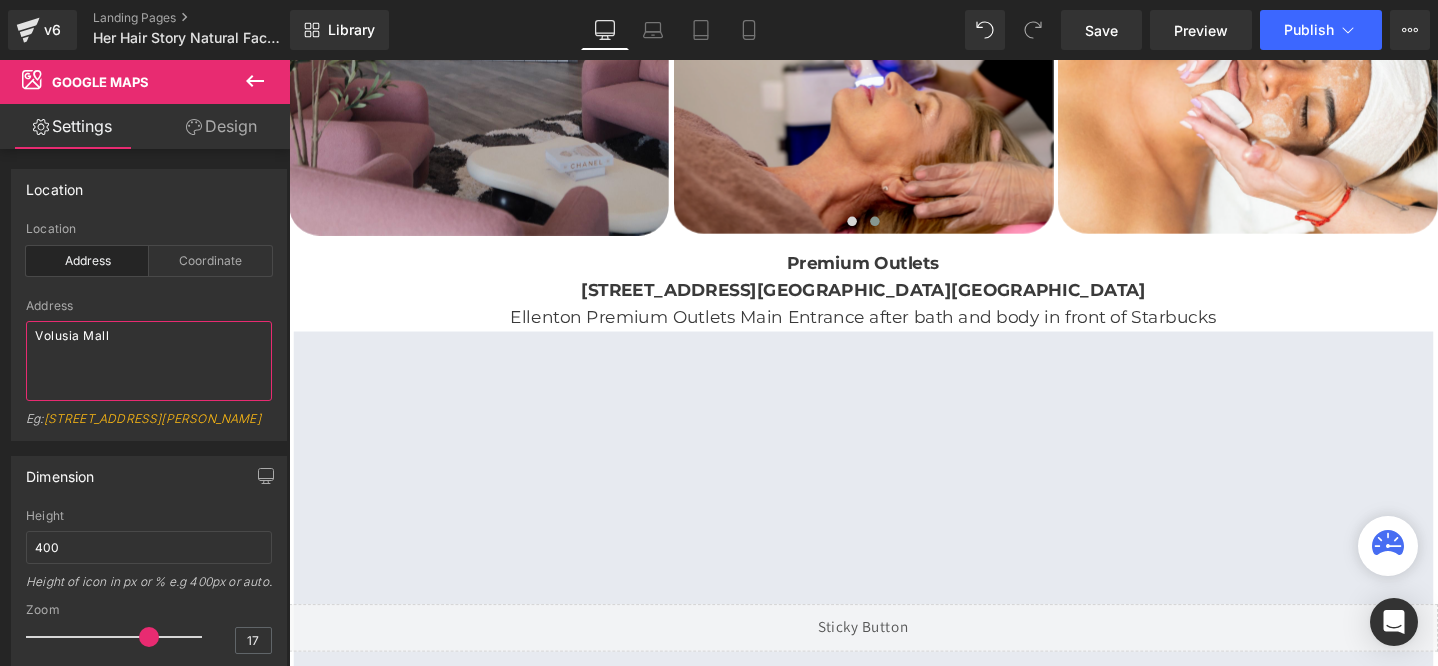 click on "Volusia Mall" at bounding box center (149, 361) 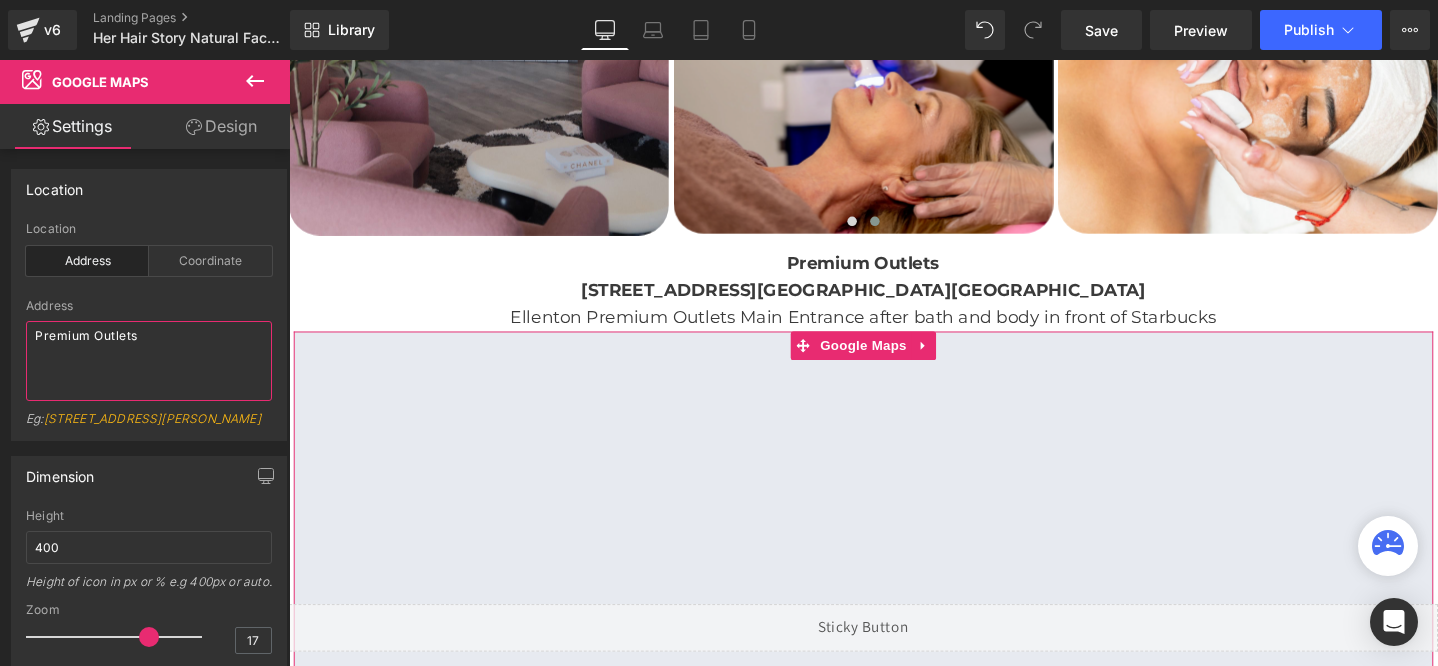 click on "Premium Outlets" at bounding box center [149, 361] 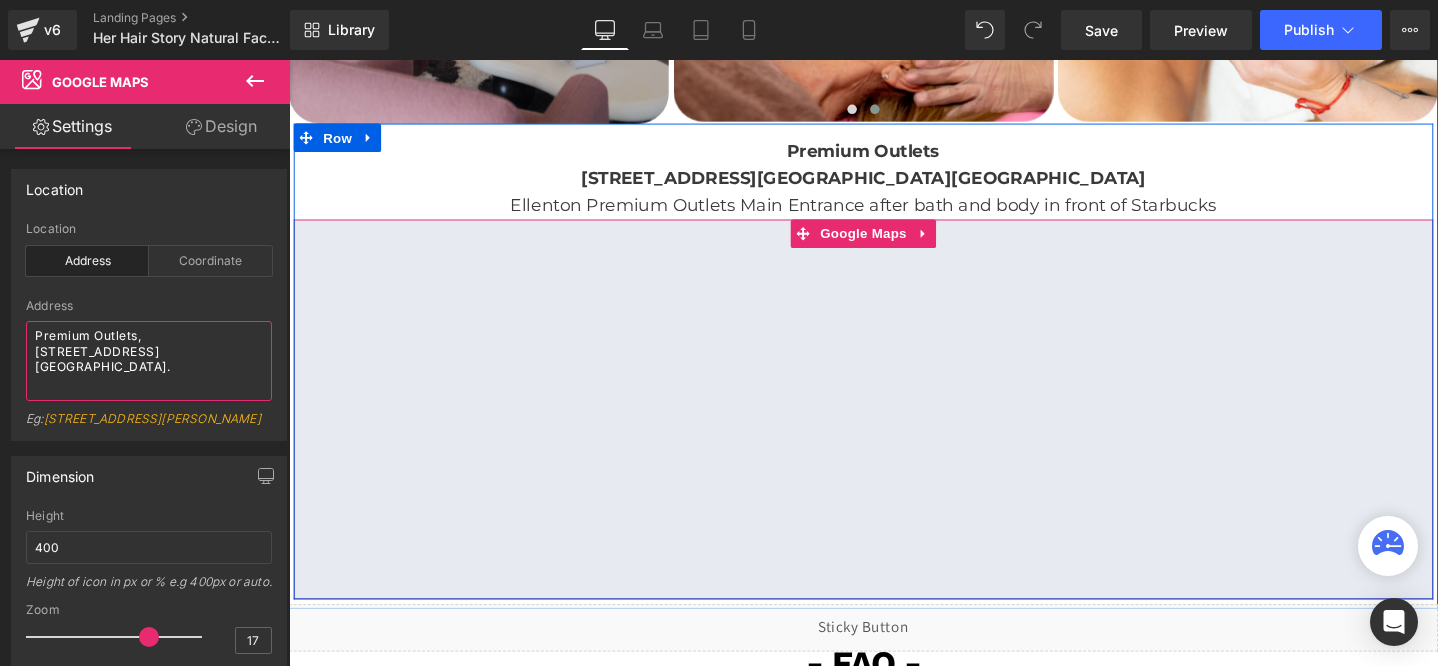 scroll, scrollTop: 3846, scrollLeft: 0, axis: vertical 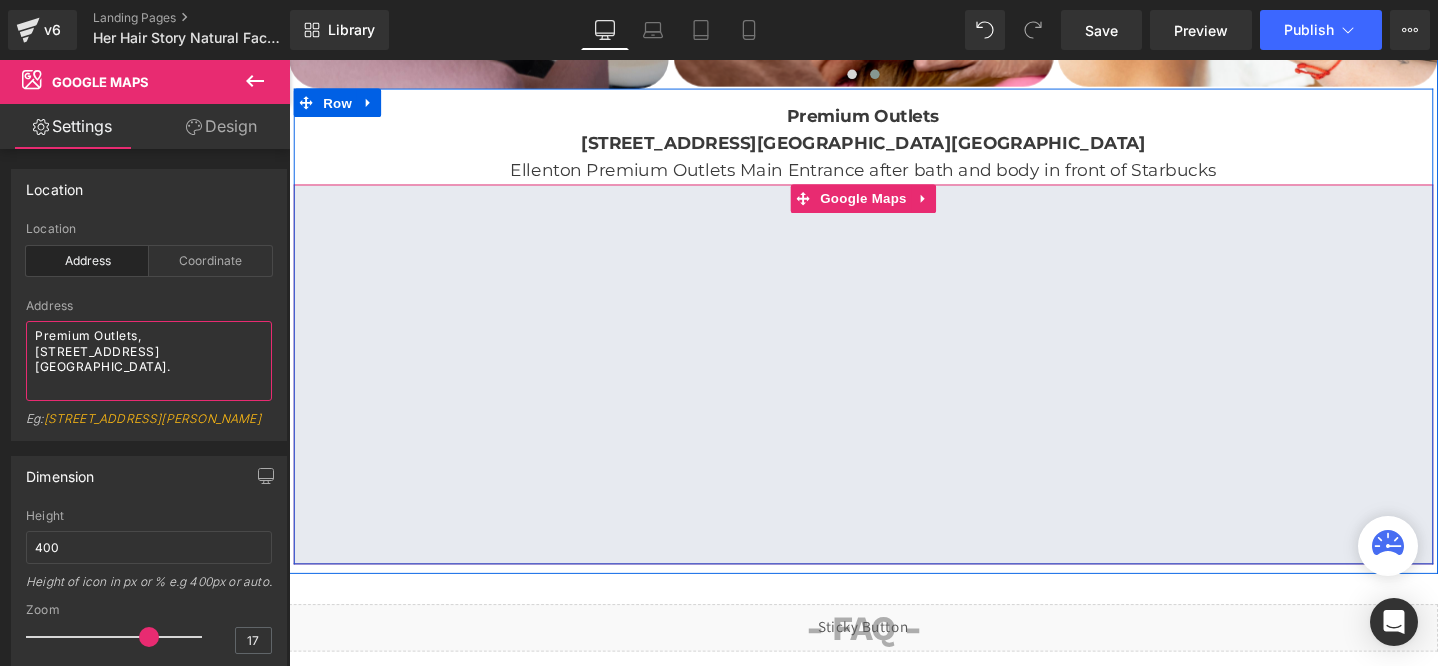 type on "Premium Outlets, 5422 Factory Shops Blvd, Ellenton, FL 34222, EE. UU." 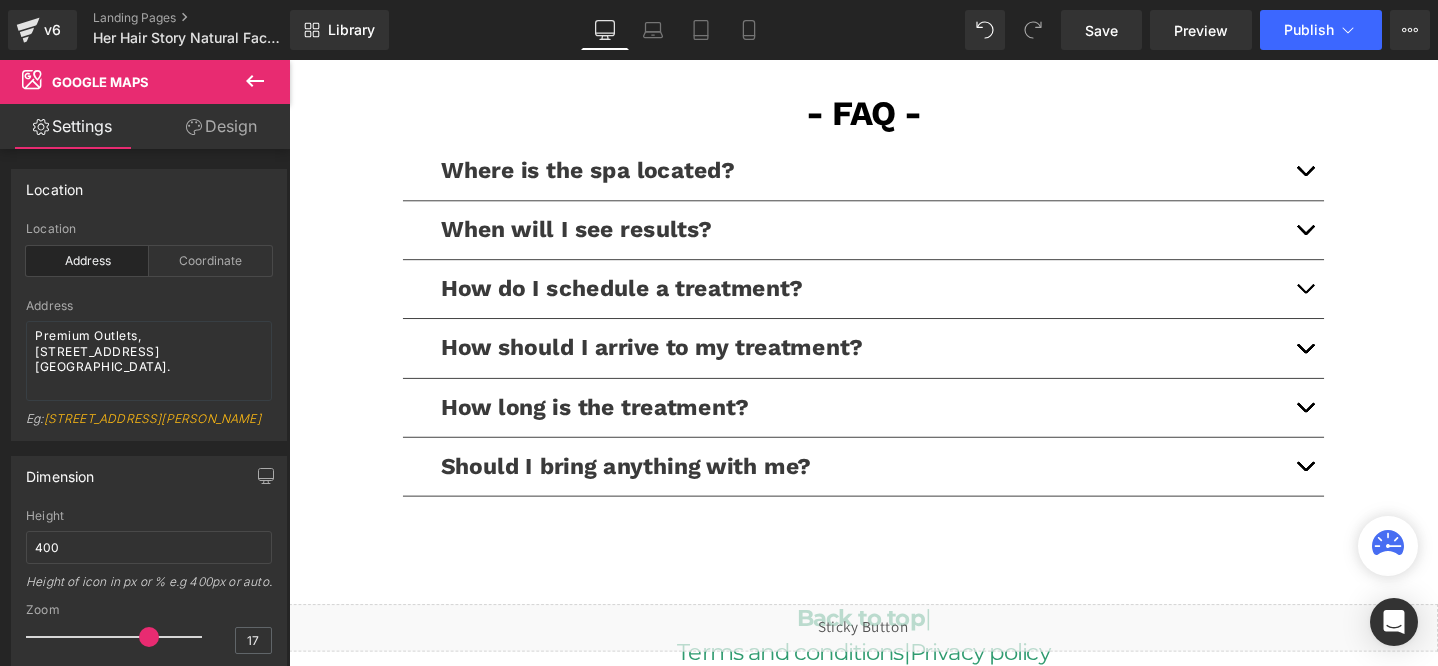 scroll, scrollTop: 4393, scrollLeft: 0, axis: vertical 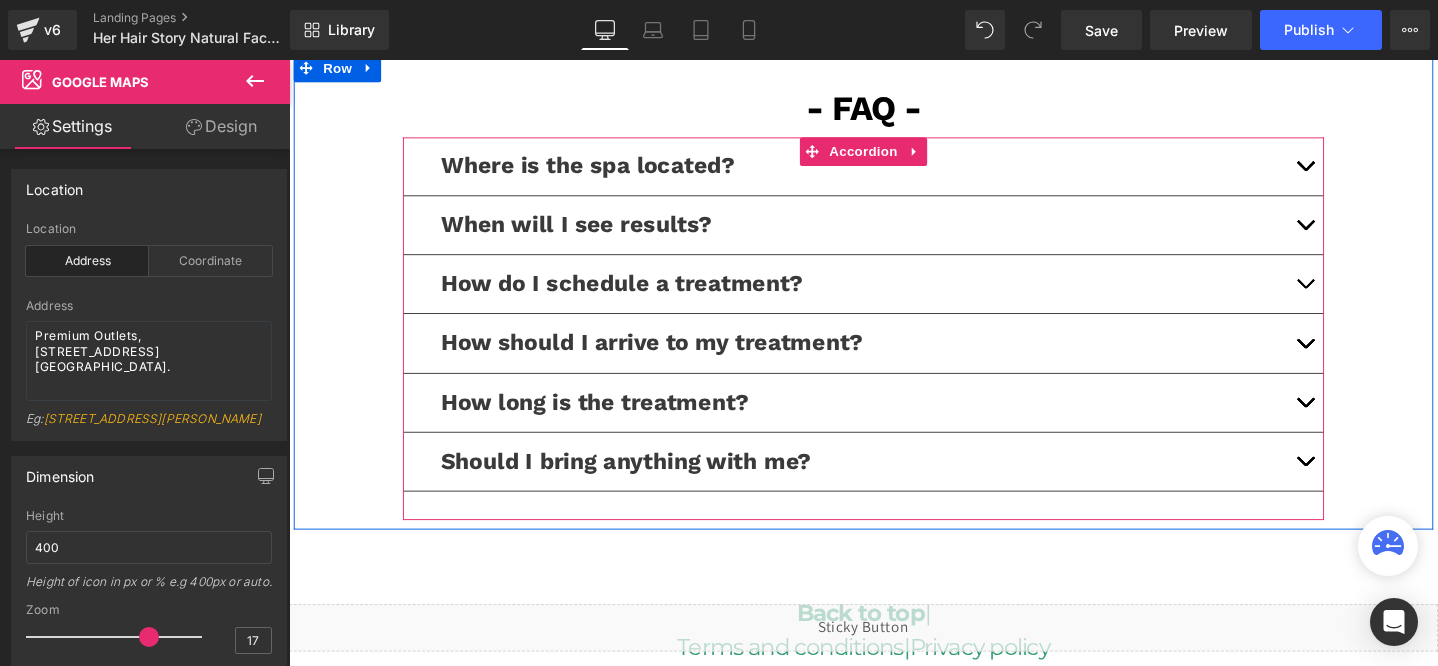 click at bounding box center (1359, 172) 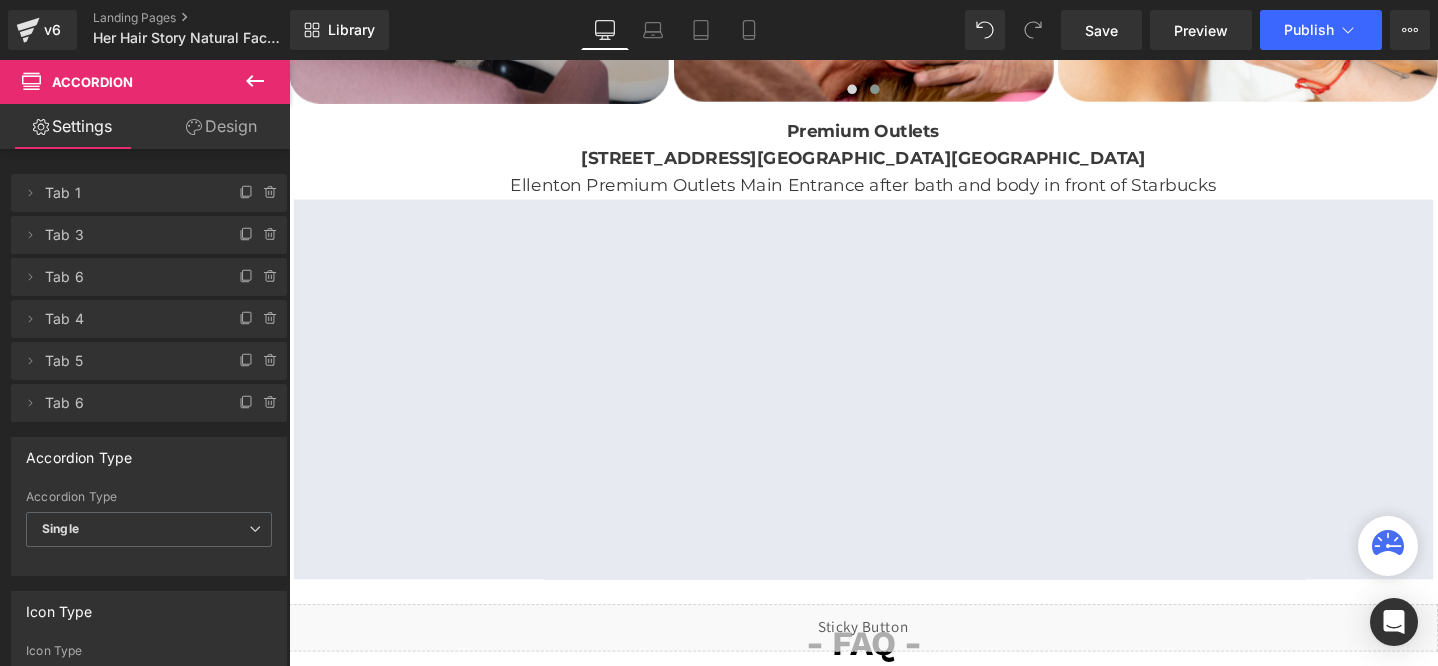 scroll, scrollTop: 3588, scrollLeft: 0, axis: vertical 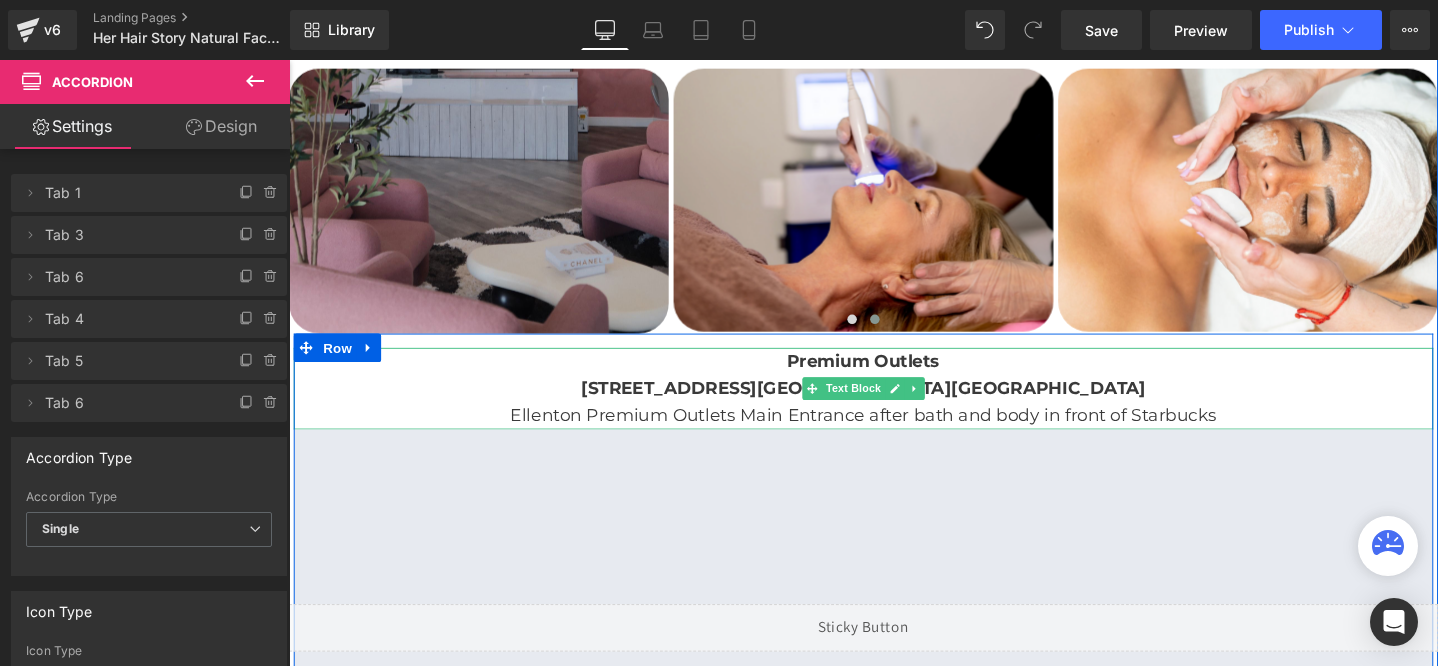 click on "Premium Outlets" at bounding box center (894, 377) 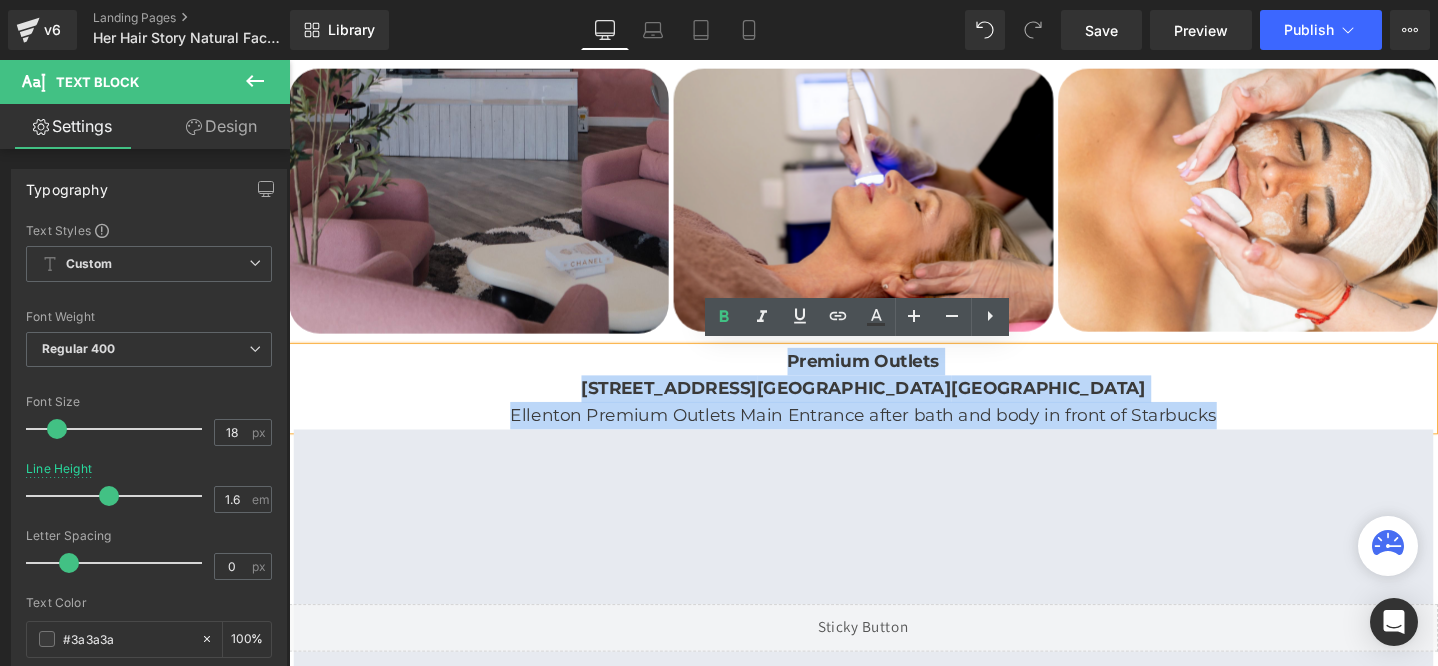 drag, startPoint x: 811, startPoint y: 370, endPoint x: 1290, endPoint y: 429, distance: 482.61993 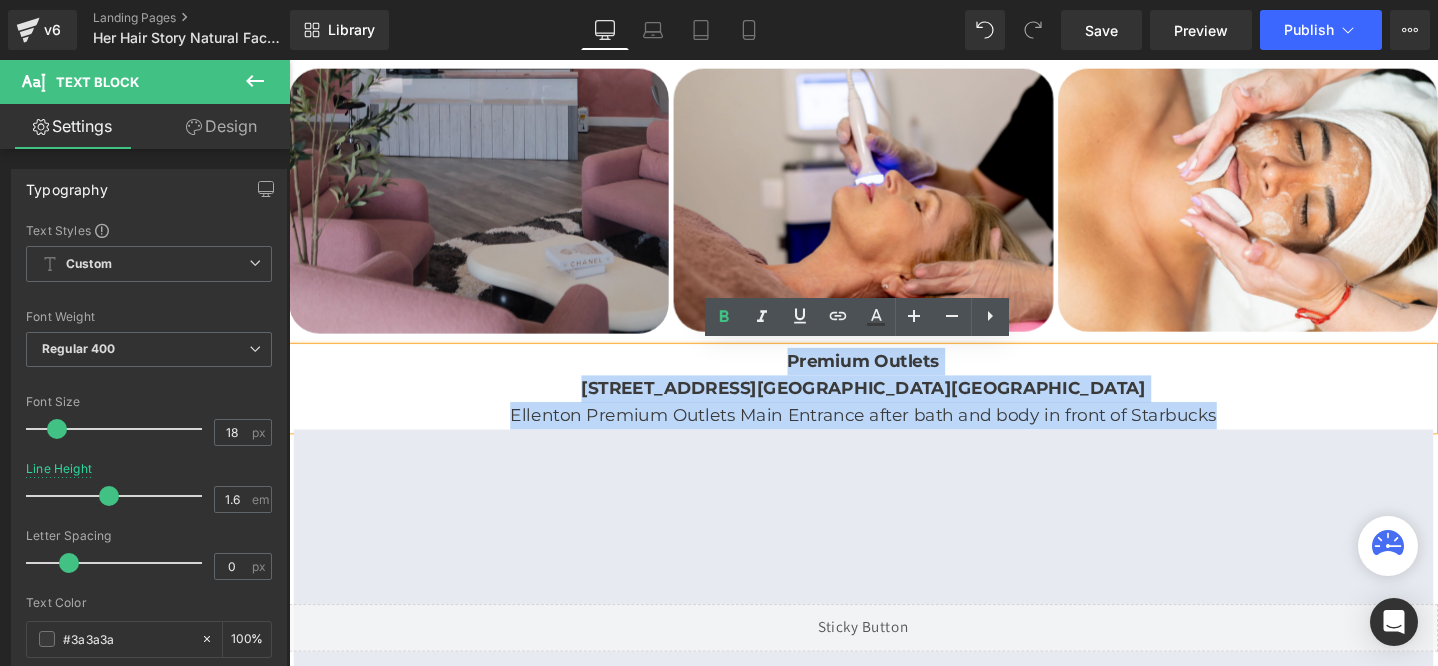 click on "Premium Outlets 5422 Factory Shops Blvd  Ellenton, FL 34222  USA Ellenton Premium Outlets Main Entrance after bath and body in front of Starbucks" at bounding box center (894, 406) 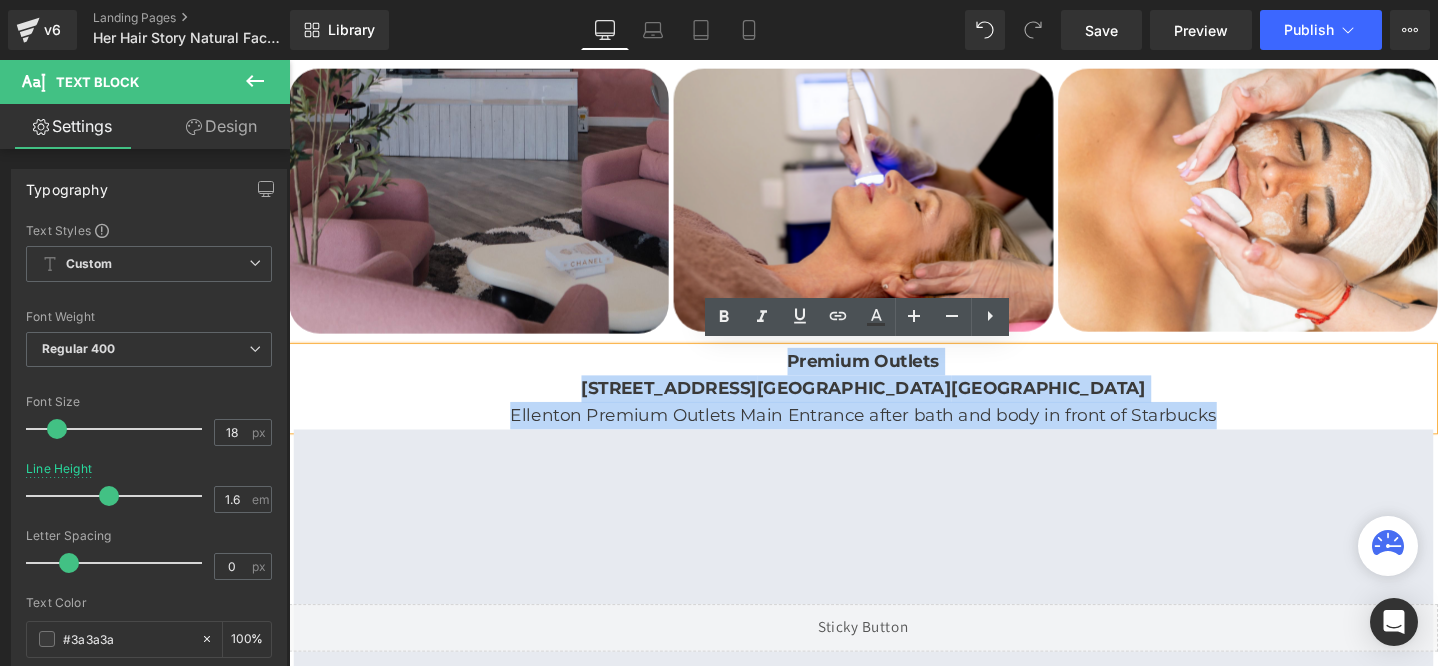 copy on "Premium Outlets 5422 Factory Shops Blvd  Ellenton, FL 34222  USA Ellenton Premium Outlets Main Entrance after bath and body in front of Starbucks" 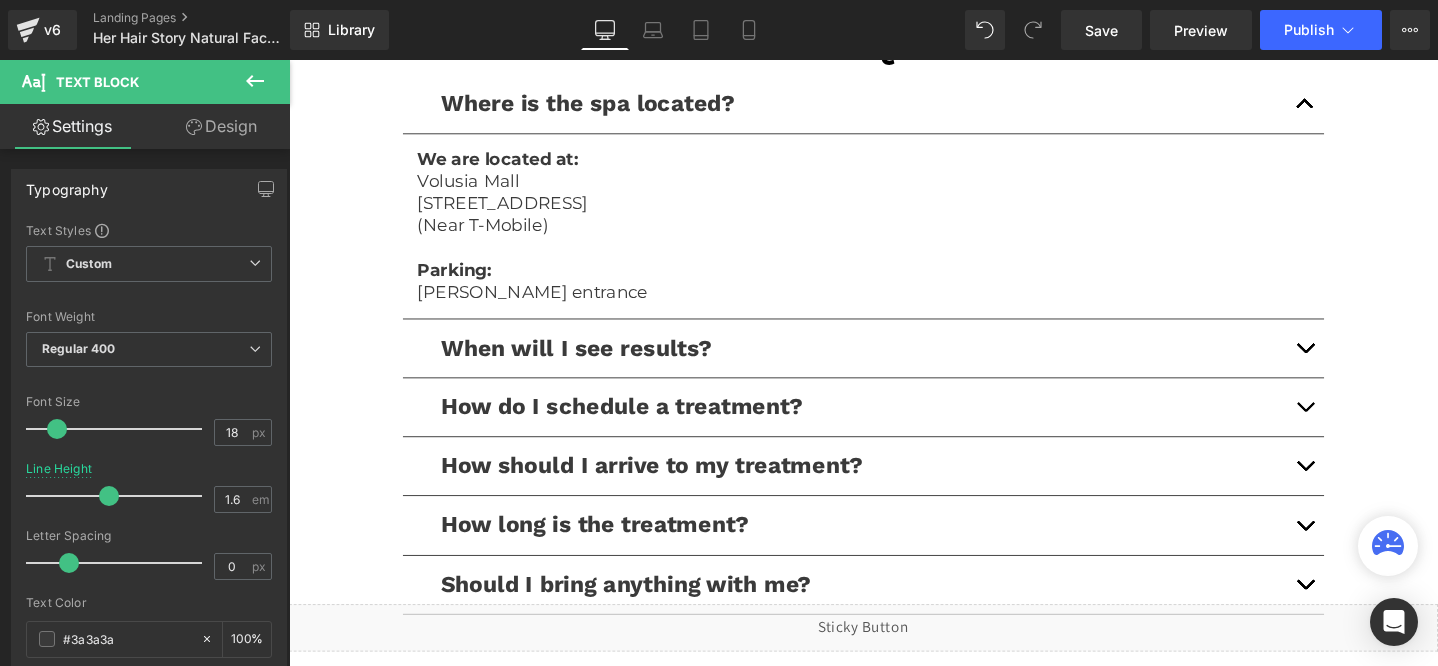 scroll, scrollTop: 4456, scrollLeft: 0, axis: vertical 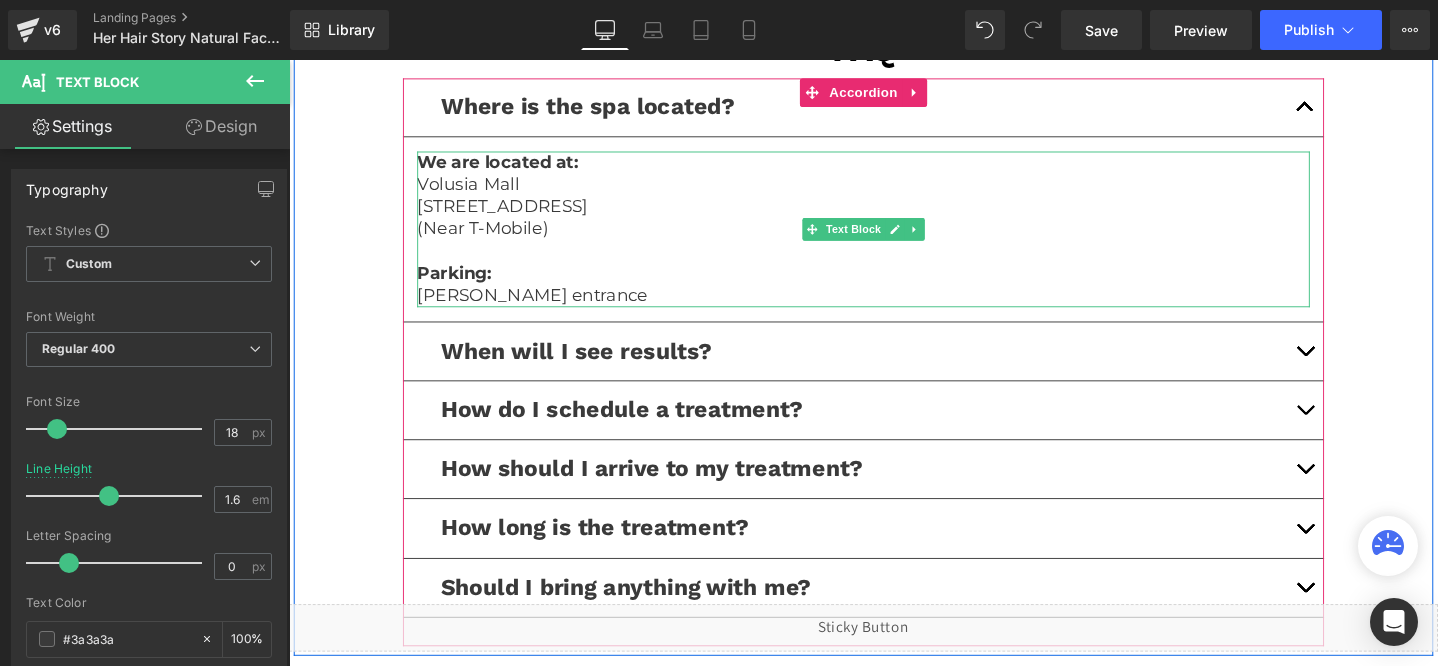 click on "1700 W International Speedway Blvd, Daytona Beach, FL 32114" at bounding box center (894, 214) 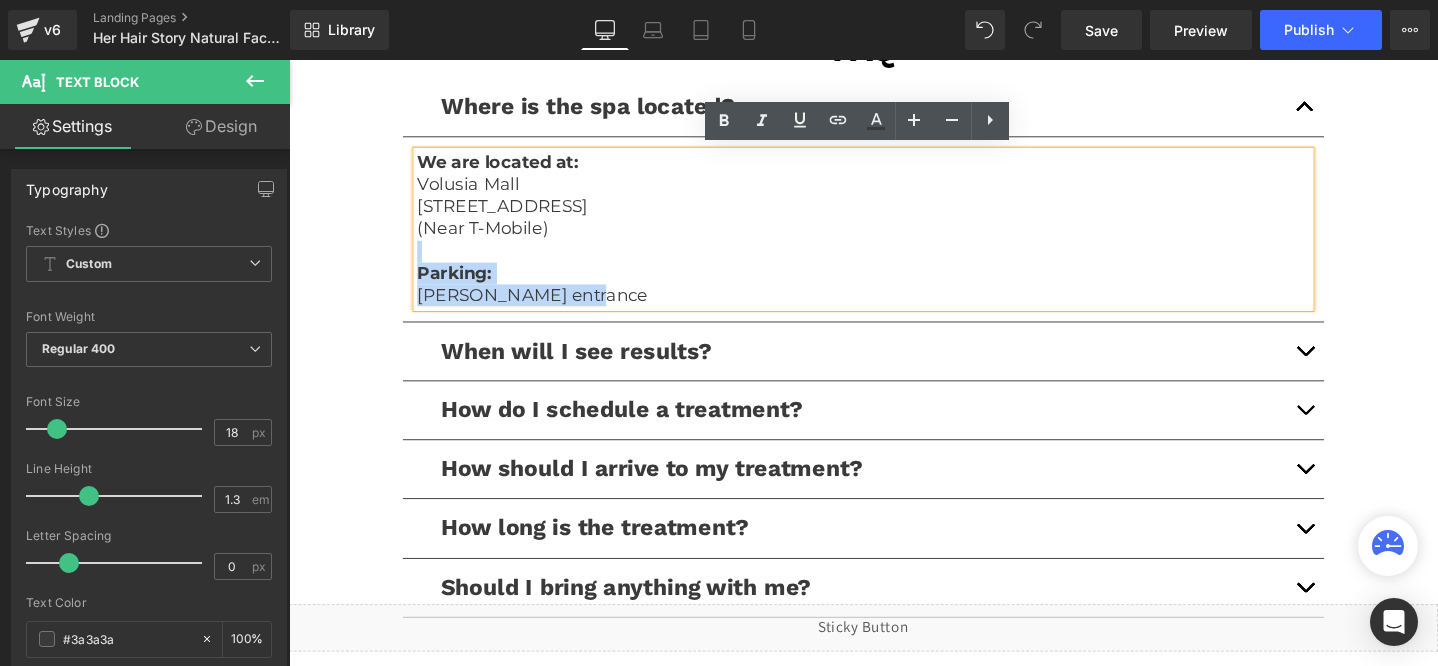 drag, startPoint x: 577, startPoint y: 231, endPoint x: 419, endPoint y: 190, distance: 163.23296 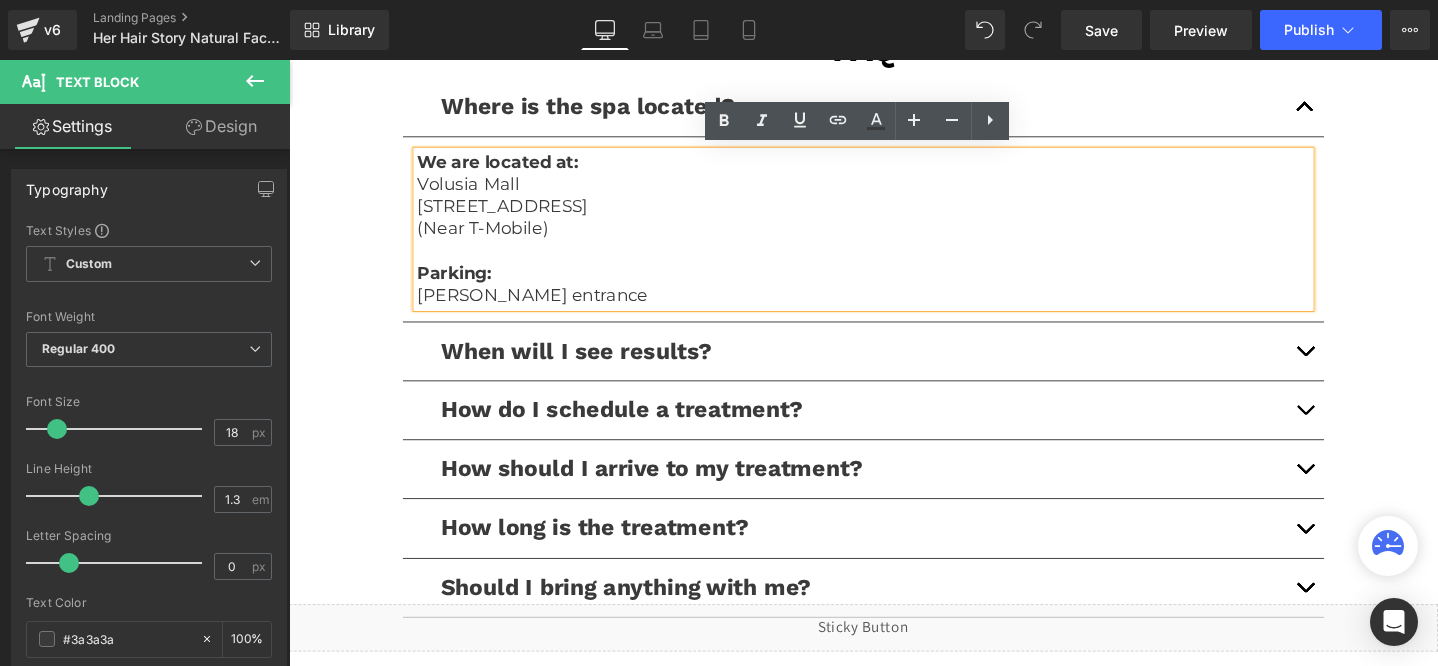 drag, startPoint x: 423, startPoint y: 185, endPoint x: 693, endPoint y: 255, distance: 278.9265 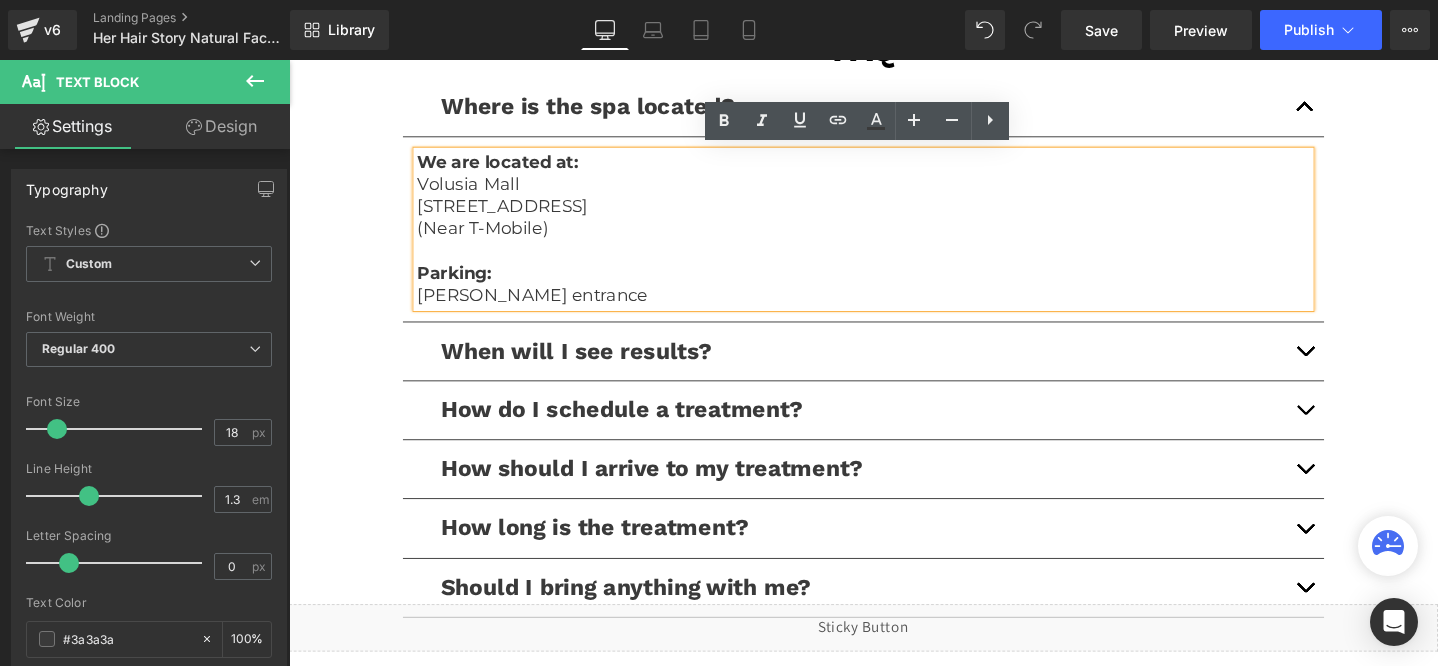click on "We are located at: Volusia Mall 1700 W International Speedway Blvd, Daytona Beach, FL 32114 (Near T-Mobile) Parking: Dillard’s entrance" at bounding box center [894, 238] 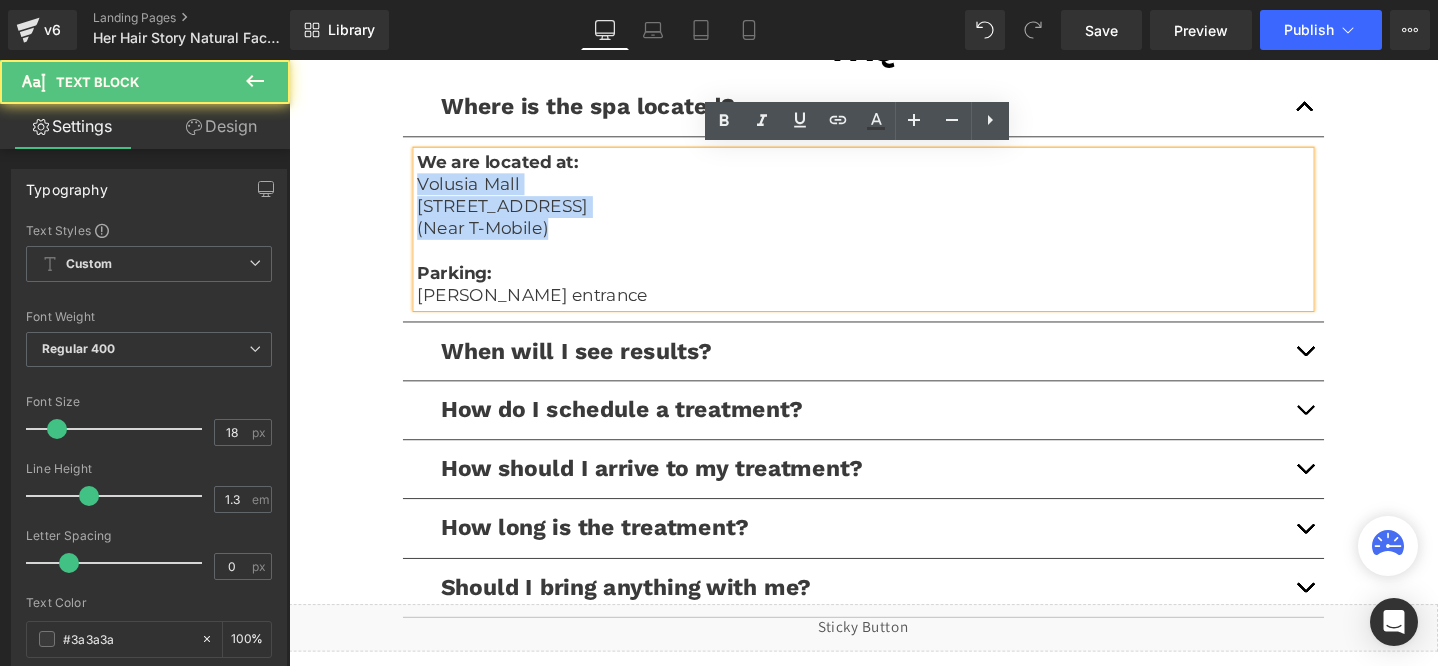 drag, startPoint x: 566, startPoint y: 234, endPoint x: 426, endPoint y: 189, distance: 147.05441 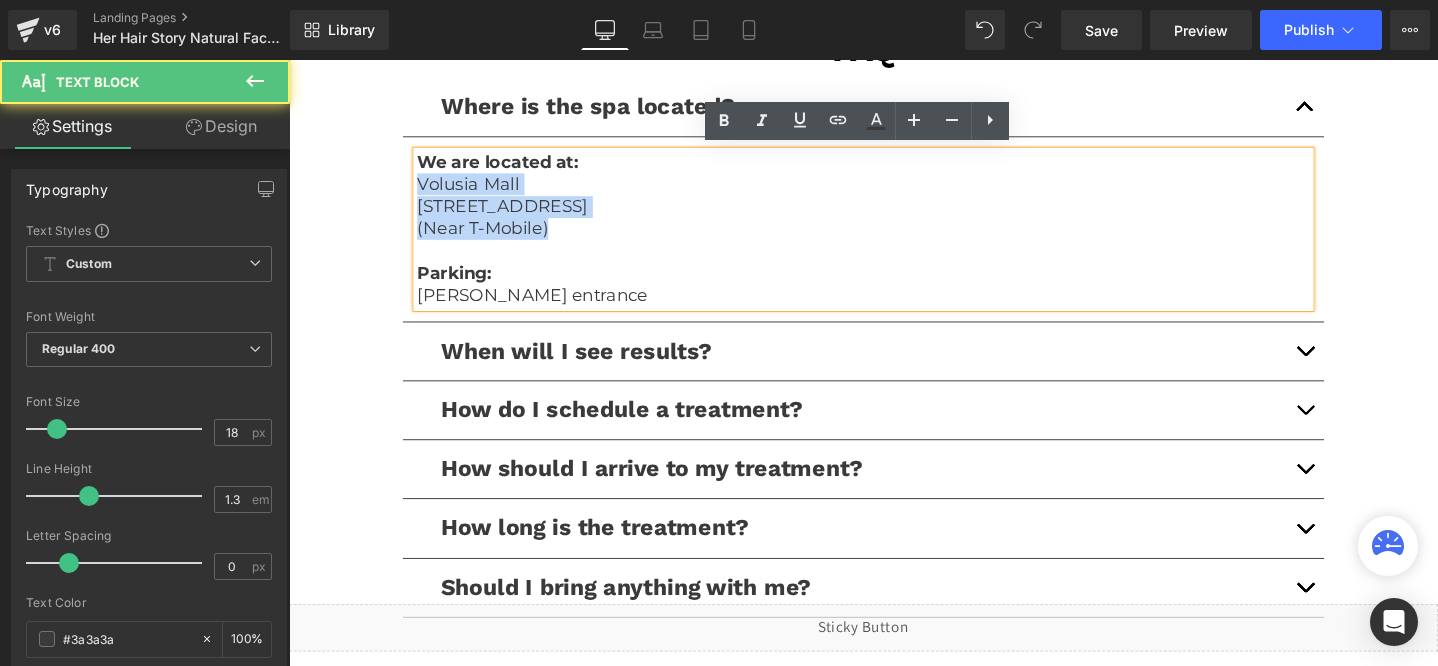 click on "We are located at: Volusia Mall 1700 W International Speedway Blvd, Daytona Beach, FL 32114 (Near T-Mobile) Parking: Dillard’s entrance" at bounding box center [894, 238] 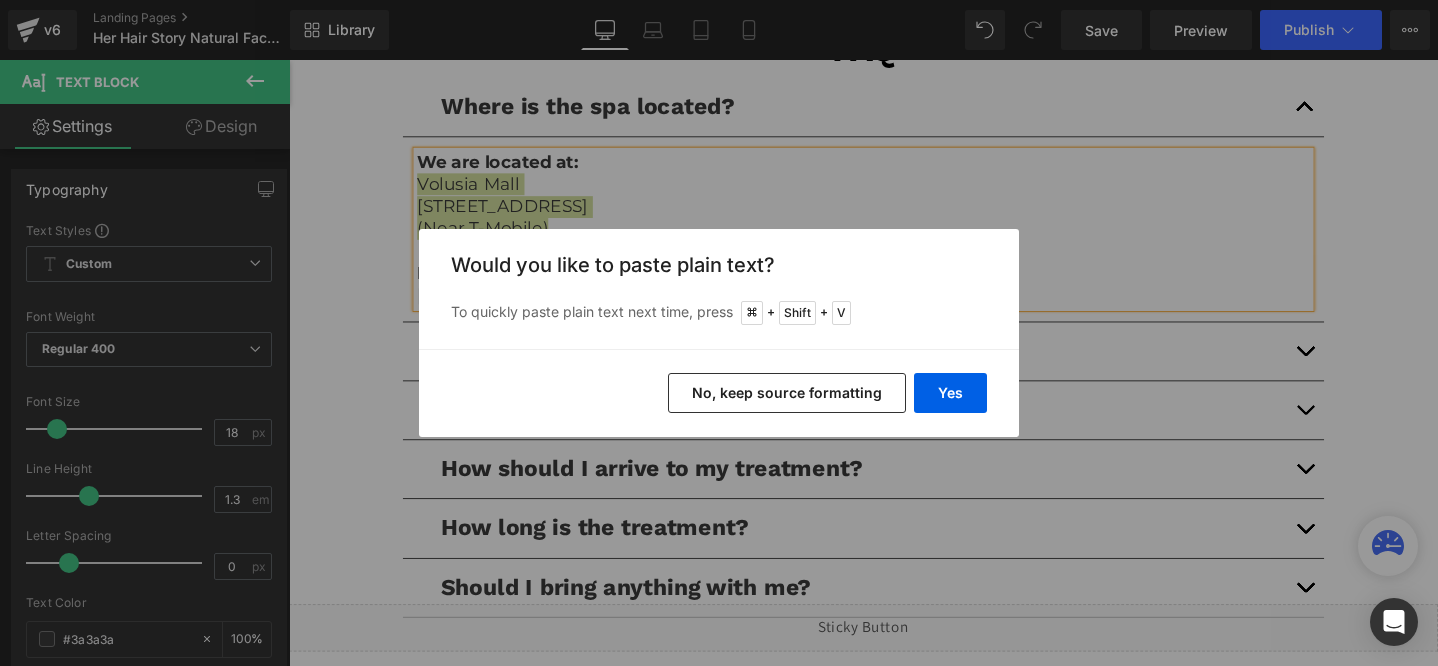 click on "Yes No, keep source formatting" at bounding box center (719, 393) 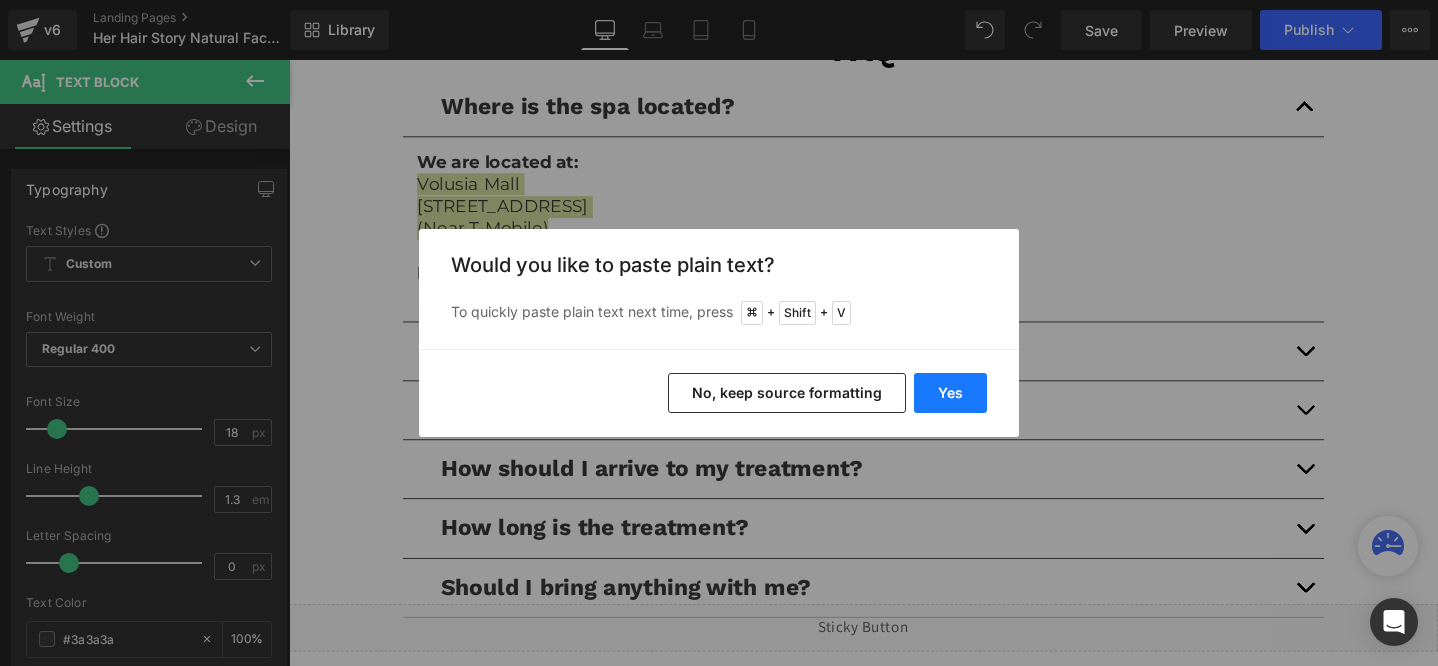 click on "Yes" at bounding box center (950, 393) 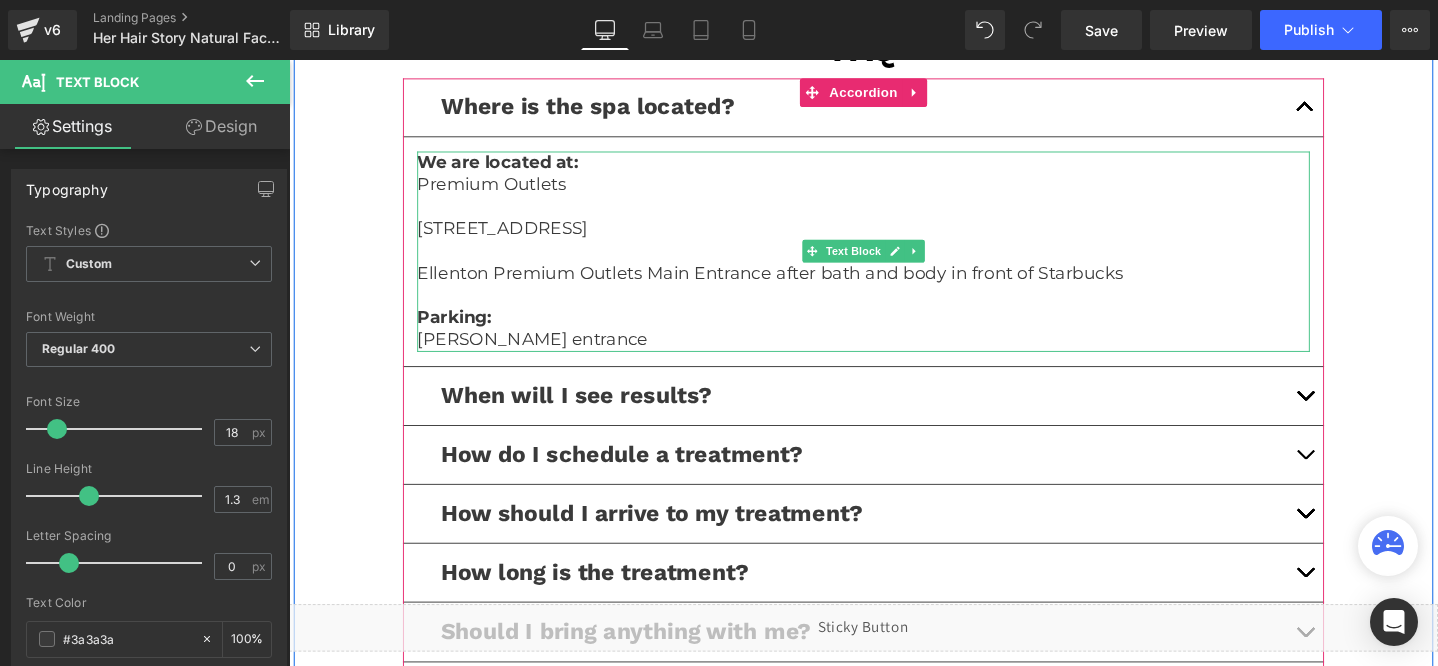 click on "5422 Factory Shops Blvd Ellenton, FL 34222 USA" at bounding box center [894, 237] 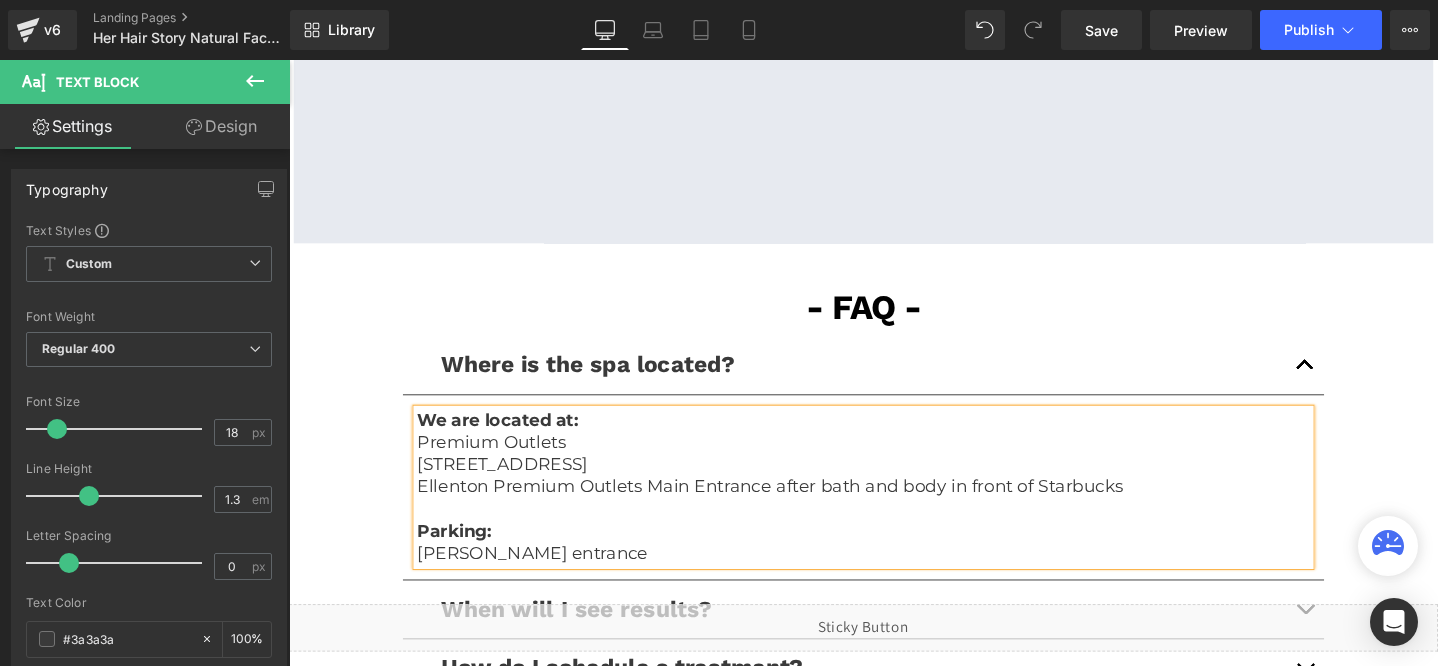 scroll, scrollTop: 4212, scrollLeft: 0, axis: vertical 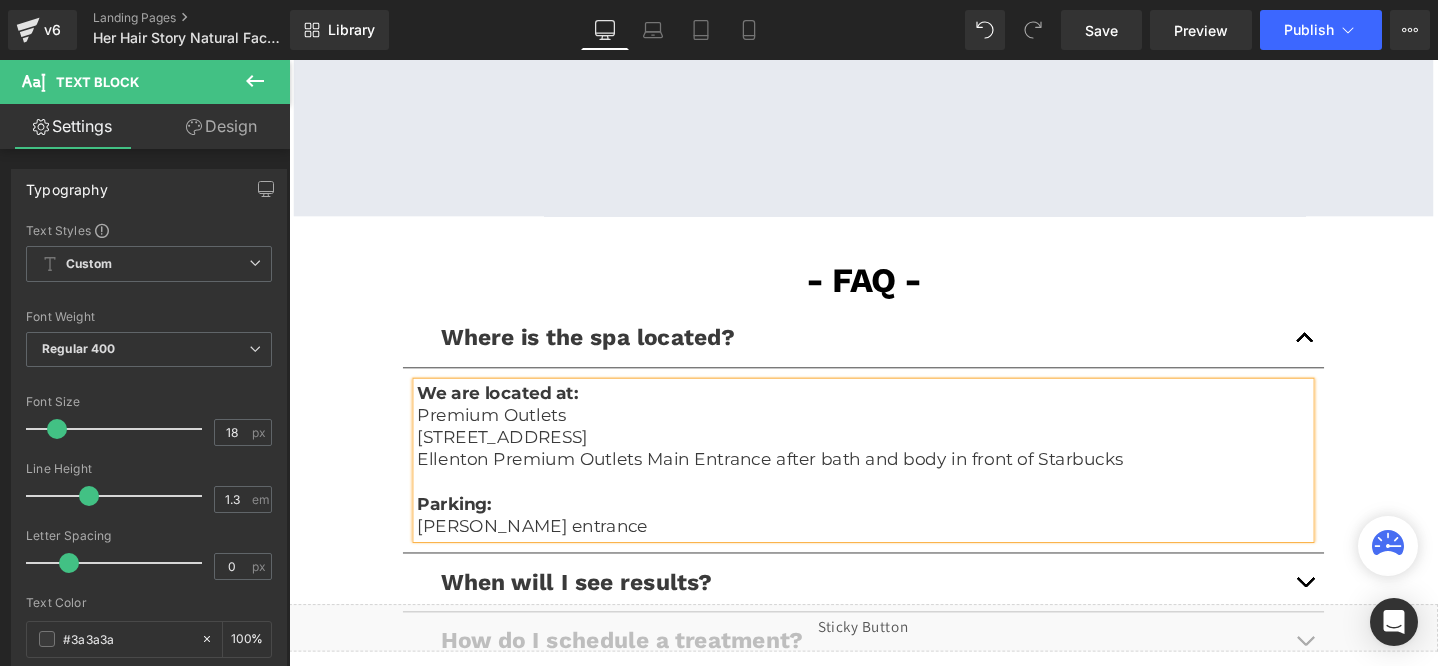 click on "Ellenton Premium Outlets Main Entrance after bath and body in front of Starbucks" at bounding box center [894, 481] 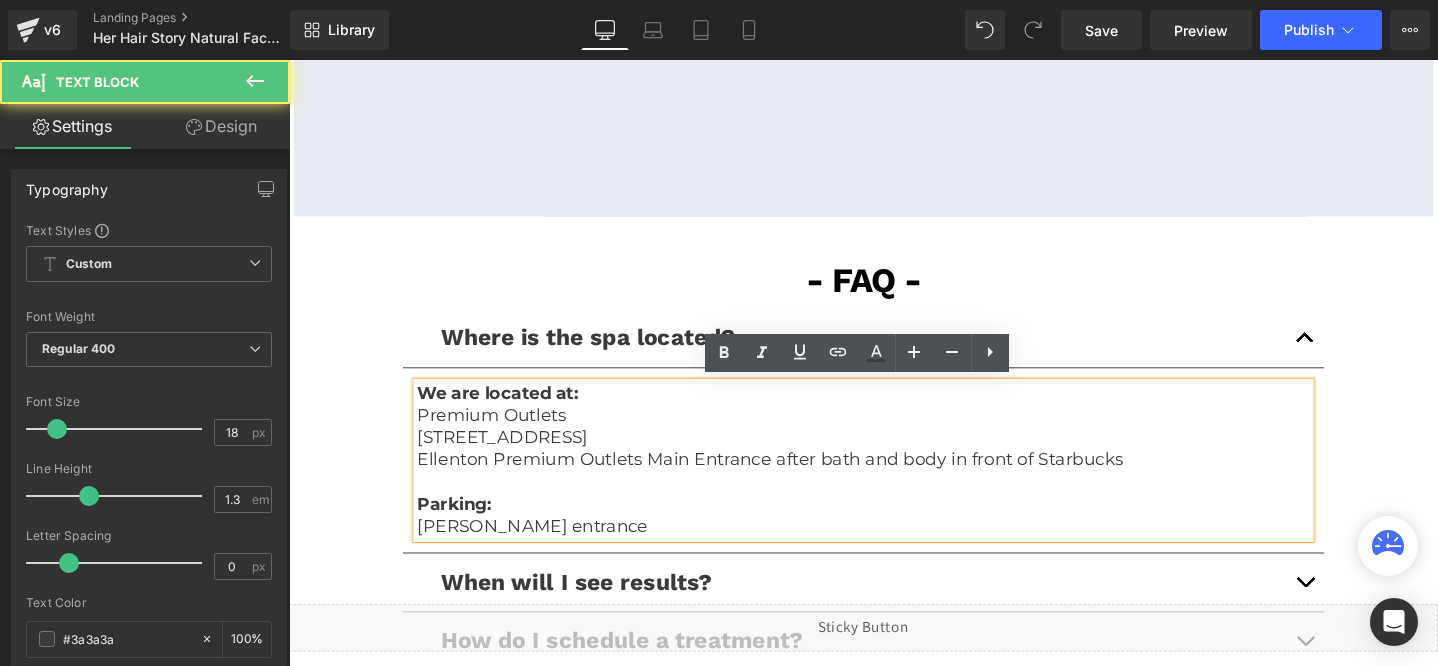 click on "Ellenton Premium Outlets Main Entrance after bath and body in front of Starbucks" at bounding box center [894, 481] 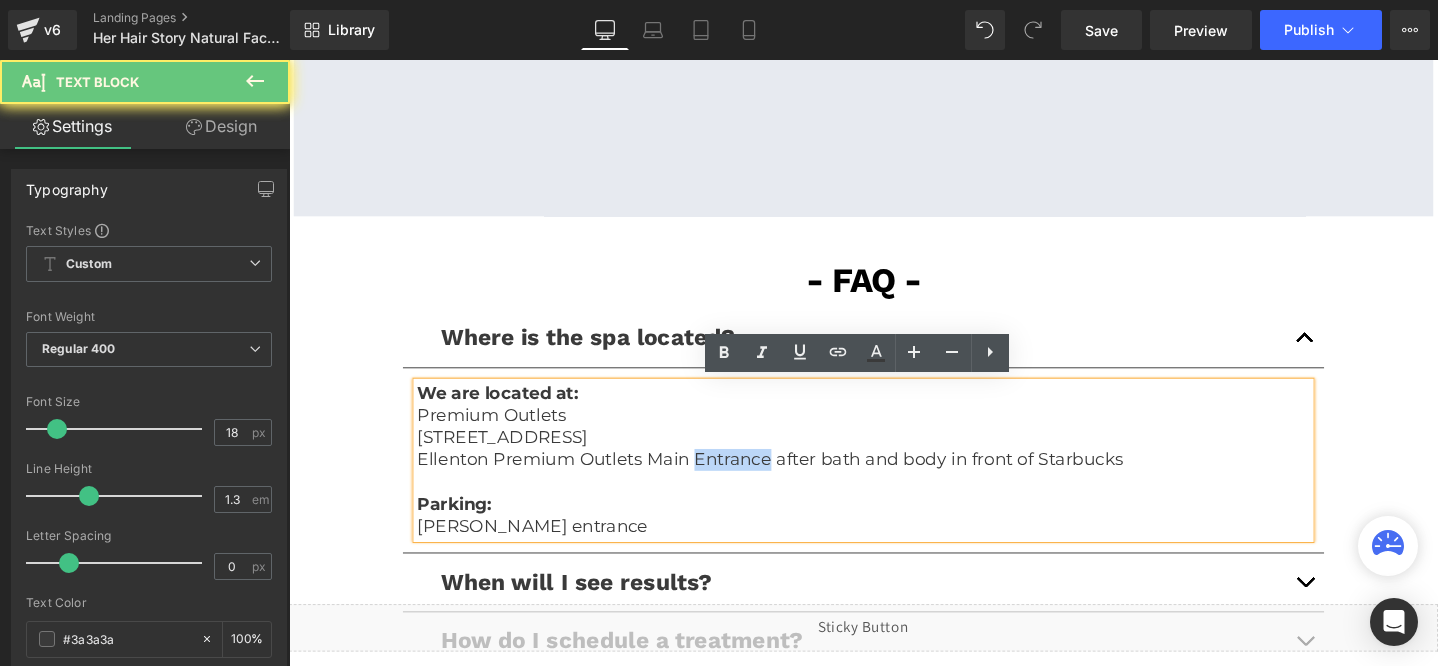click on "Ellenton Premium Outlets Main Entrance after bath and body in front of Starbucks" at bounding box center [894, 481] 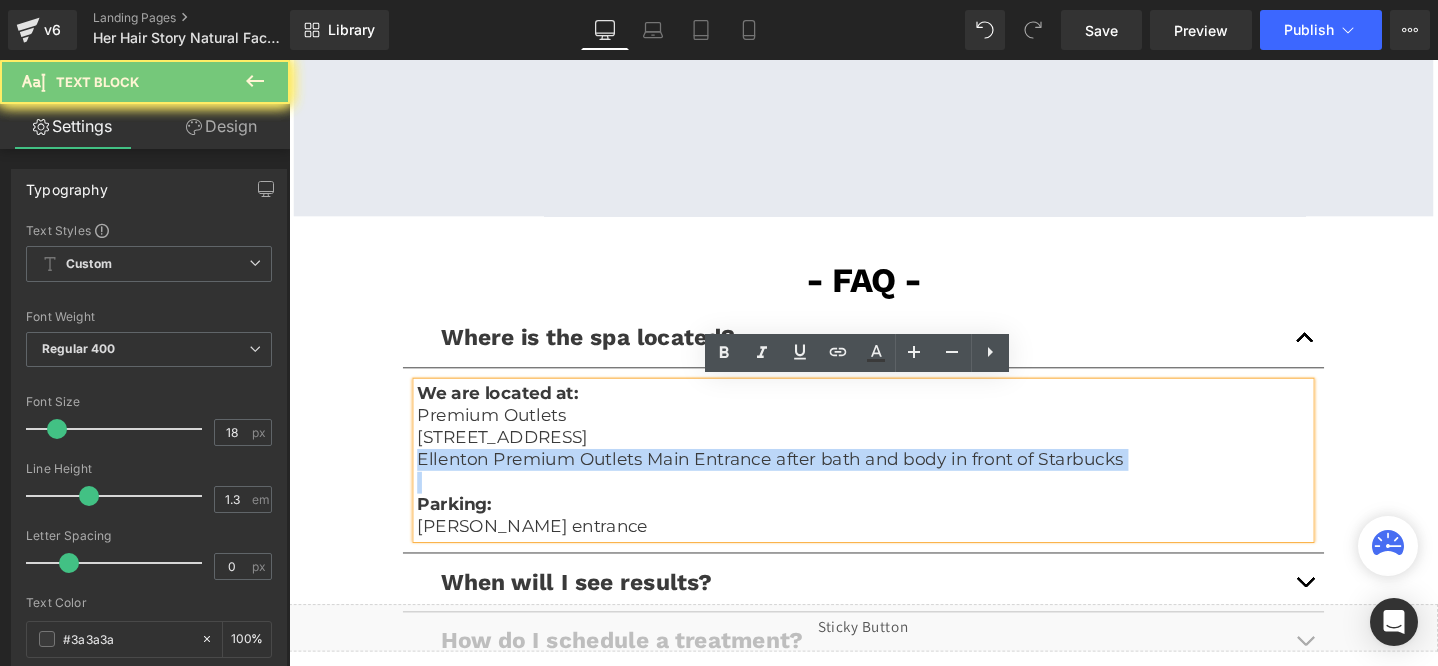 copy on "Ellenton Premium Outlets Main Entrance after bath and body in front of Starbucks" 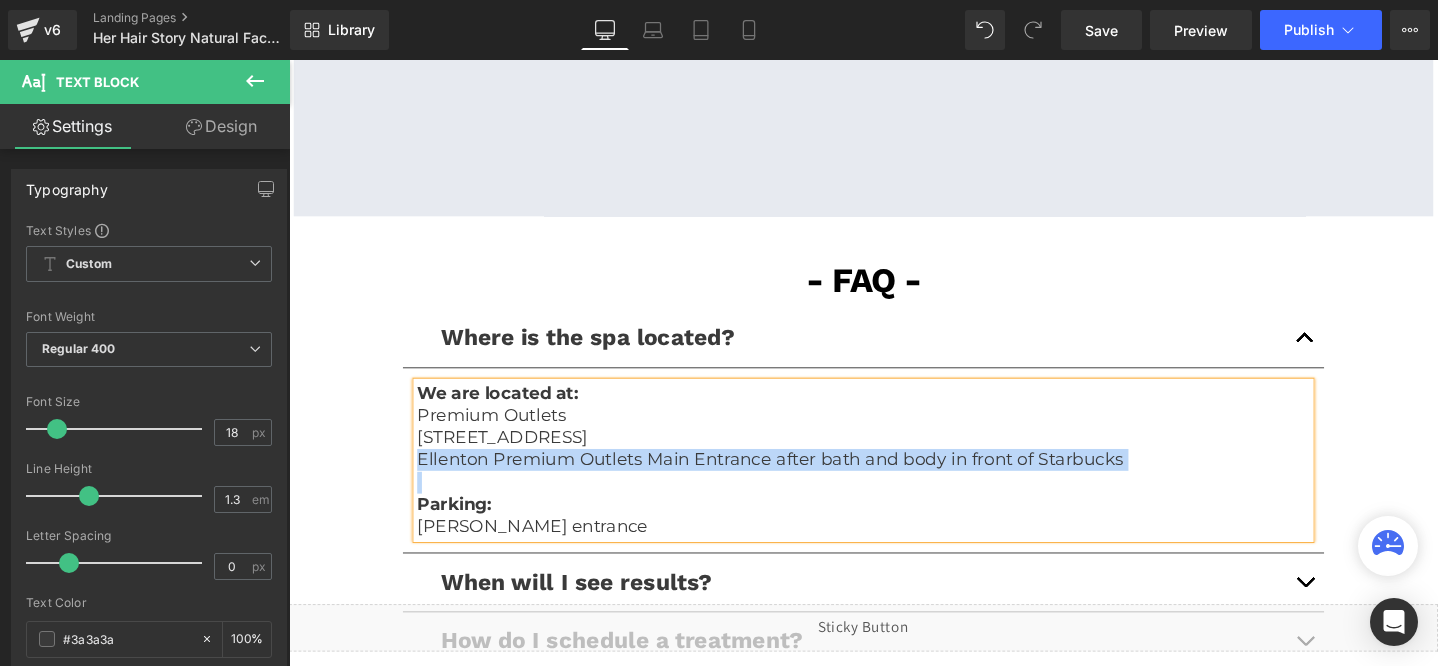 click on "Ellenton Premium Outlets Main Entrance after bath and body in front of Starbucks" at bounding box center (894, 481) 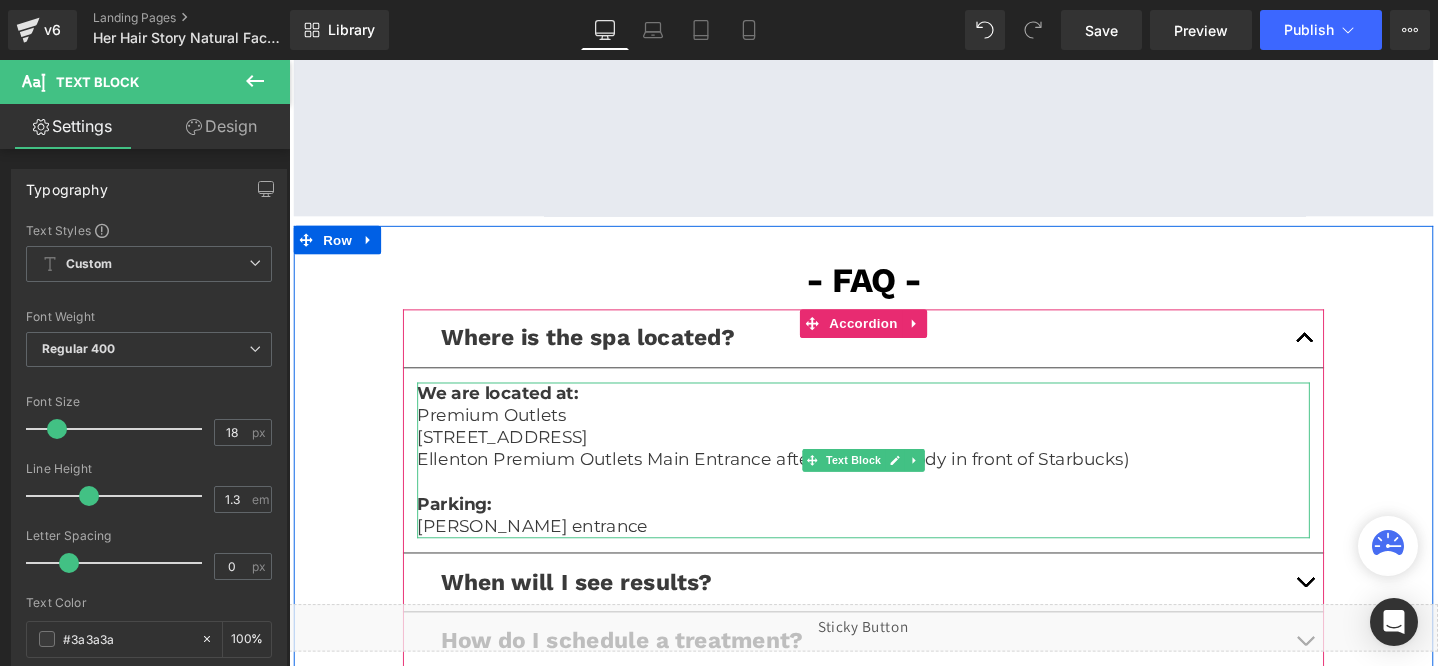 click on "Ellenton Premium Outlets Main Entrance after bath and body in front of Starbucks)" at bounding box center [894, 481] 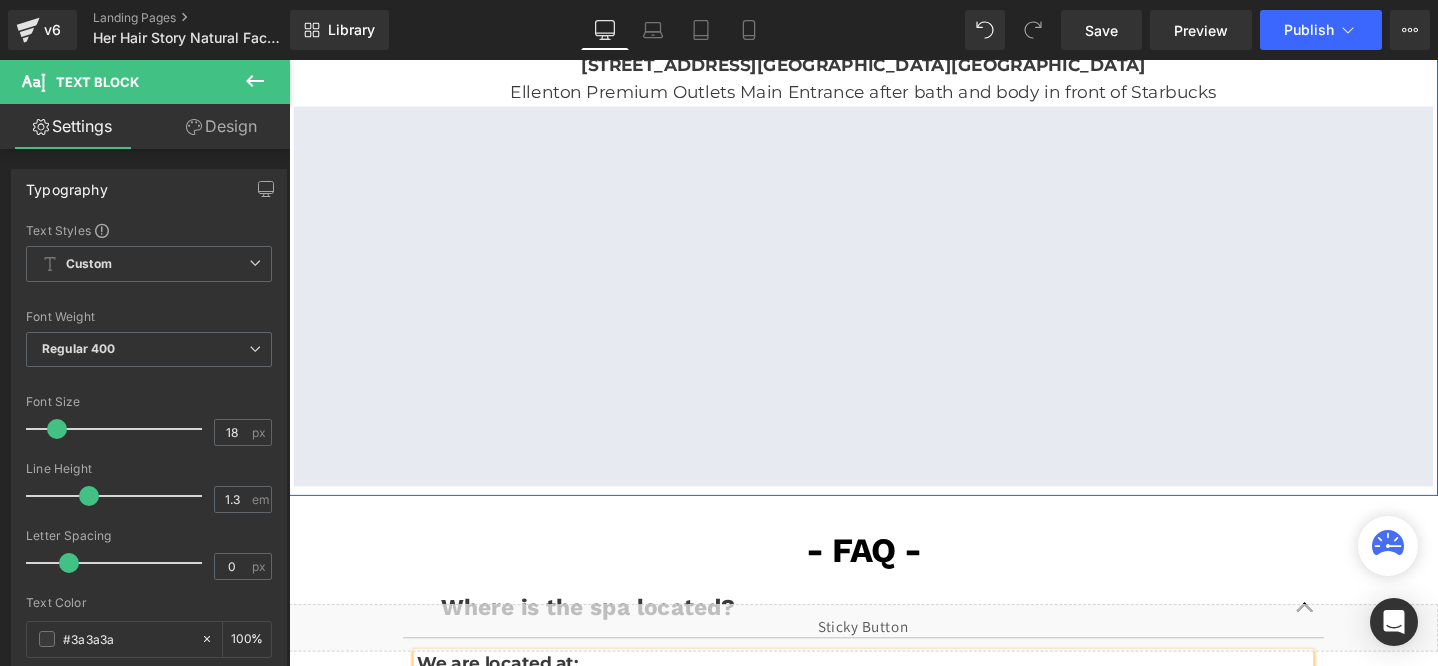 scroll, scrollTop: 3643, scrollLeft: 0, axis: vertical 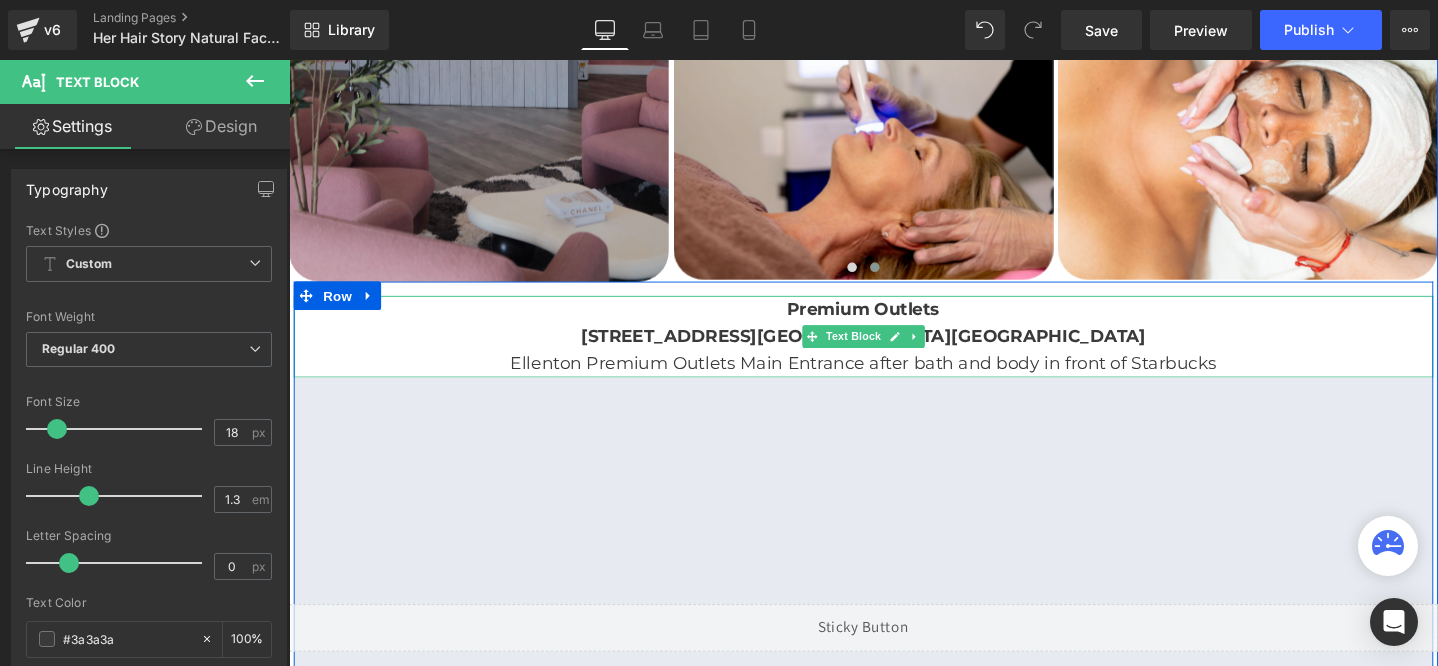 click on "Ellenton Premium Outlets Main Entrance after bath and body in front of Starbucks" at bounding box center (894, 379) 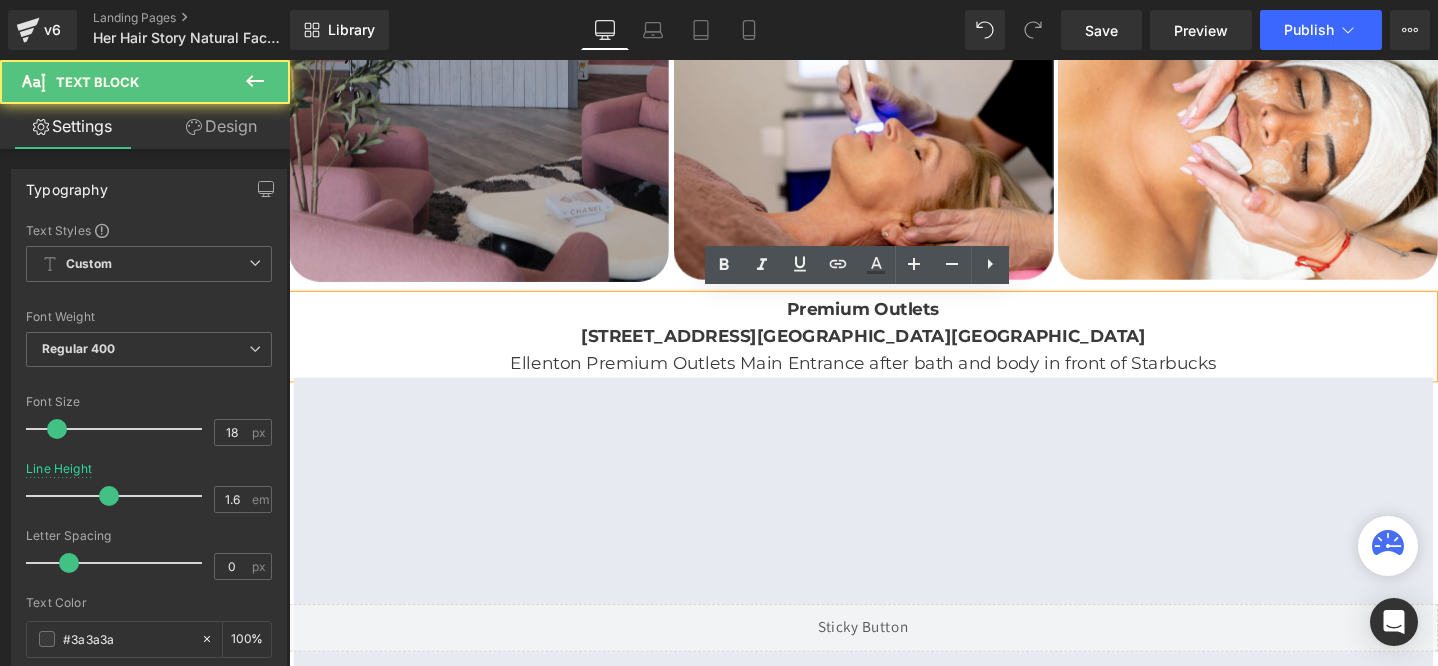 type 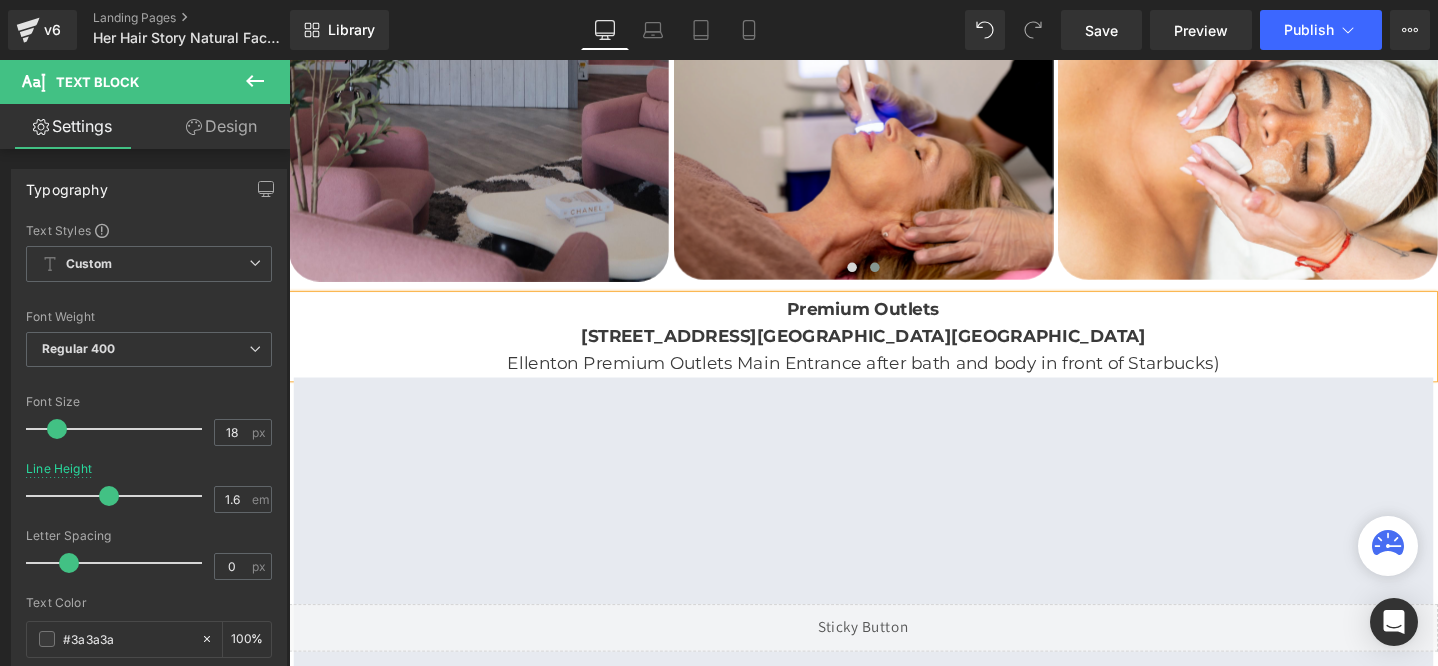 click on "Ellenton Premium Outlets Main Entrance after bath and body in front of Starbucks)" at bounding box center (894, 379) 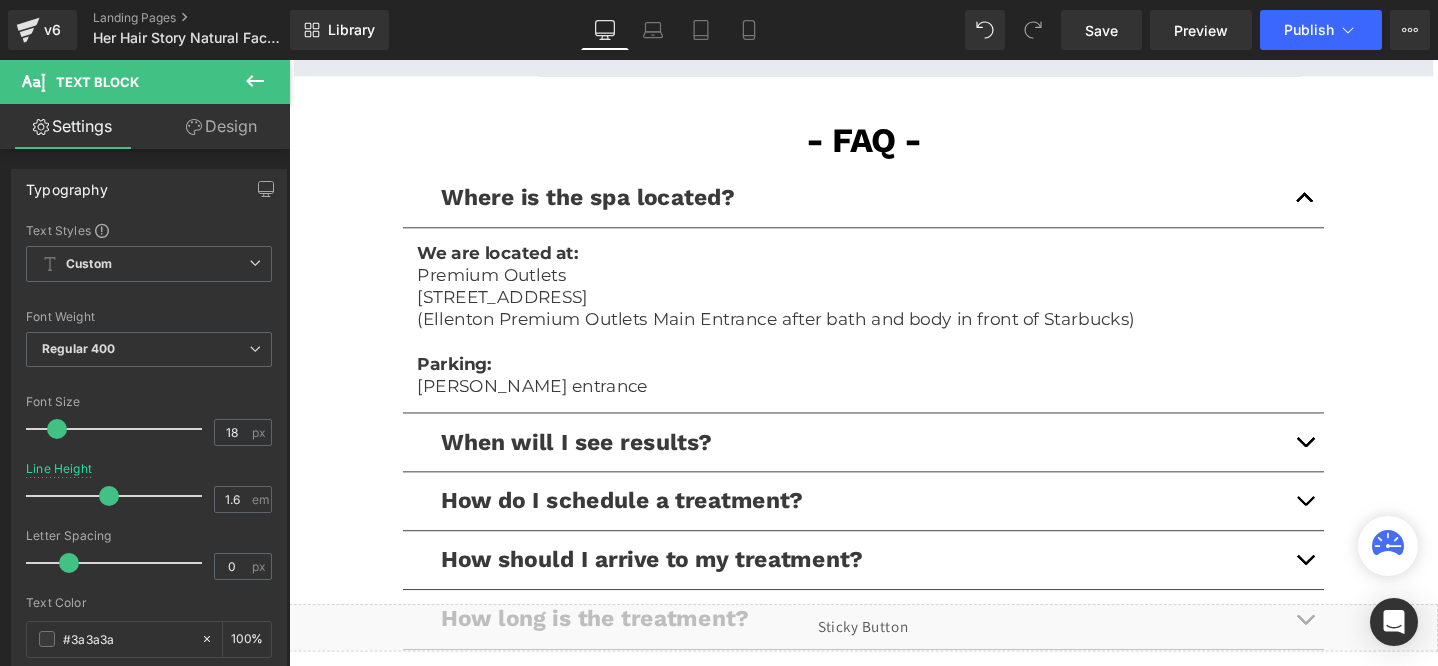 scroll, scrollTop: 4399, scrollLeft: 0, axis: vertical 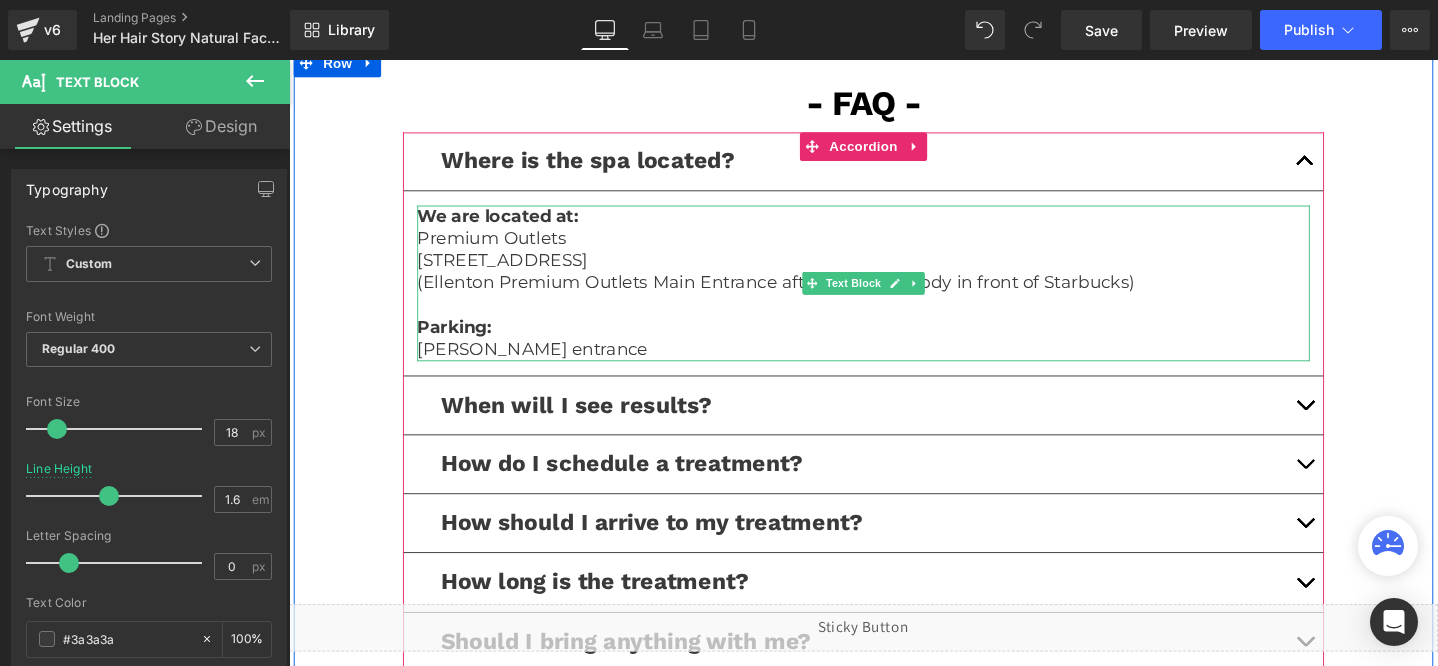click on "Dillard’s entrance" at bounding box center (894, 364) 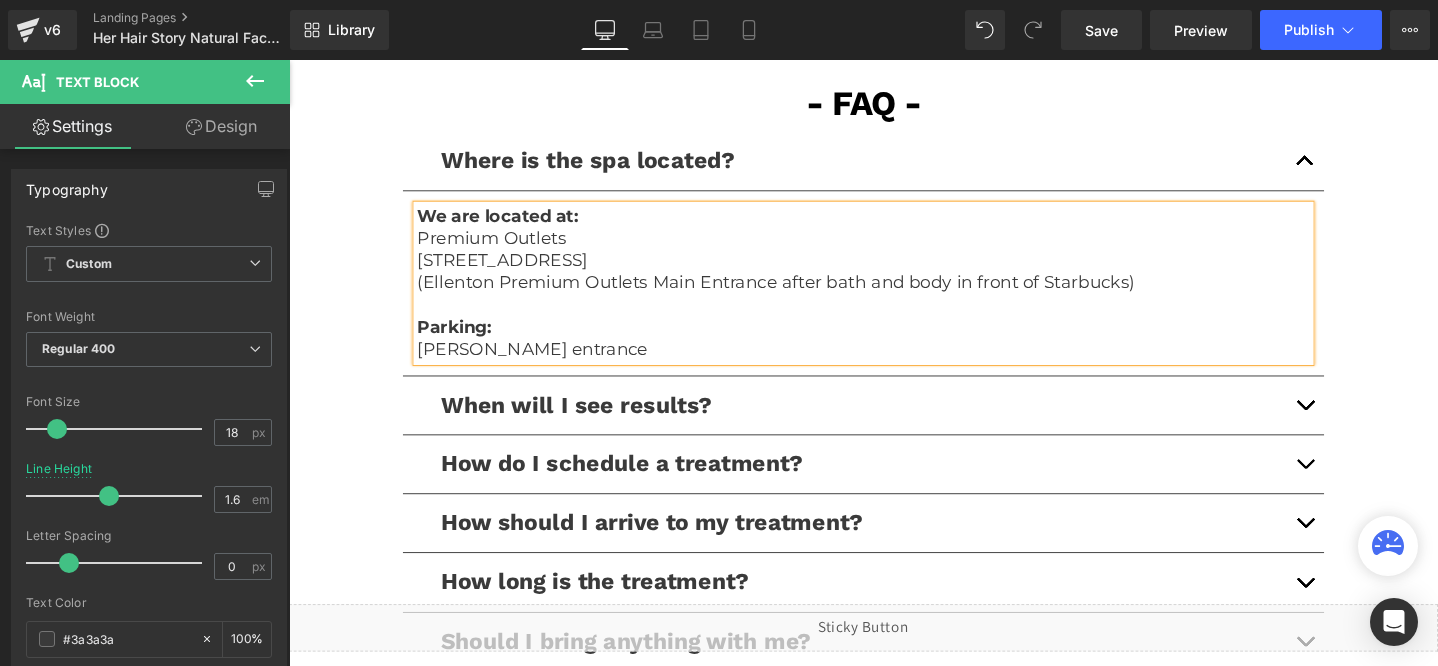 click on "Dillard’s entrance" at bounding box center (894, 364) 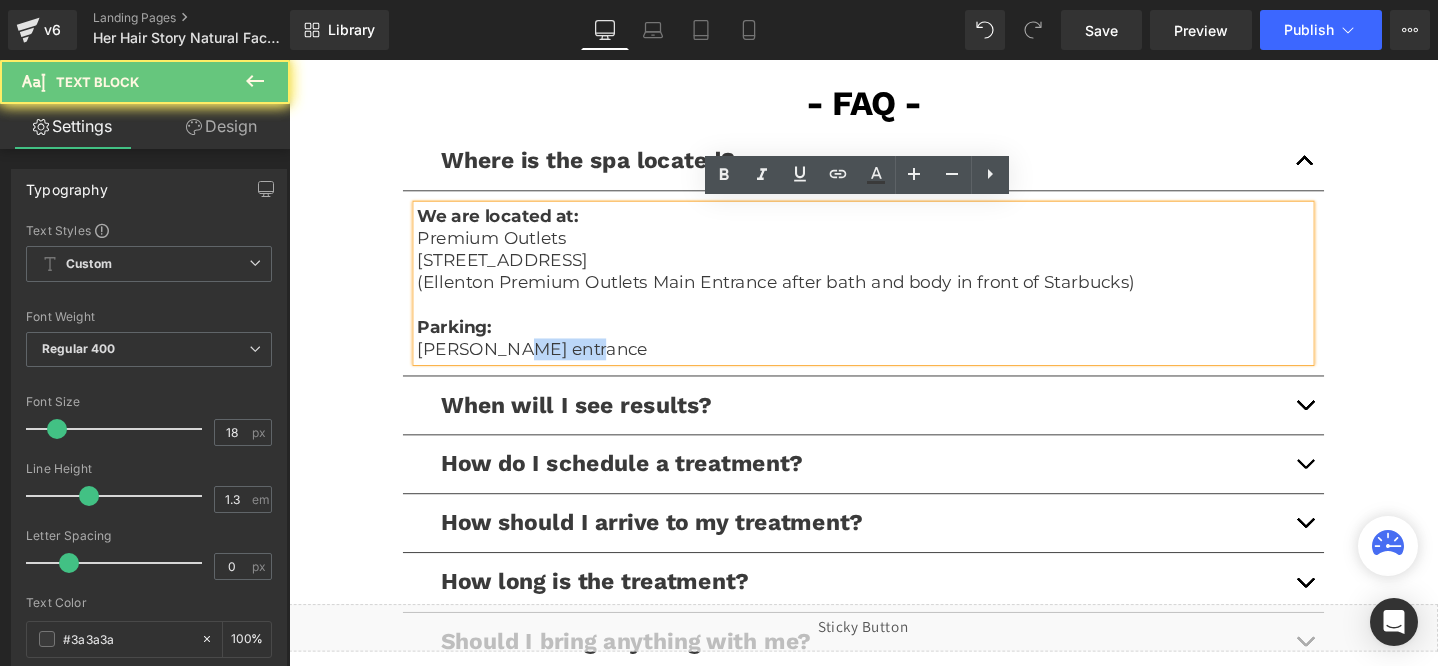 click on "Dillard’s entrance" at bounding box center (894, 364) 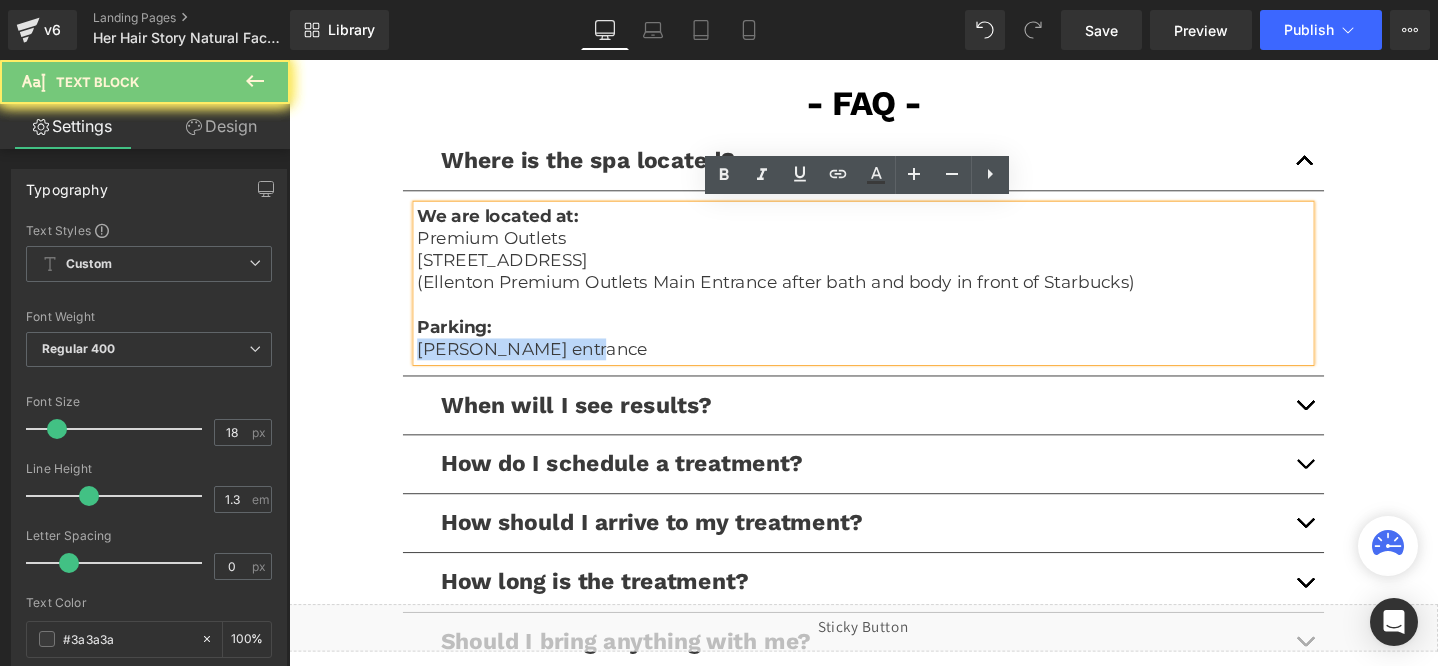 click on "Dillard’s entrance" at bounding box center [894, 364] 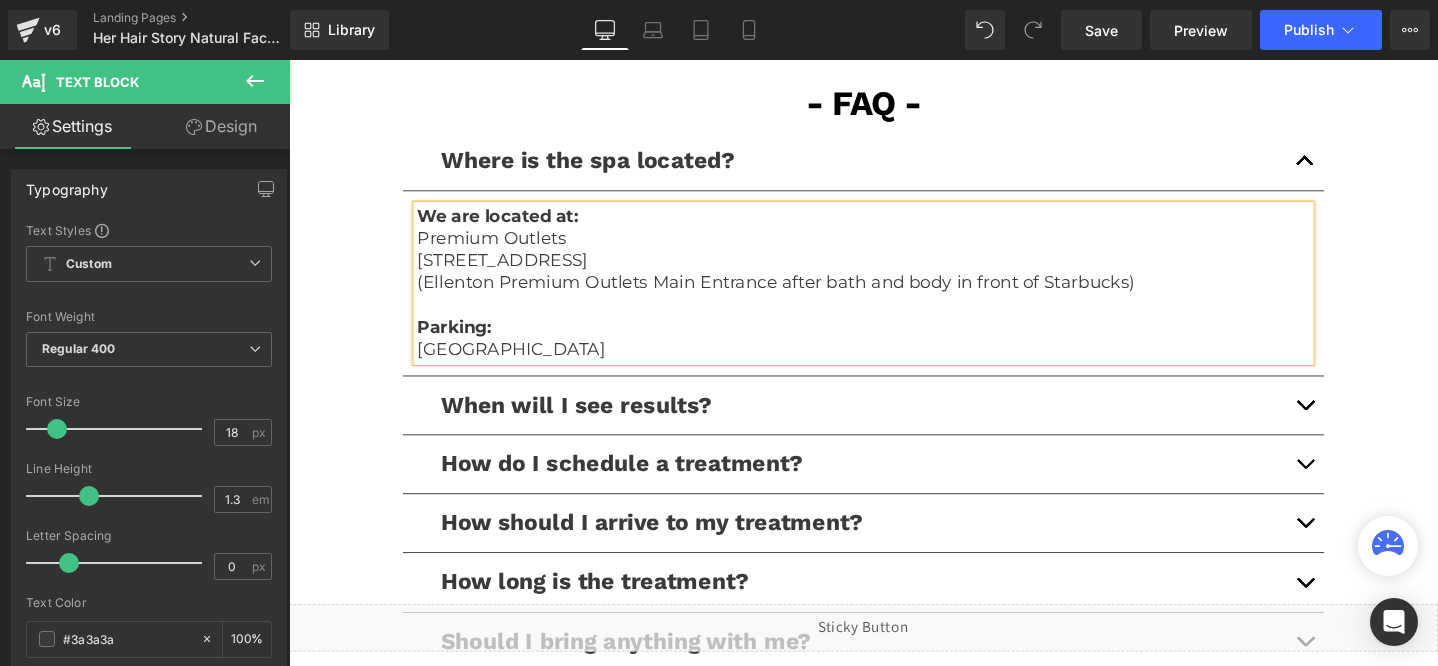 click at bounding box center (1359, 423) 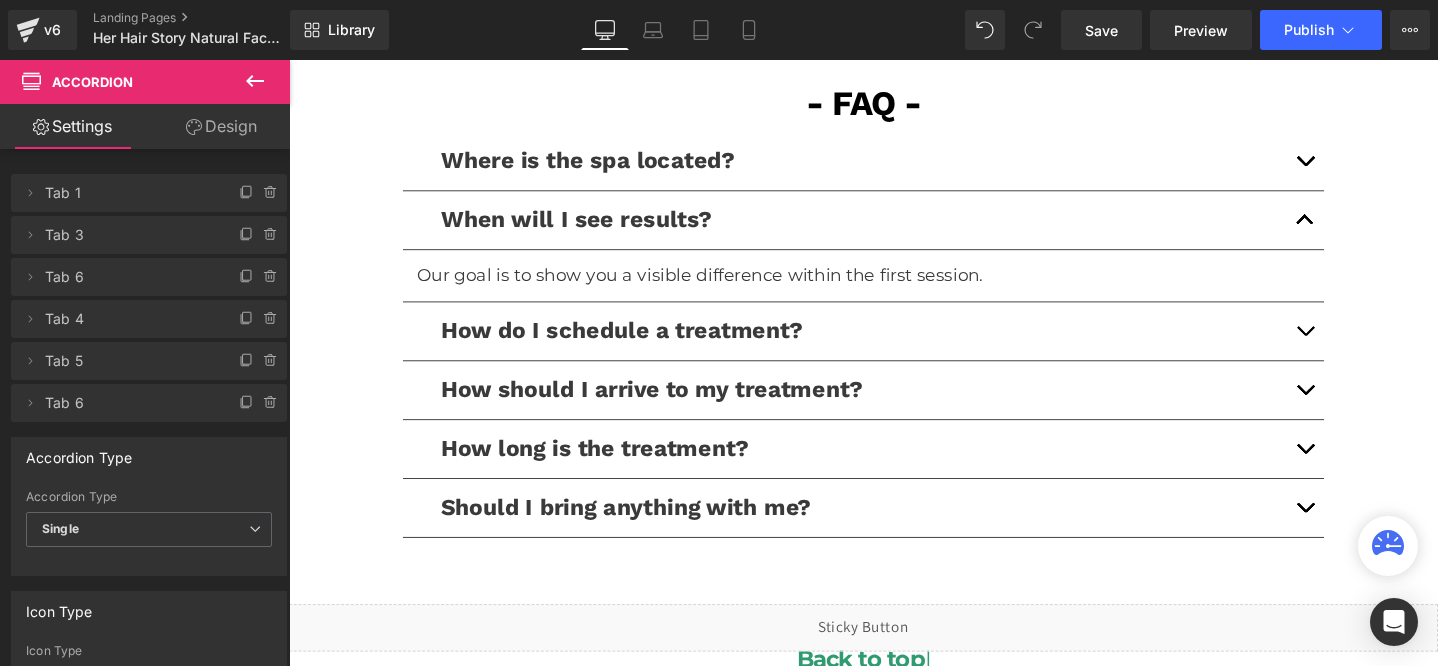 click at bounding box center [1359, 350] 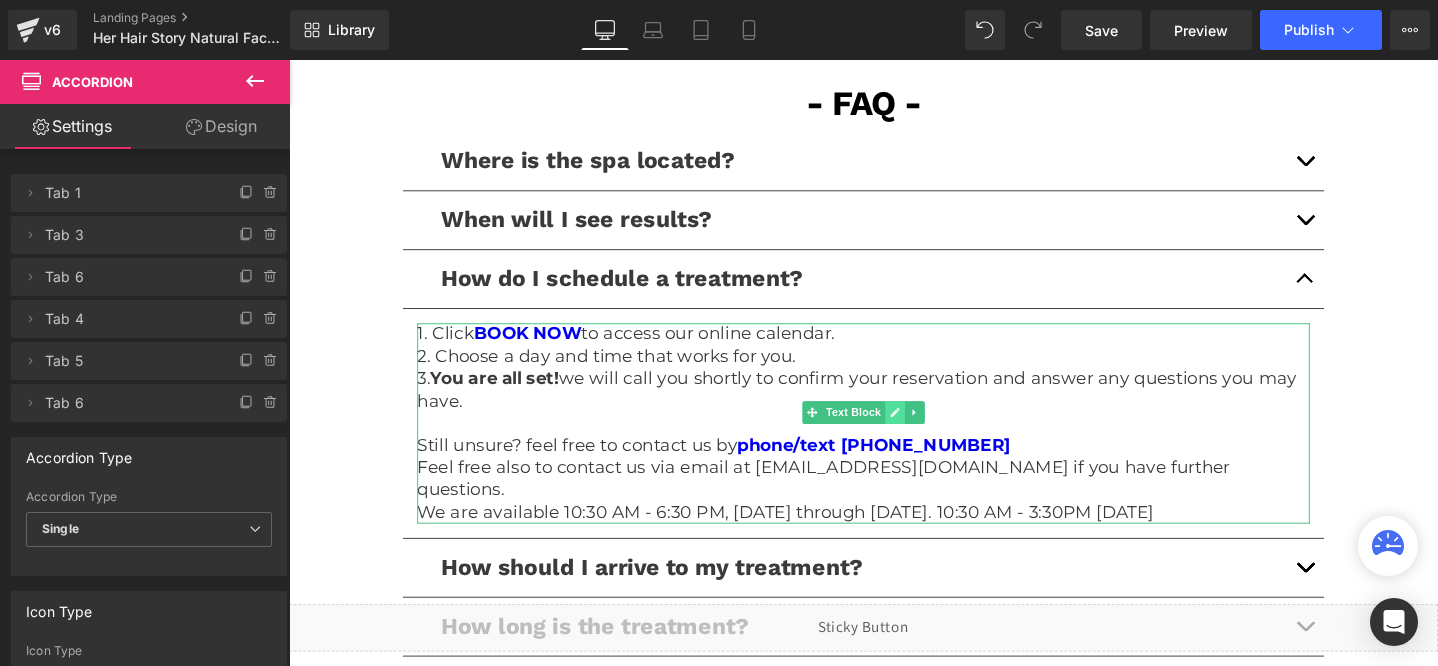 click 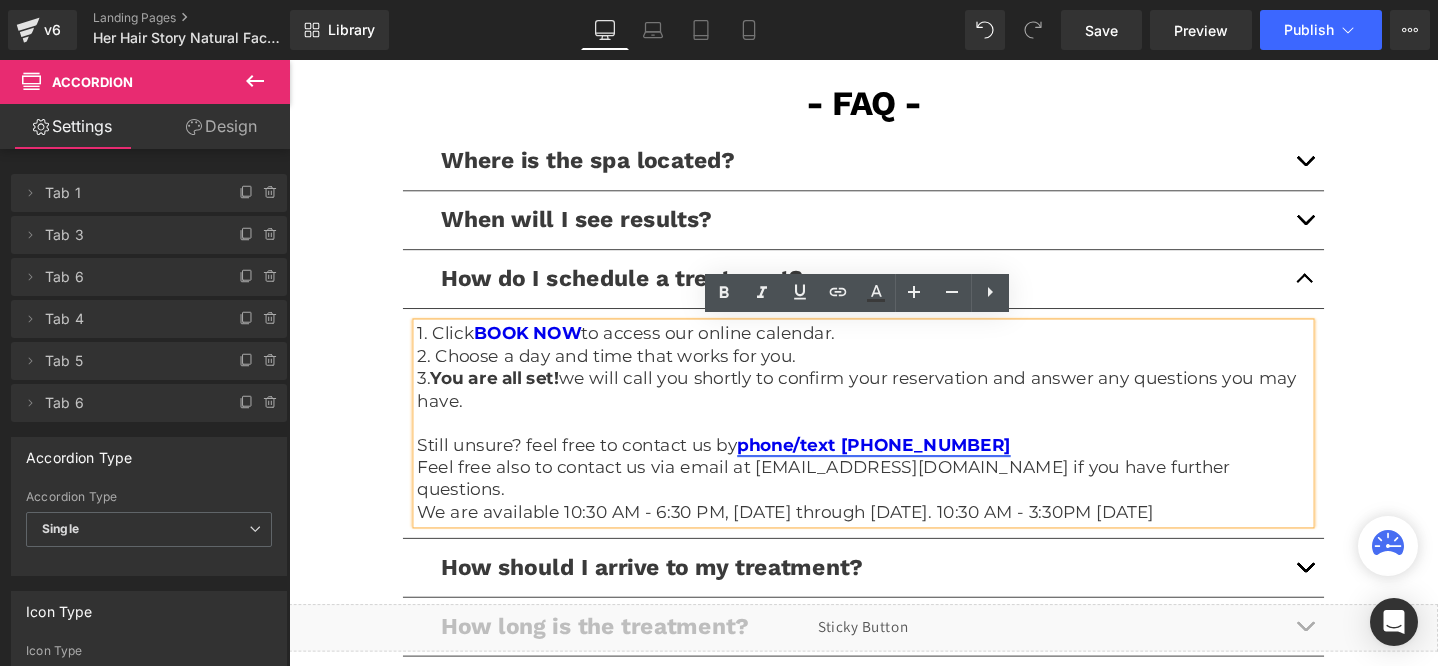 click on "phone/text (386) 319-1236" at bounding box center (905, 465) 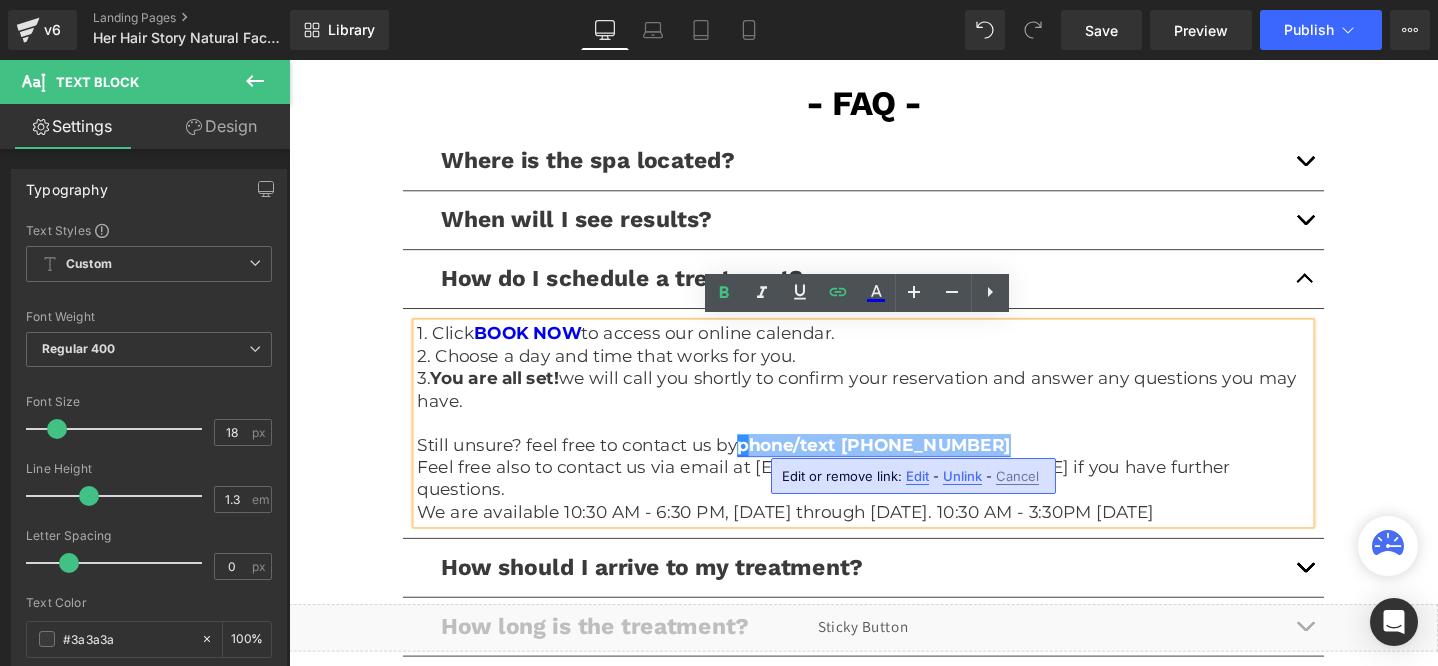 drag, startPoint x: 999, startPoint y: 459, endPoint x: 774, endPoint y: 469, distance: 225.2221 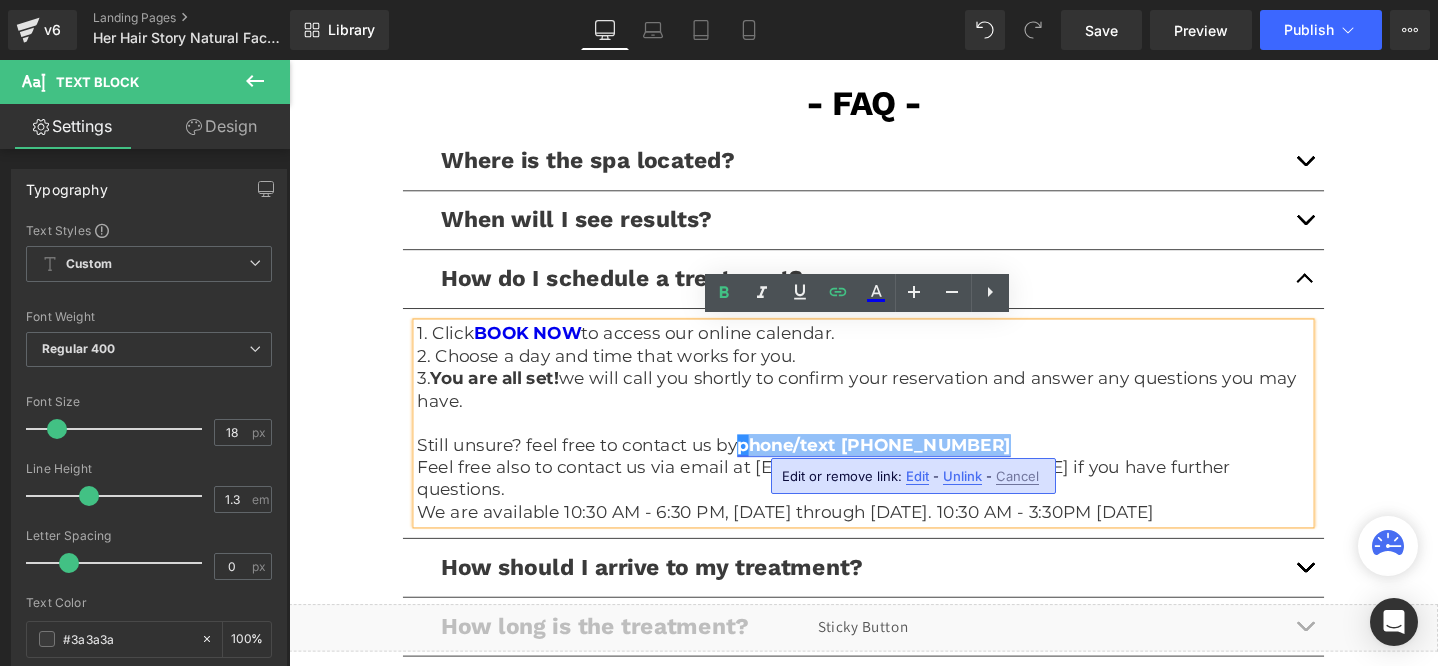 click on "phone/text (386) 319-1236" at bounding box center [905, 465] 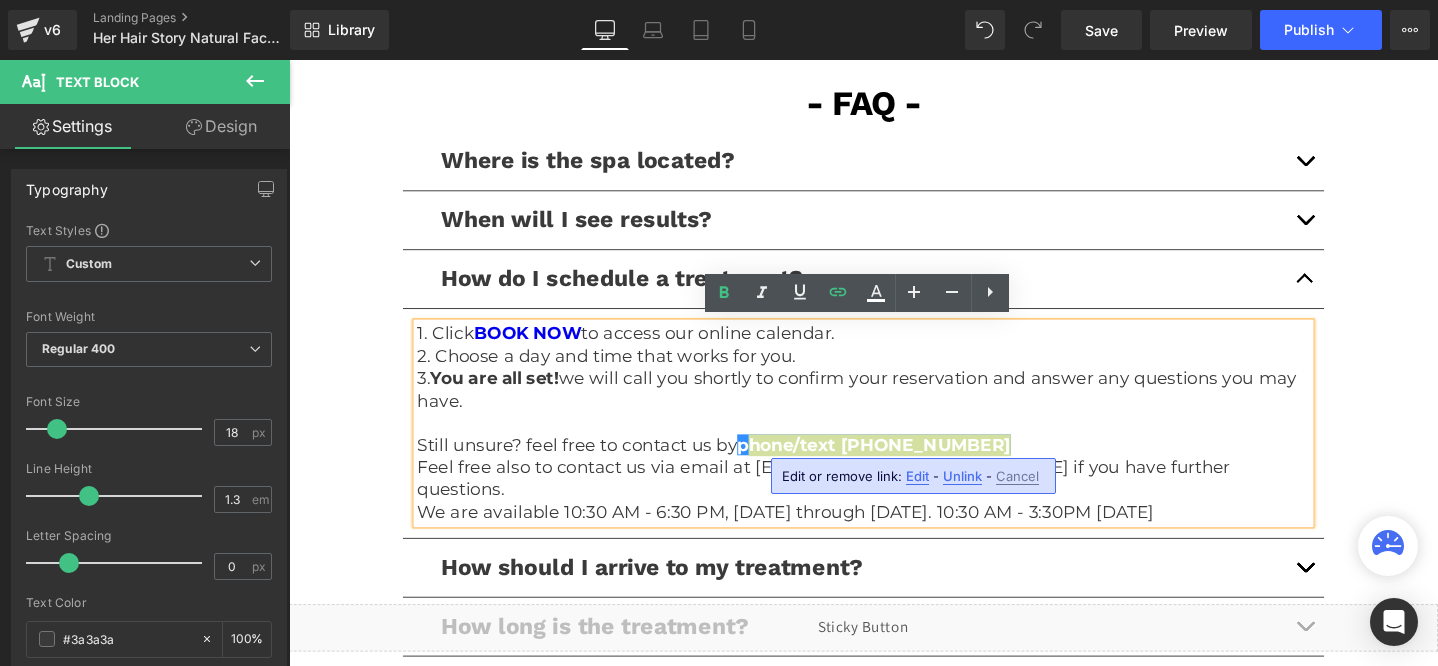 click on "Edit" at bounding box center [917, 476] 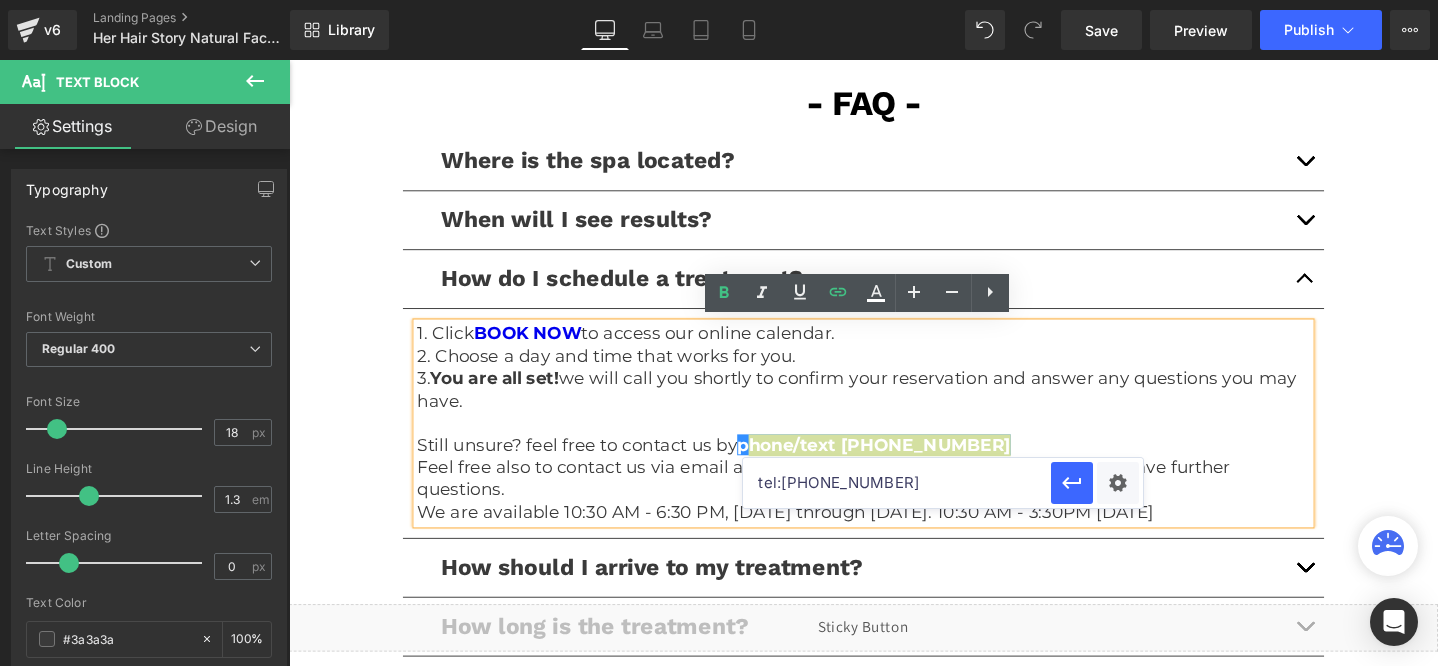 click on "tel:3863191236" at bounding box center (897, 483) 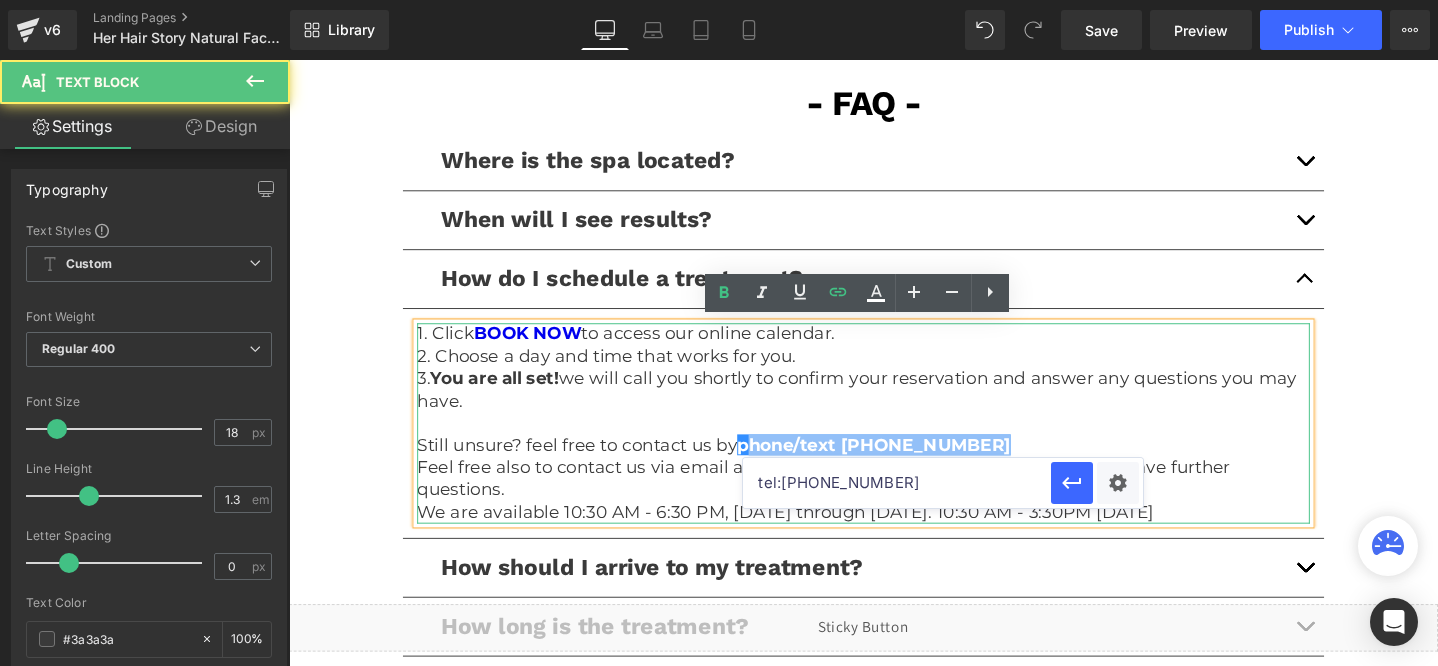 click on "3.  You are all set!  we will call you shortly to confirm your reservation and answer any questions you may have." at bounding box center (894, 407) 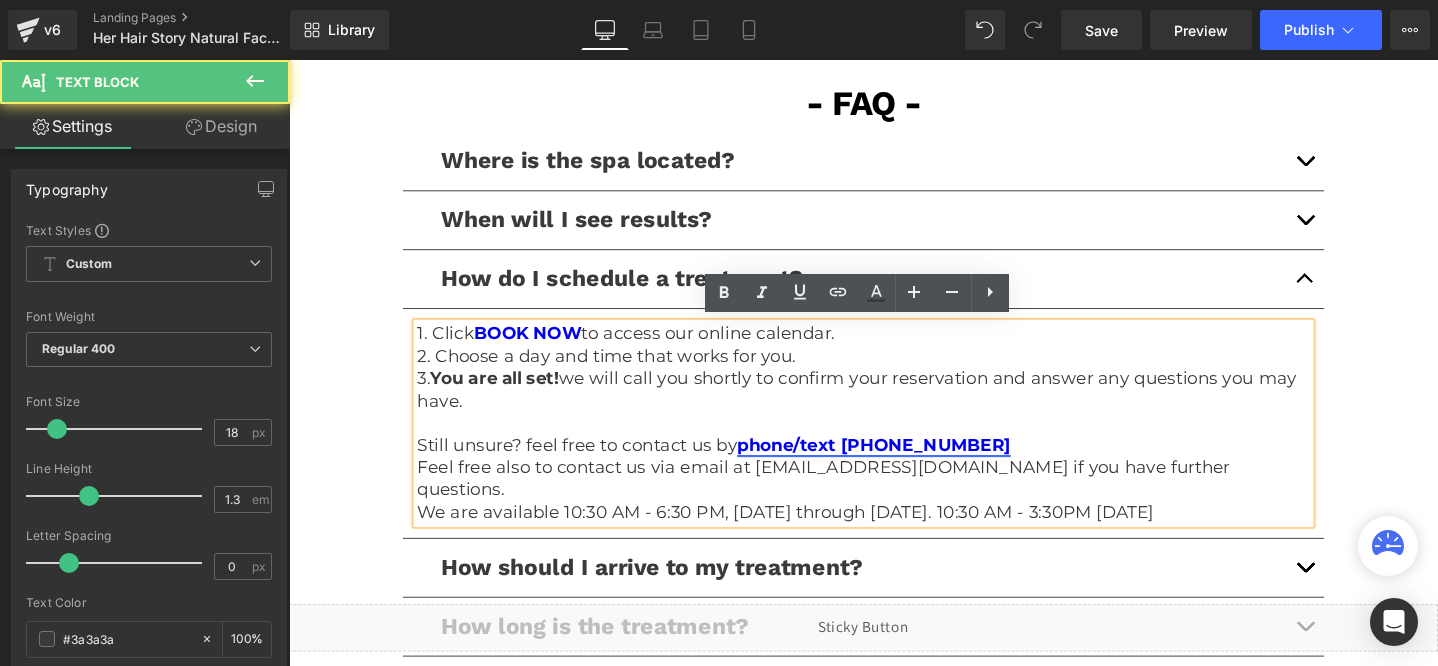 click on "phone/text (386) 319-1236" at bounding box center (905, 465) 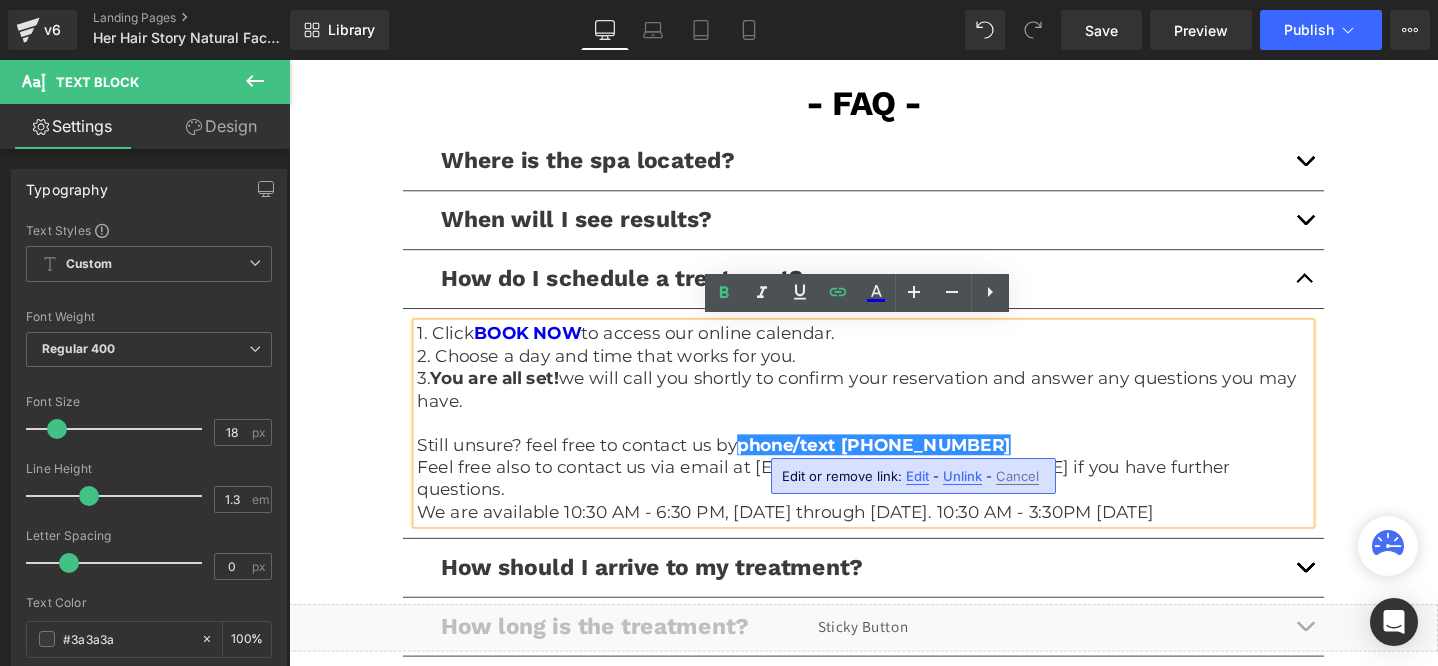 click on "Edit" at bounding box center (917, 476) 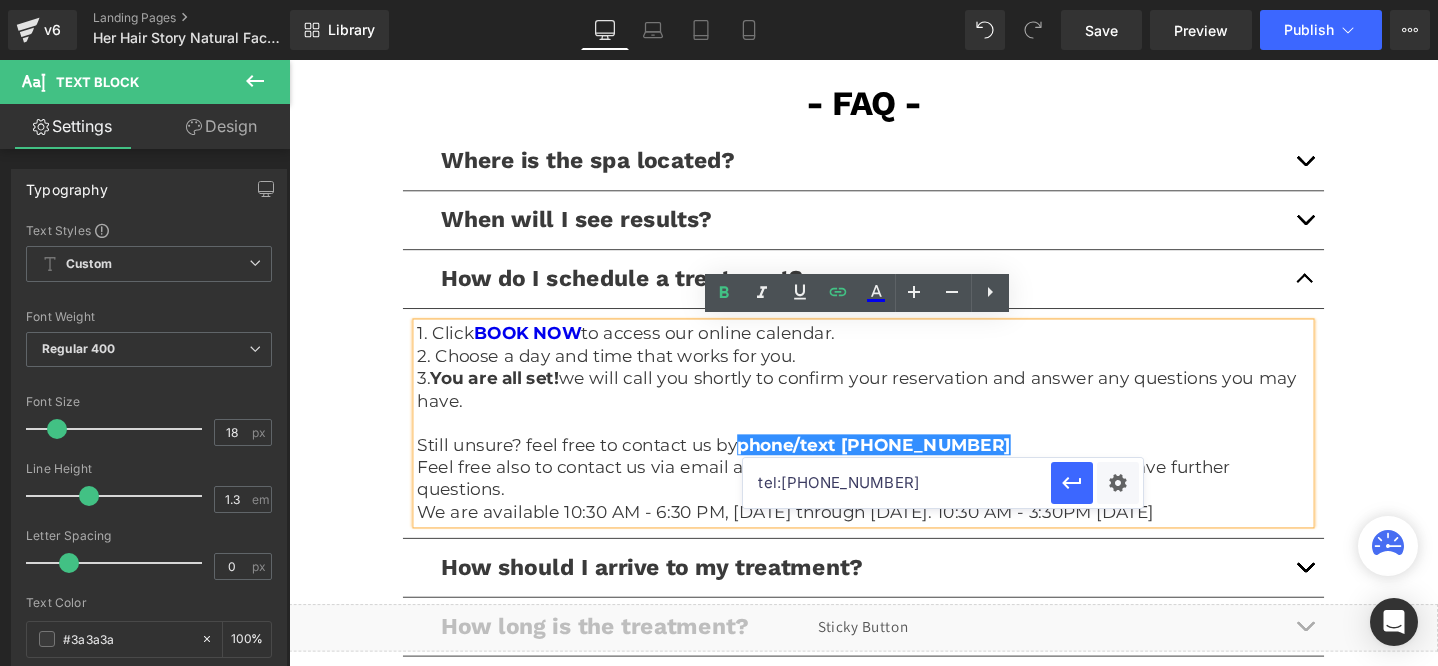drag, startPoint x: 896, startPoint y: 483, endPoint x: 782, endPoint y: 482, distance: 114.00439 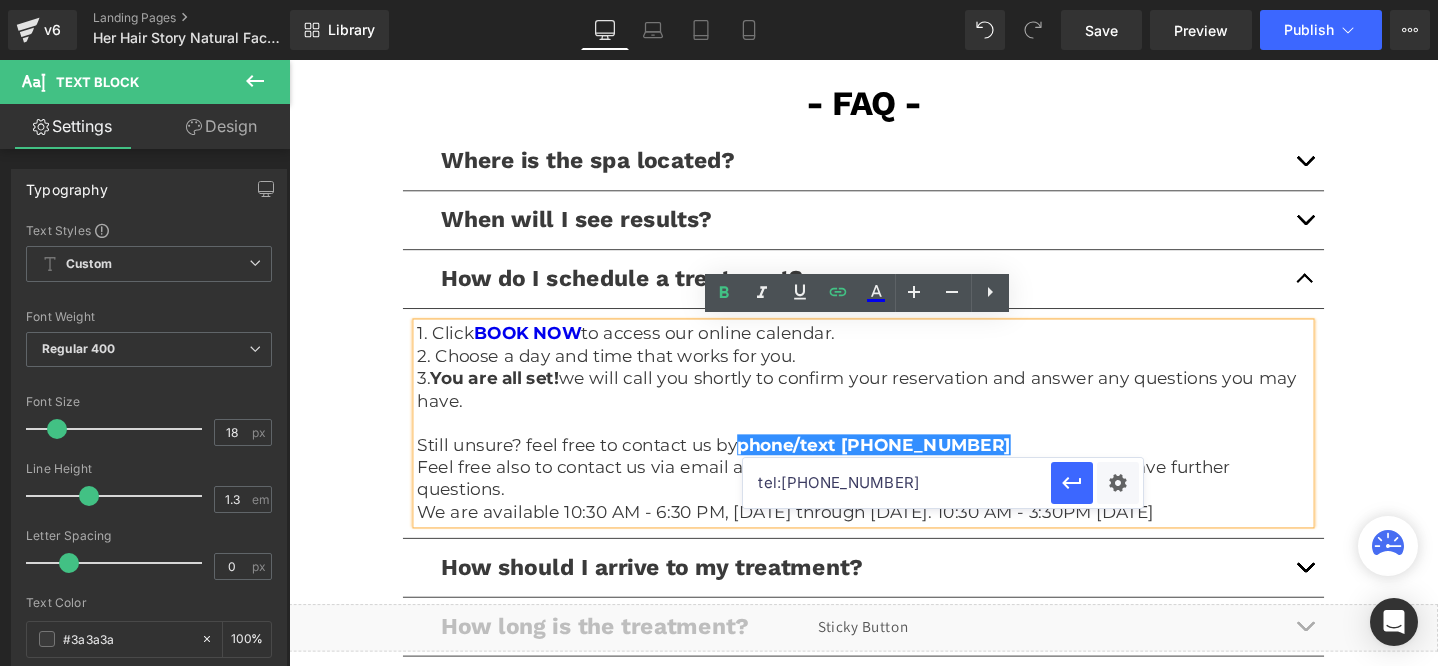 click on "tel:3863191236" at bounding box center (897, 483) 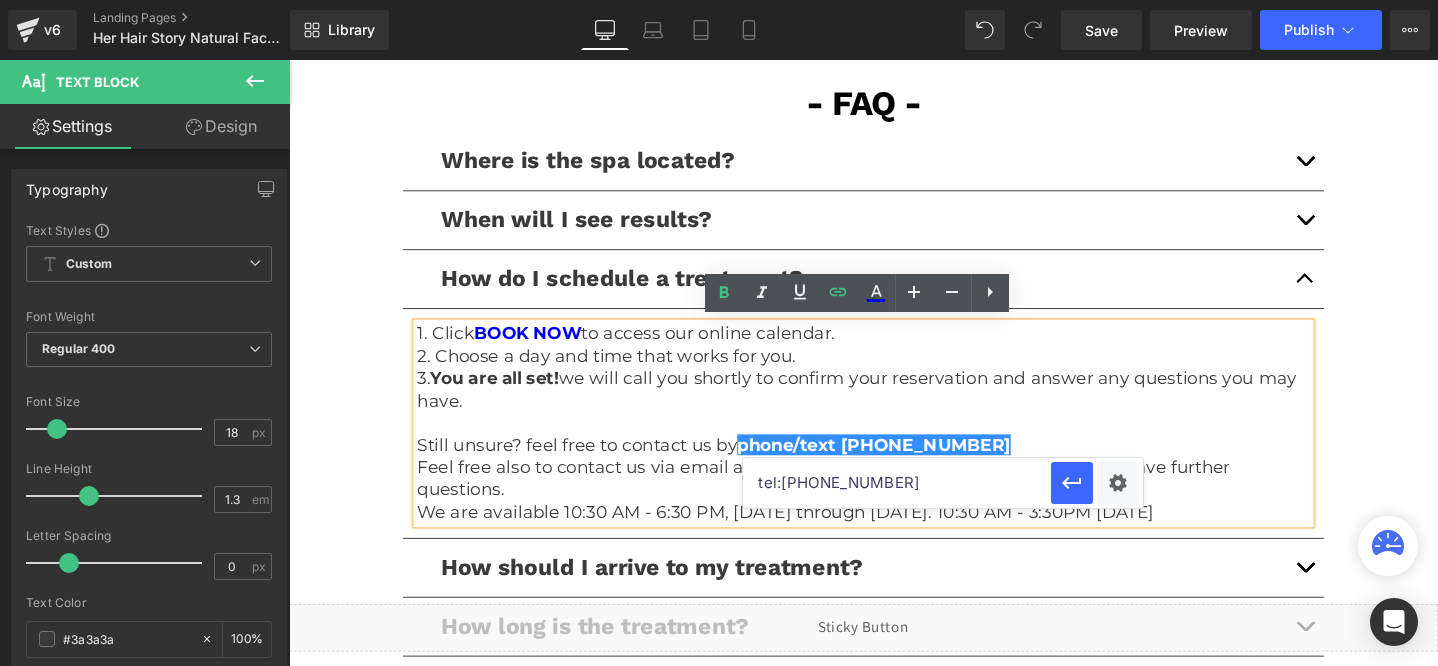 click on "tel:(941) 280-5852" at bounding box center (897, 483) 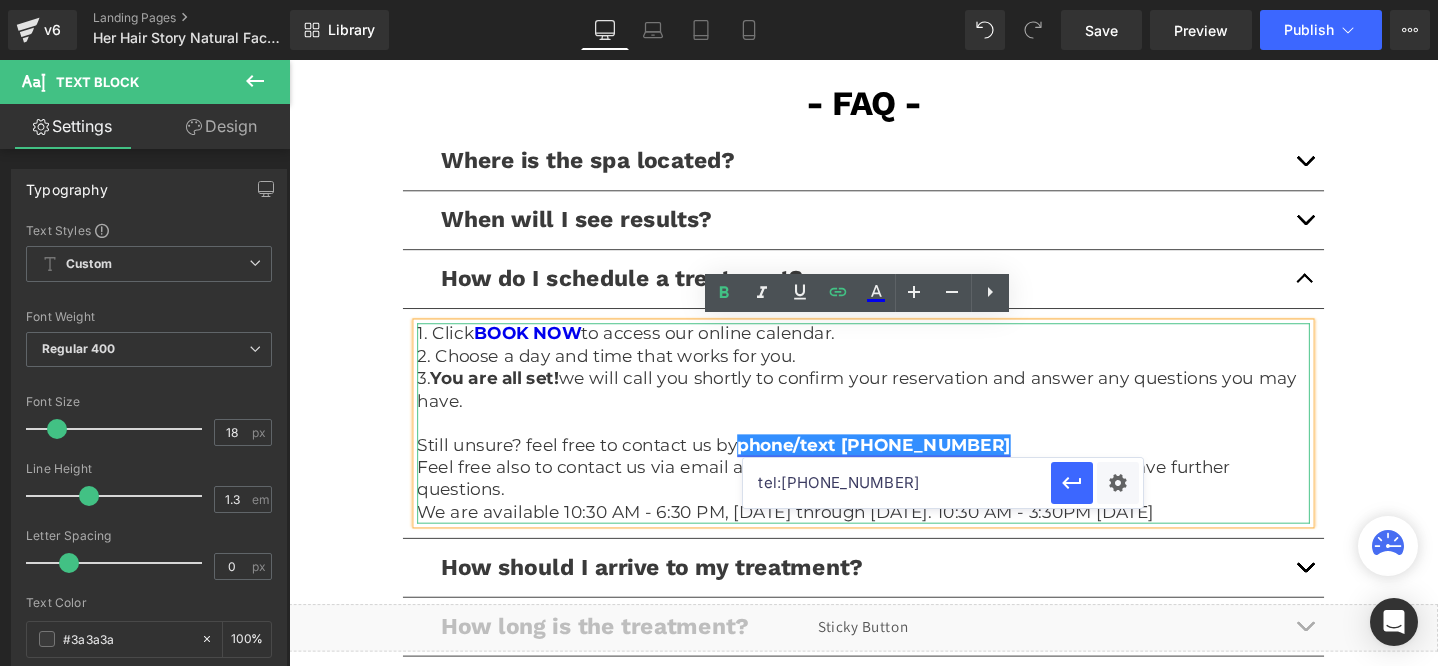 type on "tel:9412805852" 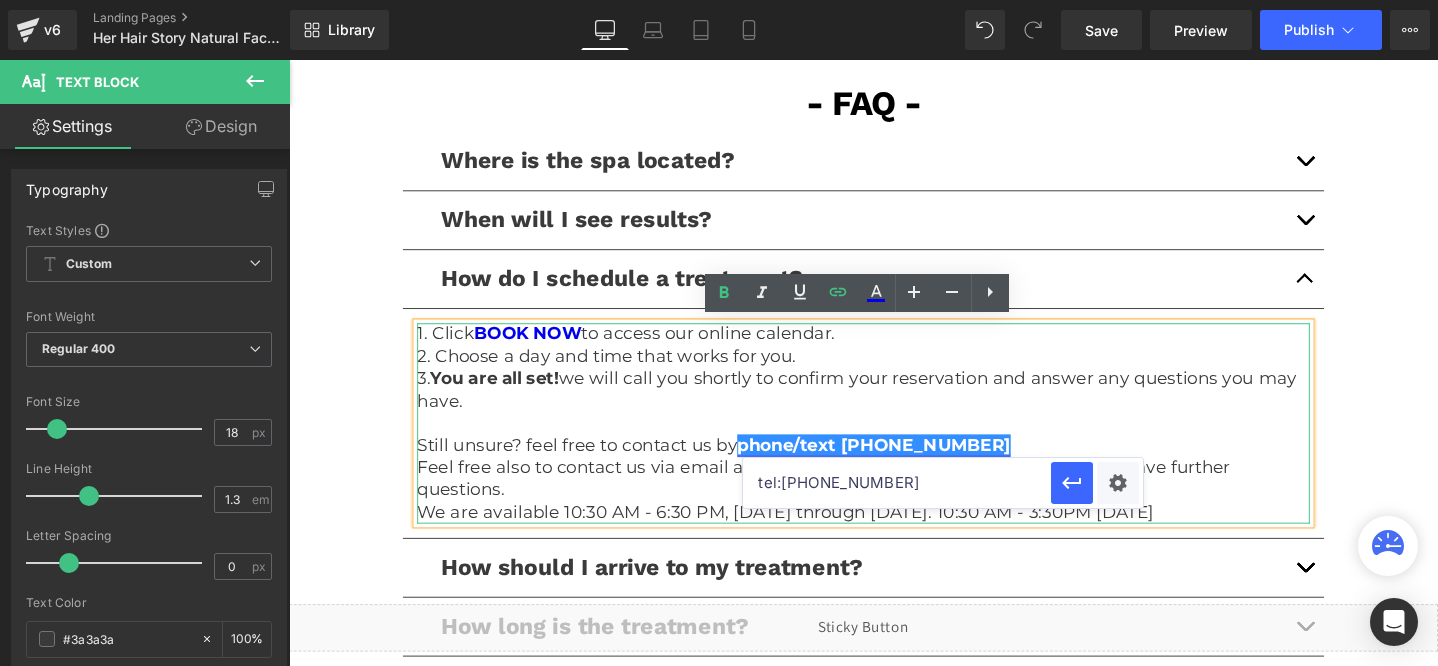 click on "phone/text (386) 319-1236" at bounding box center (905, 465) 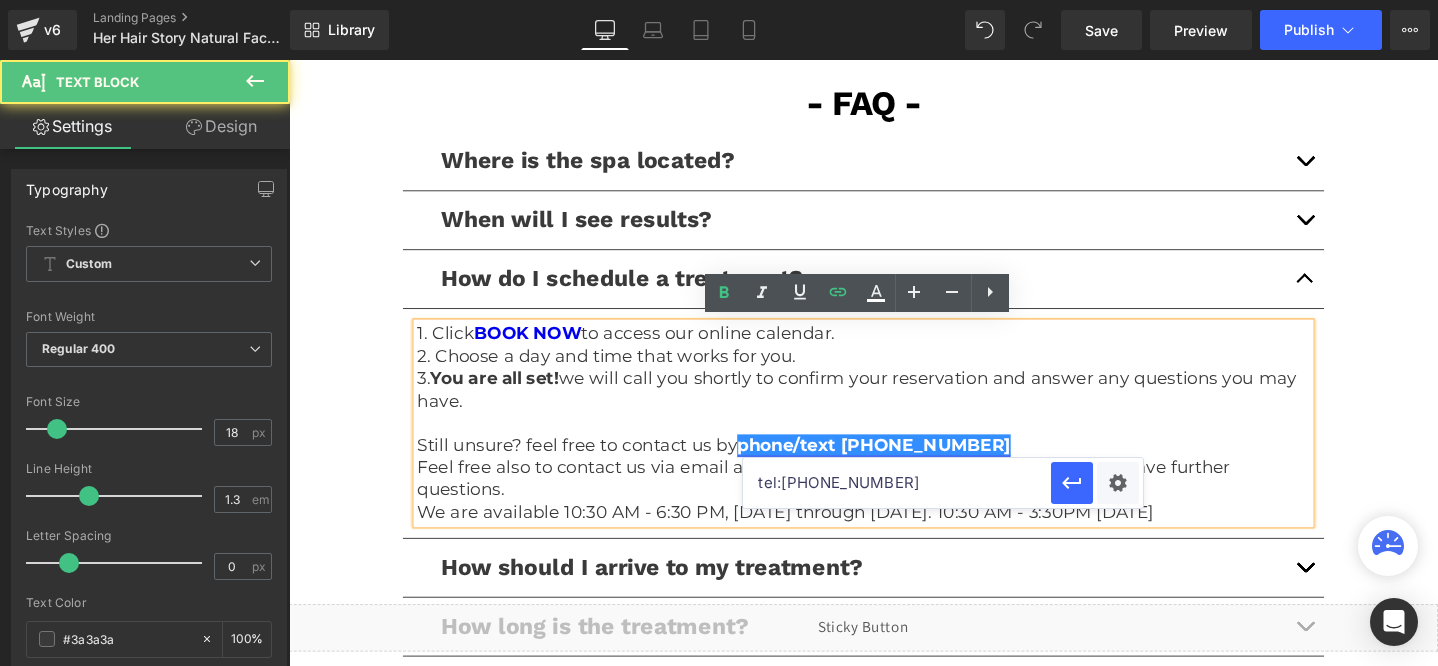 type 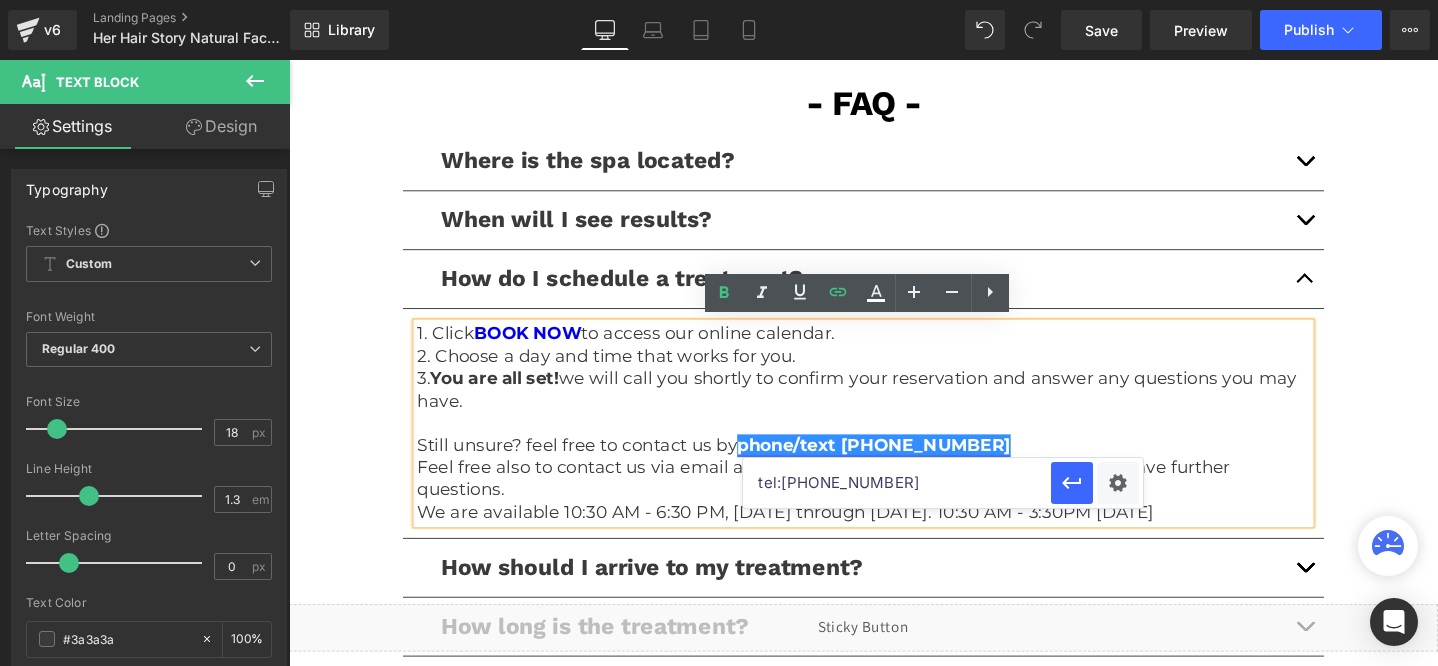 click on "phone/text (941) 319-1236" at bounding box center (905, 465) 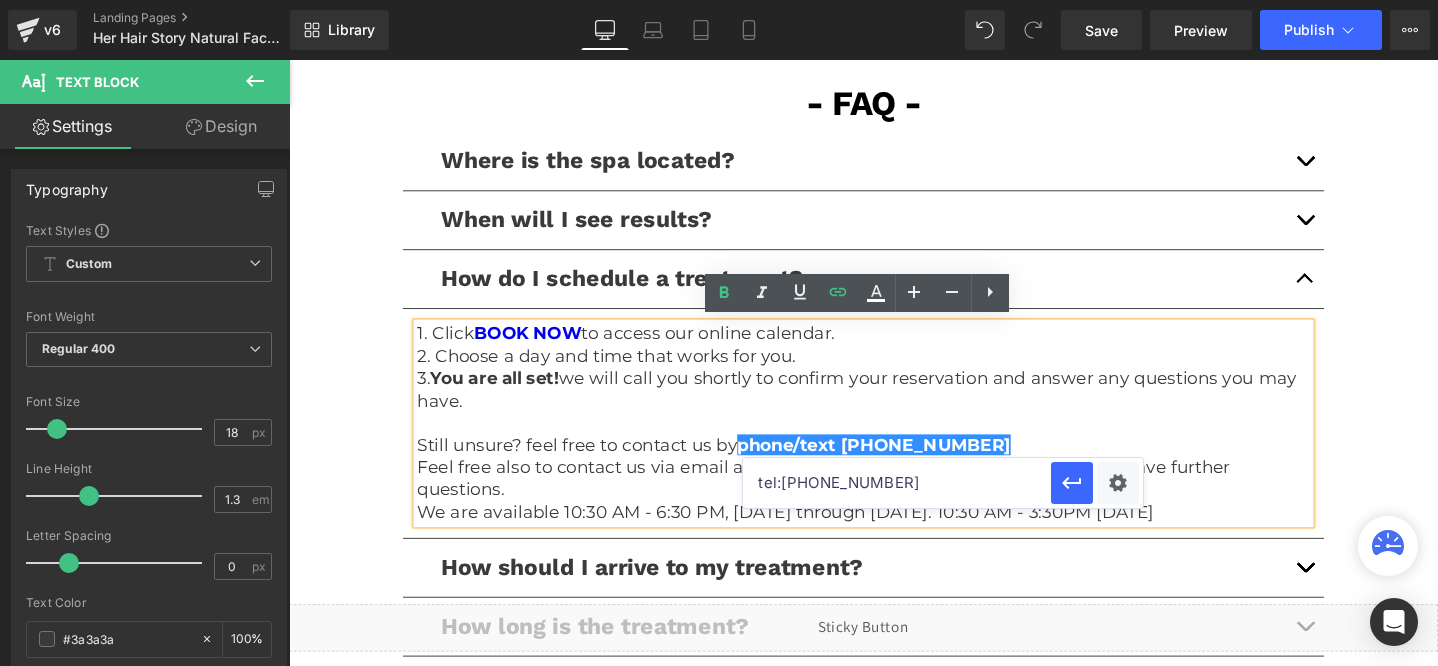 click on "tel:9412805852" at bounding box center [897, 483] 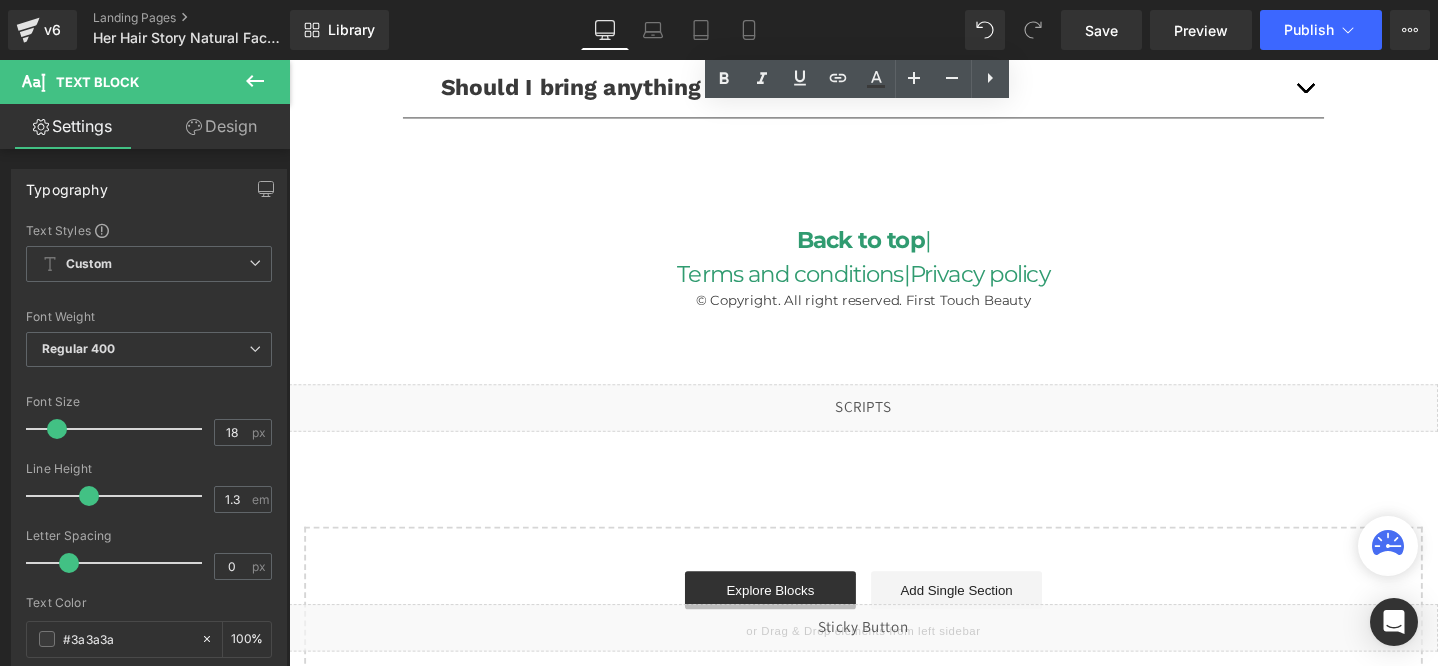 scroll, scrollTop: 5050, scrollLeft: 0, axis: vertical 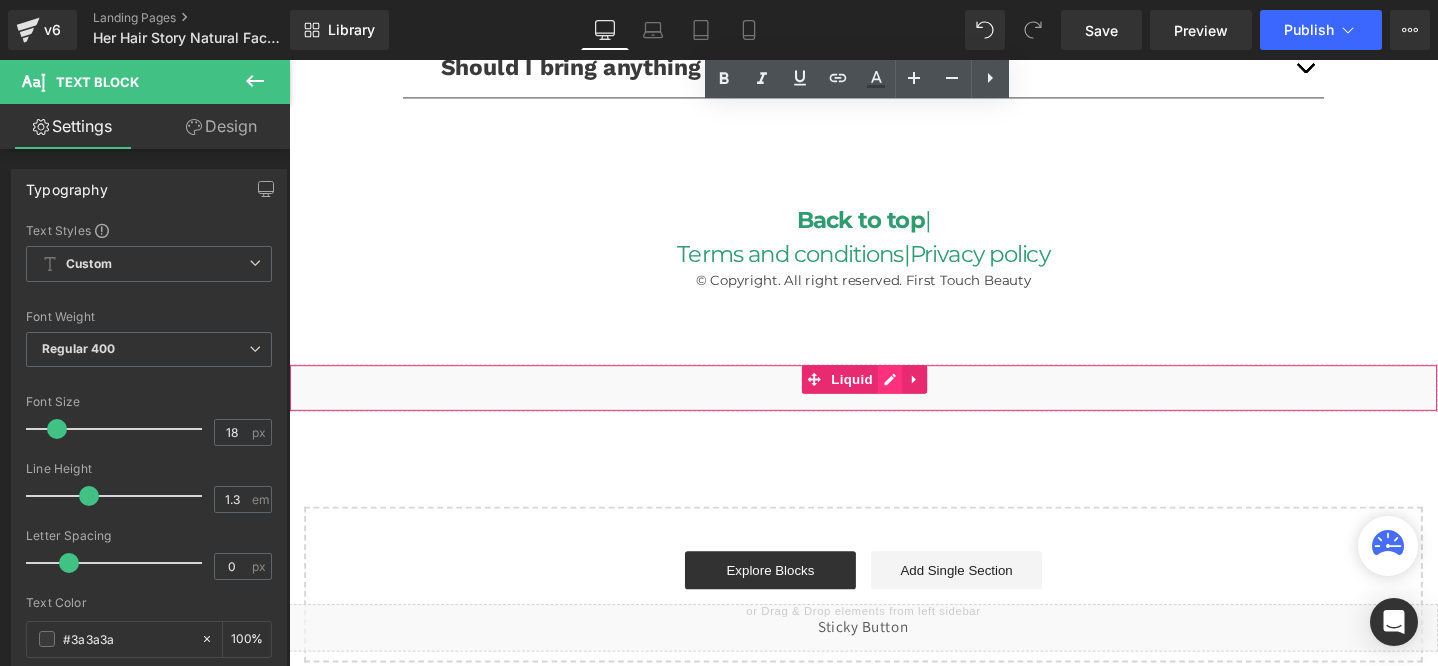 click on "Liquid" at bounding box center [894, 405] 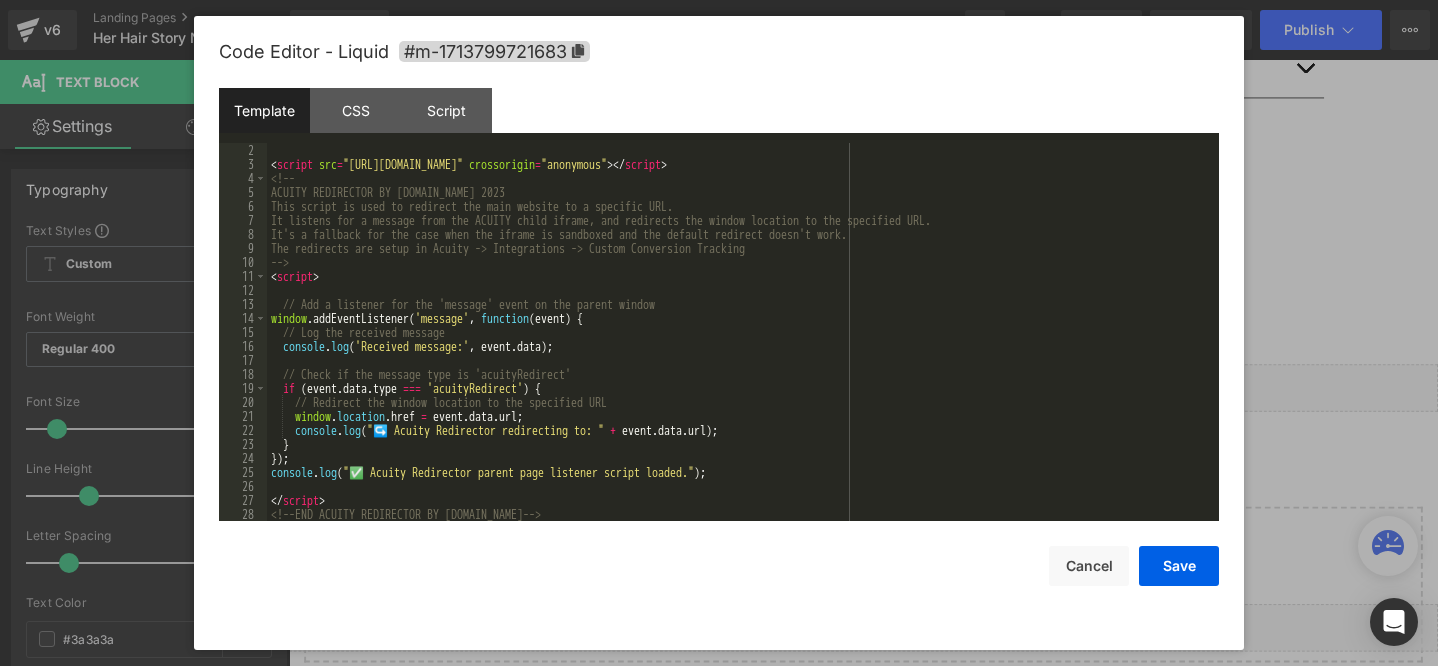 scroll, scrollTop: 0, scrollLeft: 0, axis: both 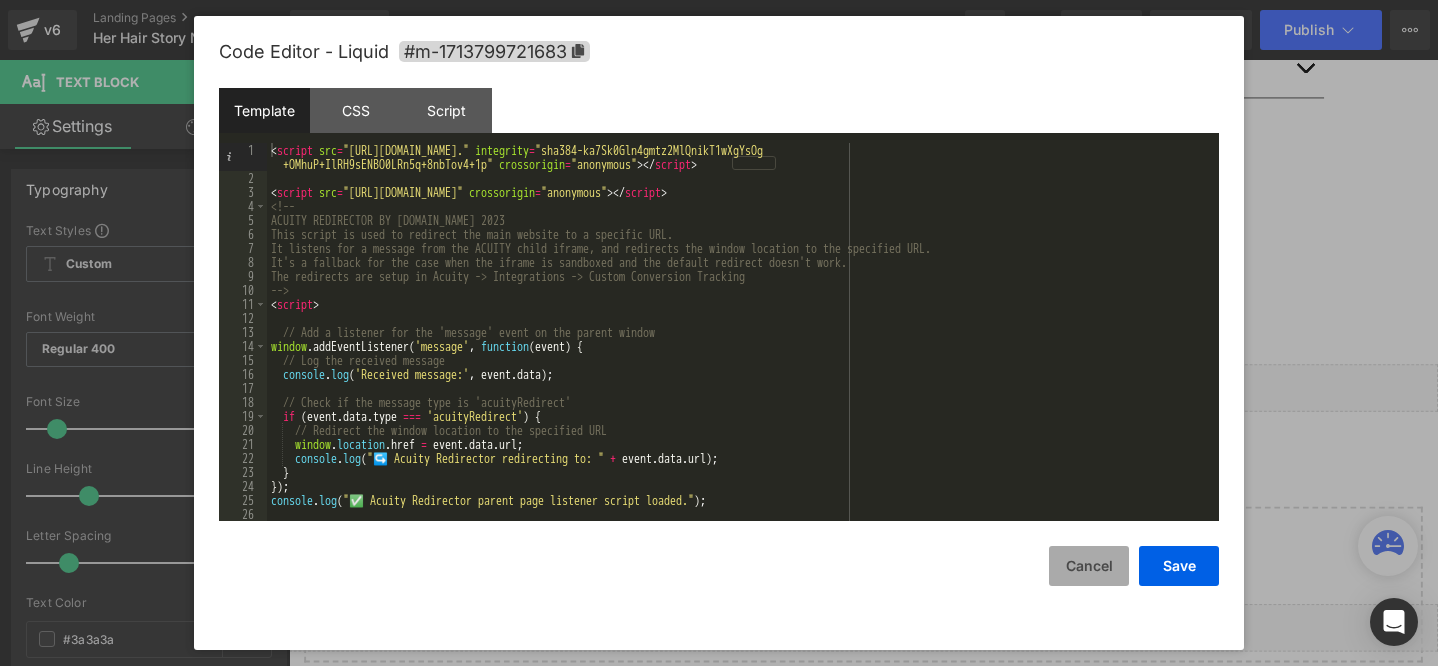 click on "Cancel" at bounding box center [1089, 566] 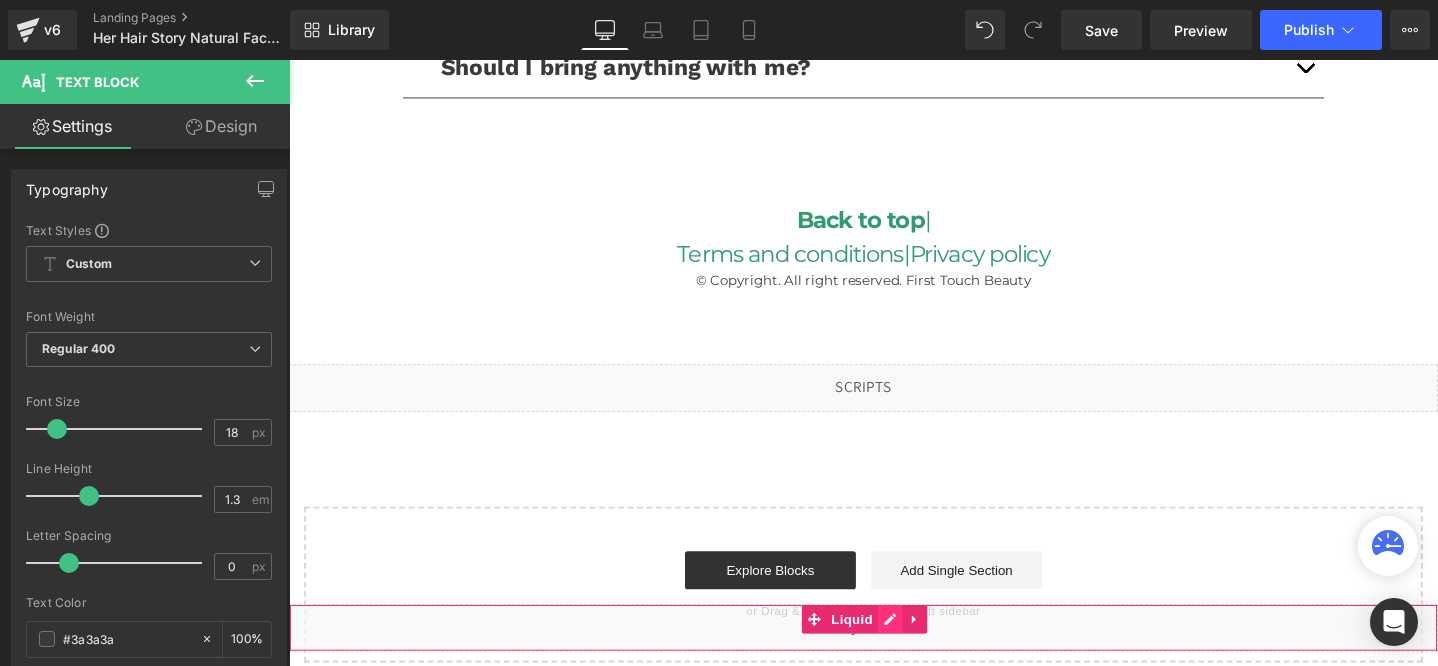 click on "Liquid" at bounding box center [894, 658] 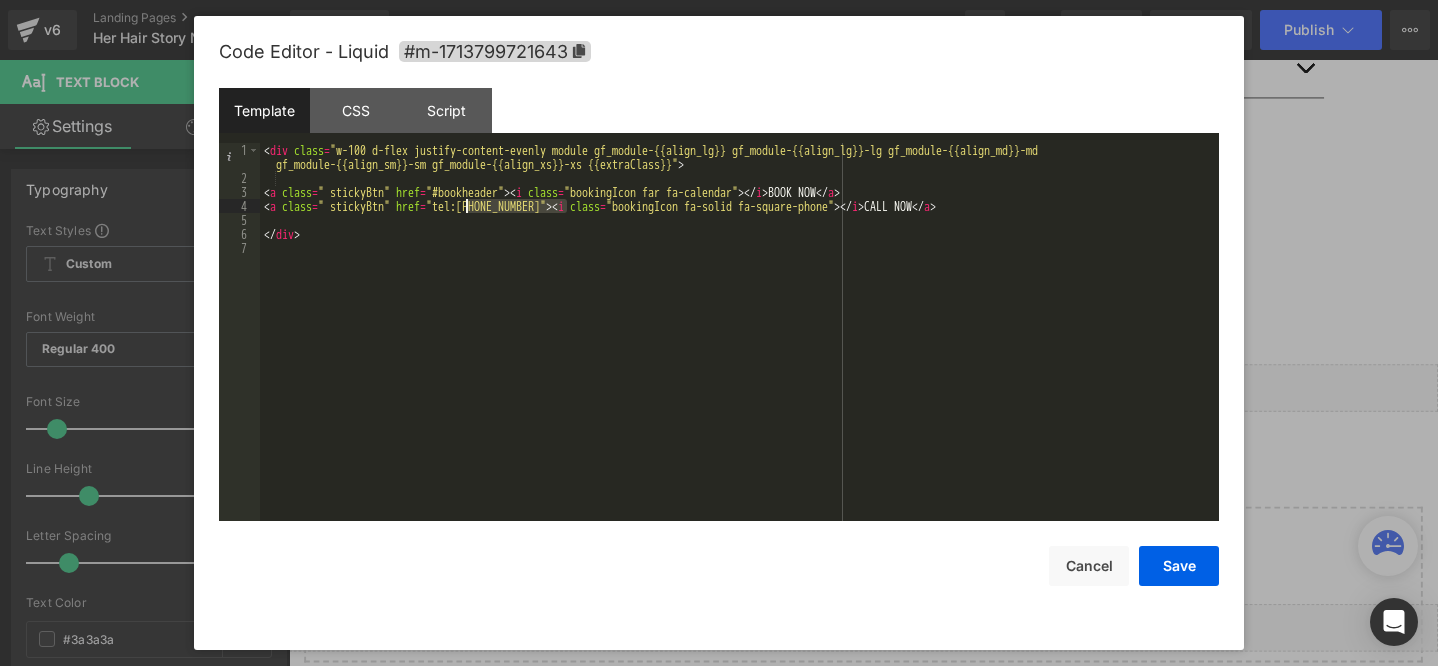 drag, startPoint x: 565, startPoint y: 209, endPoint x: 466, endPoint y: 209, distance: 99 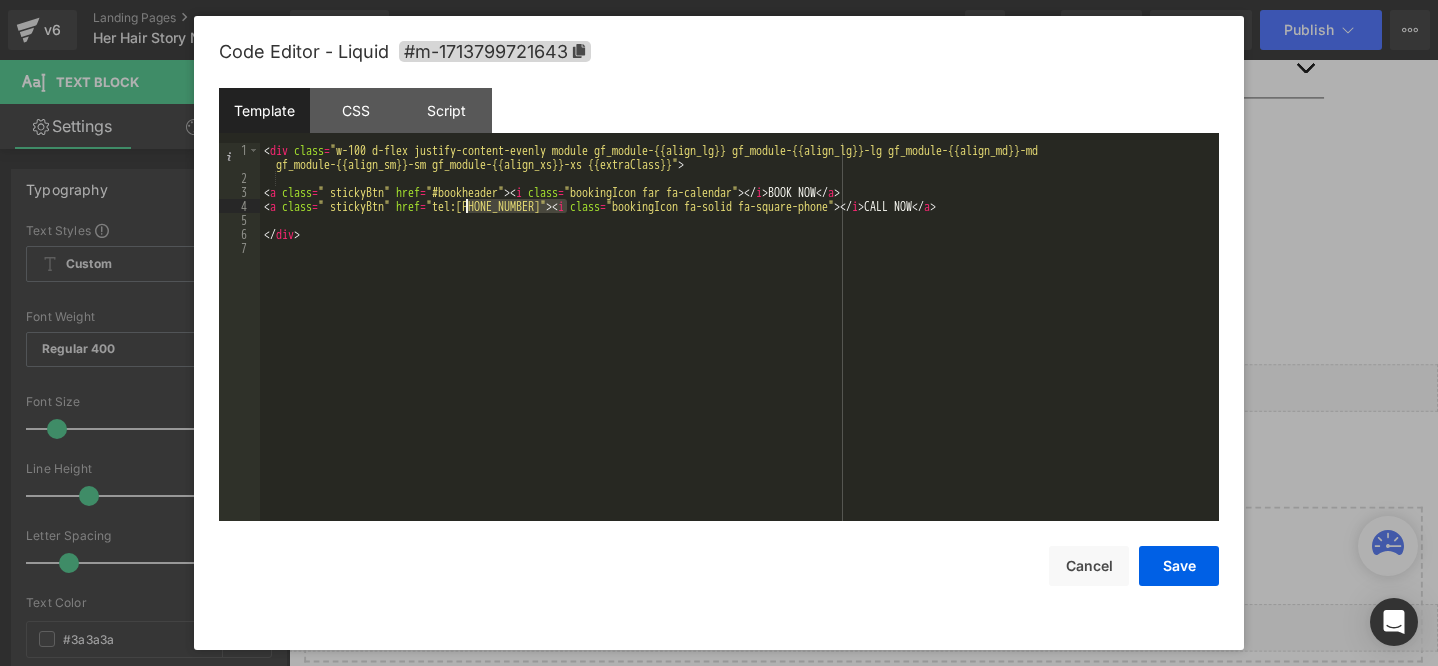 click on "< div   class = "w-100 d-flex justify-content-evenly module gf_module-{{align_lg}} gf_module-{{align_lg}}-lg gf_module-{{align_md}}-md     gf_module-{{align_sm}}-sm gf_module-{{align_xs}}-xs {{extraClass}}" >       < a   class = " stickyBtn"   href = "#bookheader" > < i   class = "bookingIcon far fa-calendar" > </ i >  BOOK NOW  </ a > < a   class = " stickyBtn"   href = "tel:3863191236" > < i   class = "bookingIcon fa-solid fa-square-phone" > </ i >  CALL NOW </ a > </ div >" at bounding box center [739, 353] 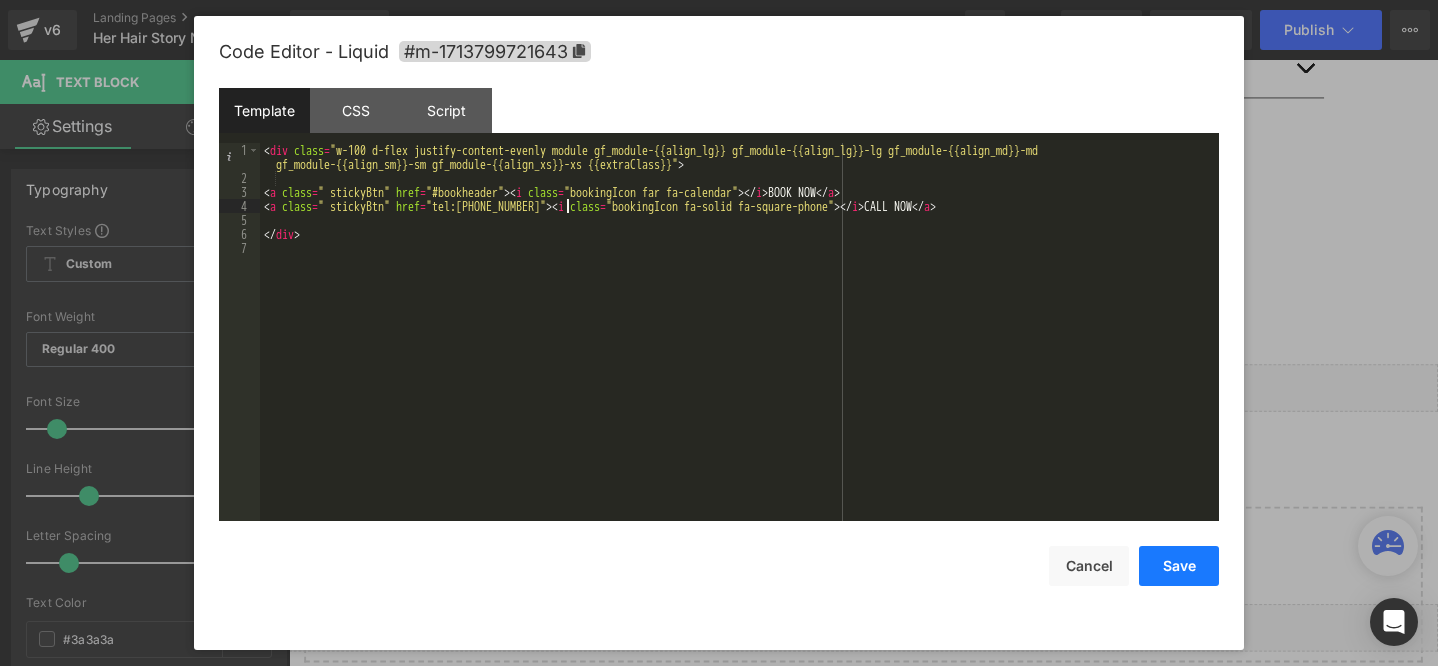 click on "Save" at bounding box center (1179, 566) 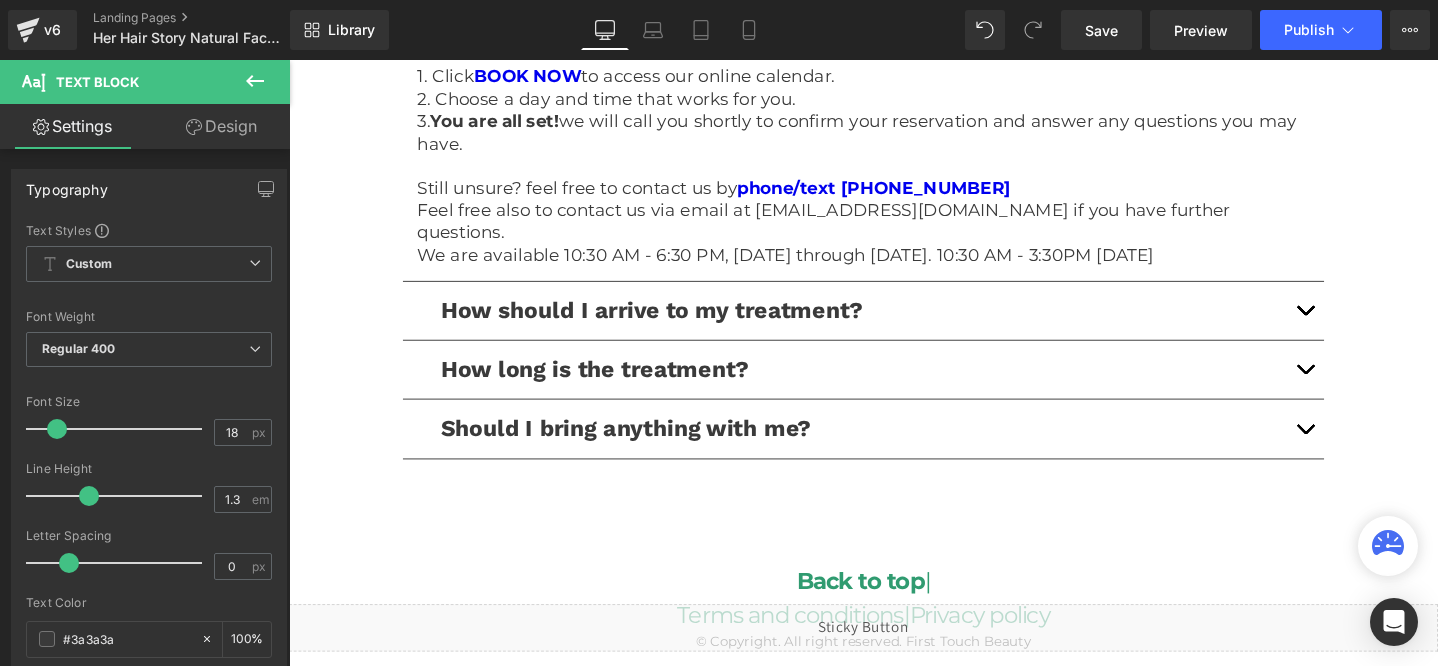 scroll, scrollTop: 4670, scrollLeft: 0, axis: vertical 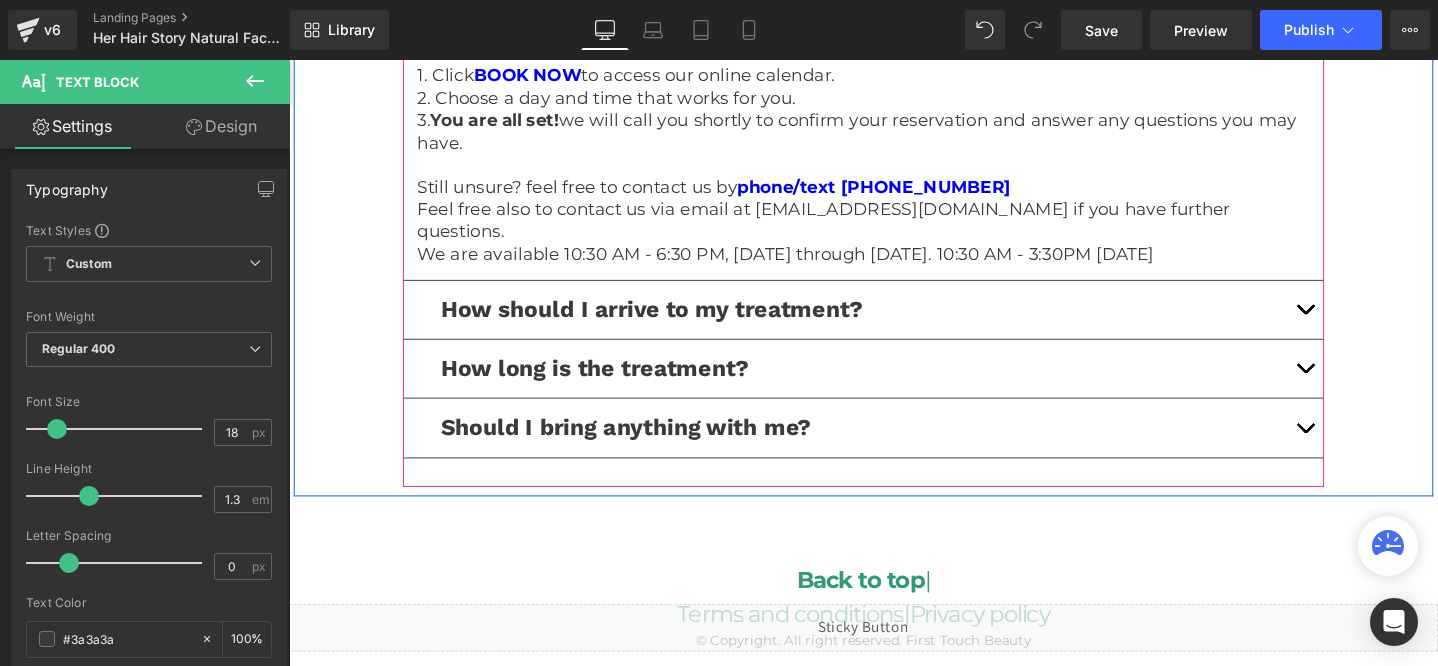 click at bounding box center (1359, 323) 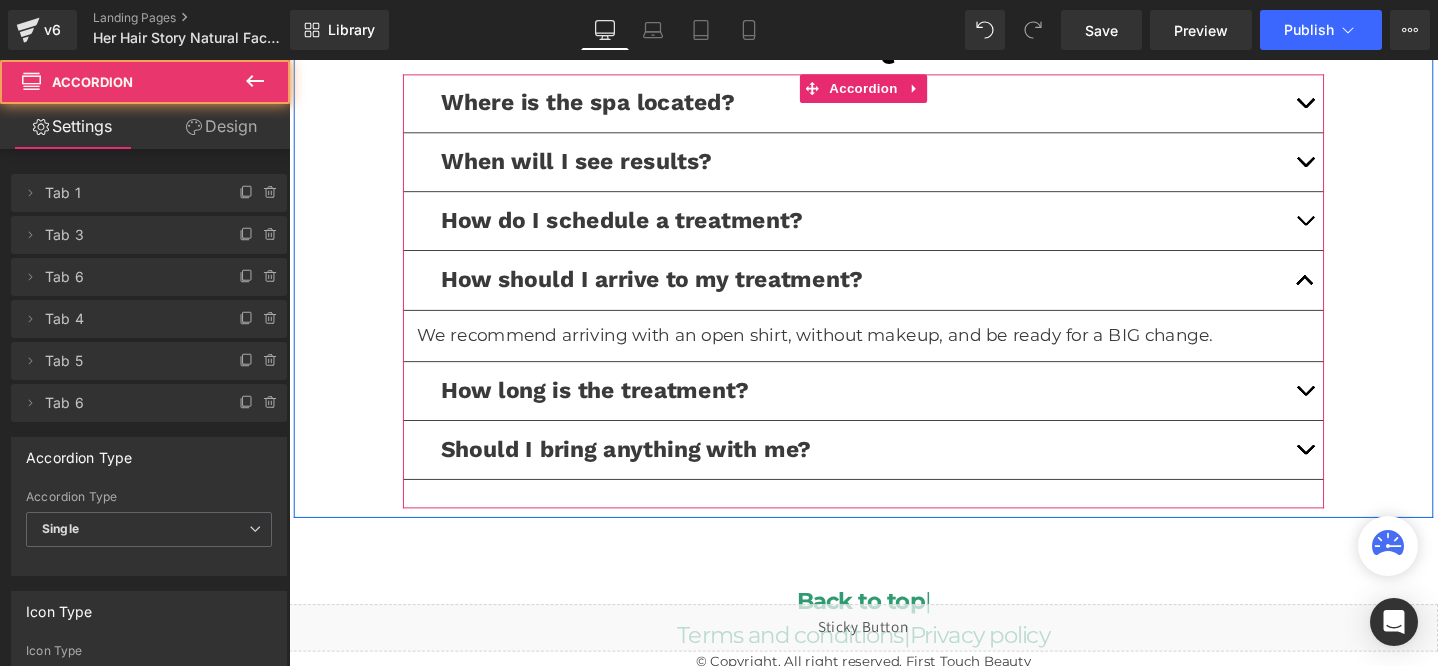 scroll, scrollTop: 4452, scrollLeft: 0, axis: vertical 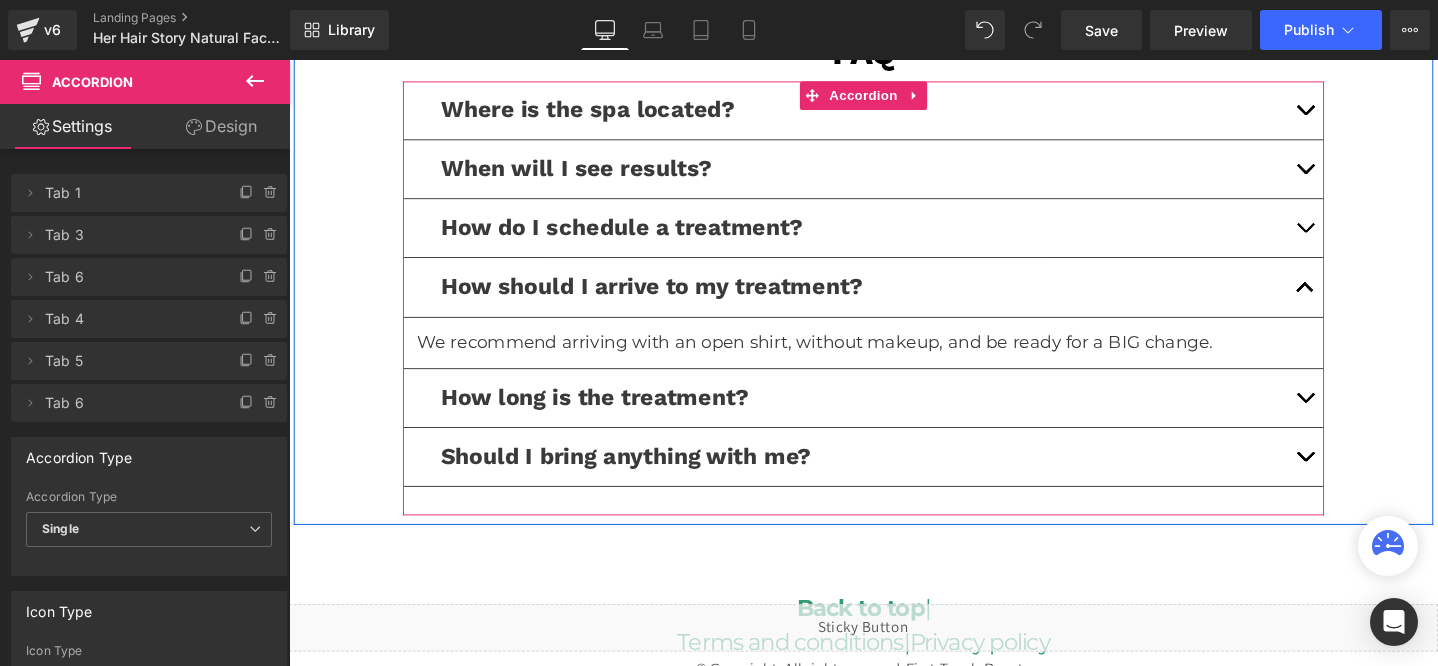 click at bounding box center (1359, 416) 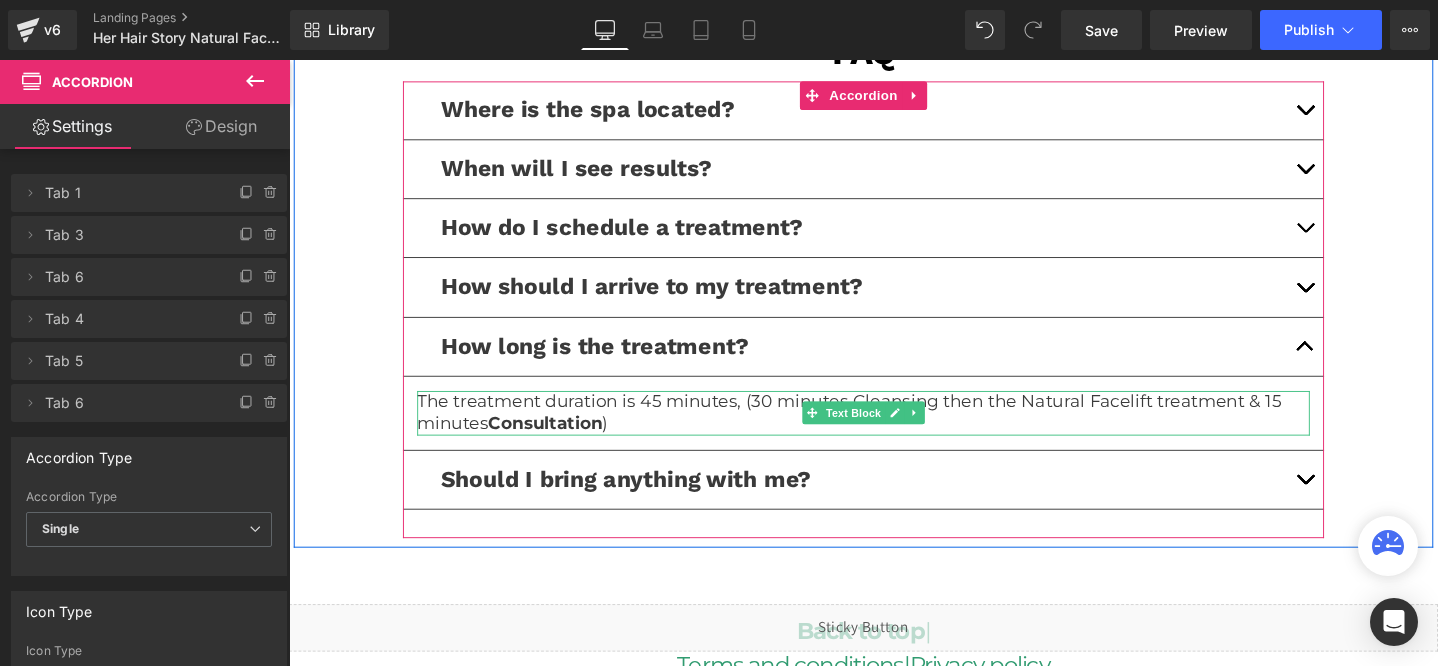 click on "The treatment duration is 45 minutes, (30 minutes Cleansing then the Natural Facelift treatment & 15 minutes  Consultation )" at bounding box center (894, 432) 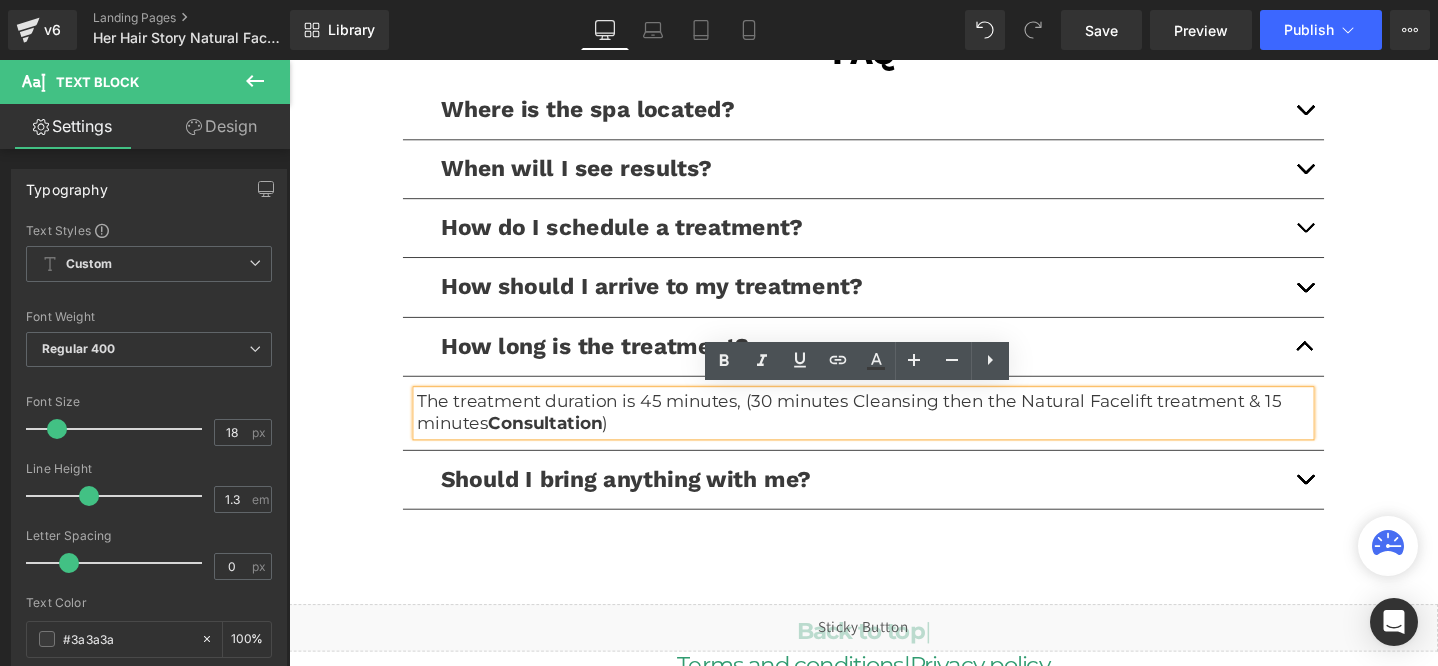 click on "The treatment duration is 45 minutes, (30 minutes Cleansing then the Natural Facelift treatment & 15 minutes  Consultation )" at bounding box center [894, 432] 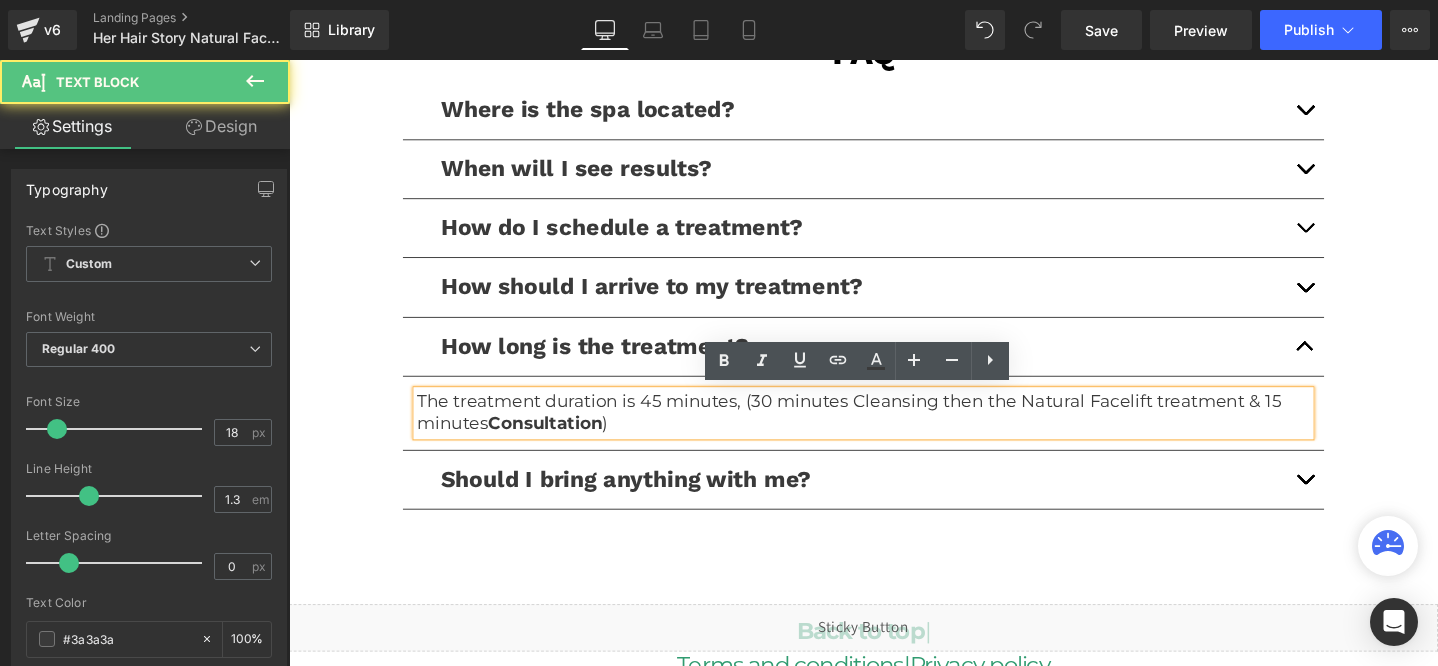 type 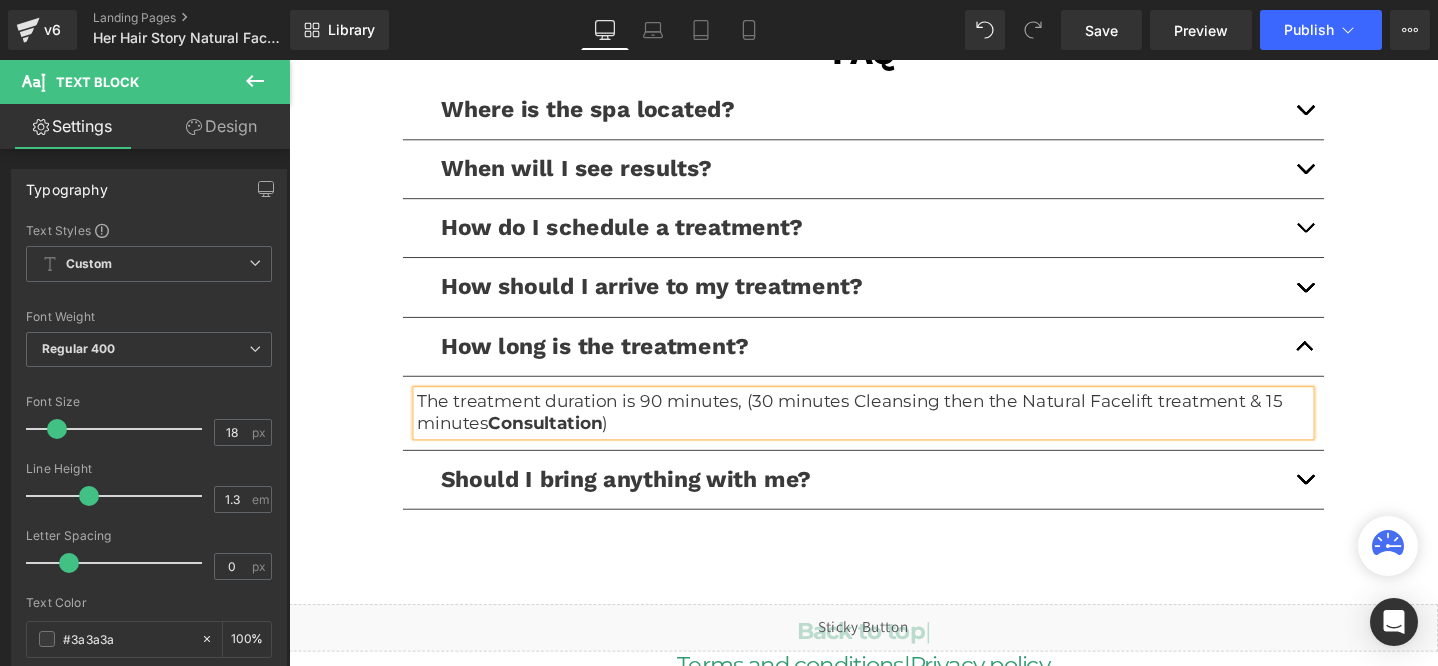click on "The treatment duration is 90 minutes, (30 minutes Cleansing then the Natural Facelift treatment & 15 minutes  Consultation )" at bounding box center (894, 432) 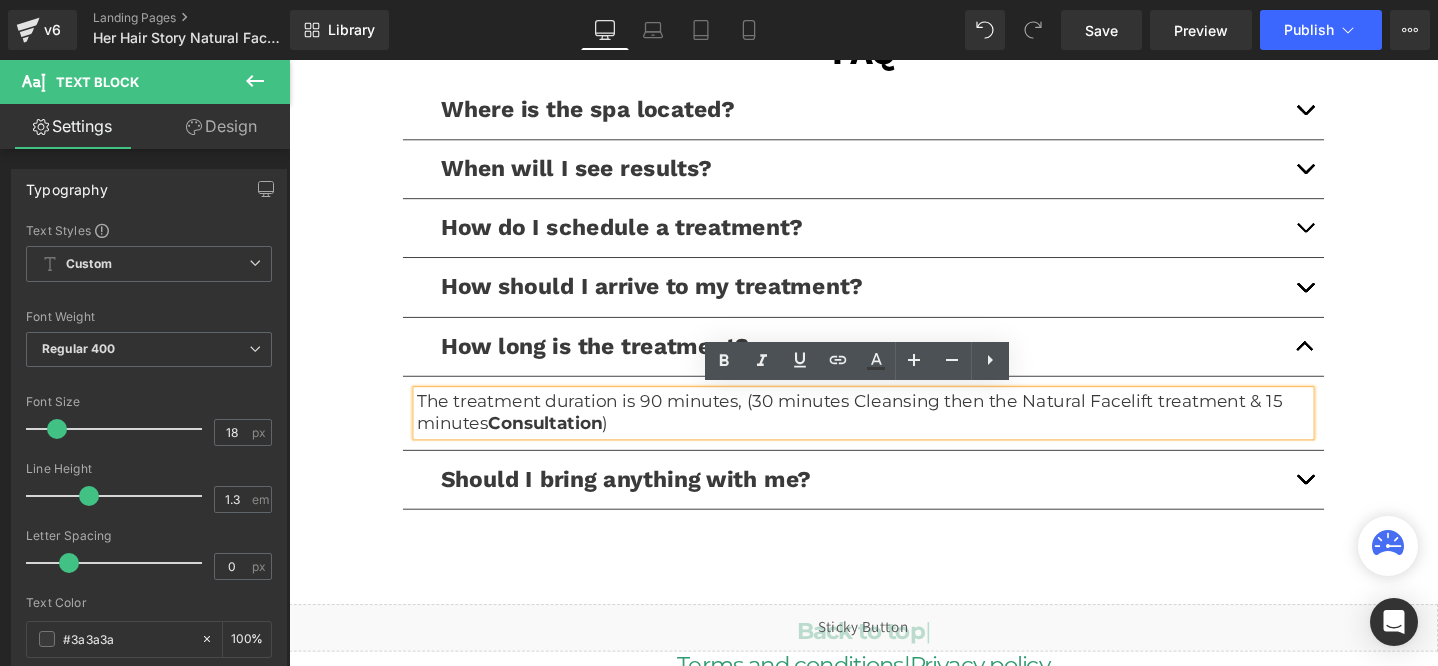 click on "The treatment duration is 90 minutes, (30 minutes Cleansing then the Natural Facelift treatment & 15 minutes  Consultation )" at bounding box center (894, 432) 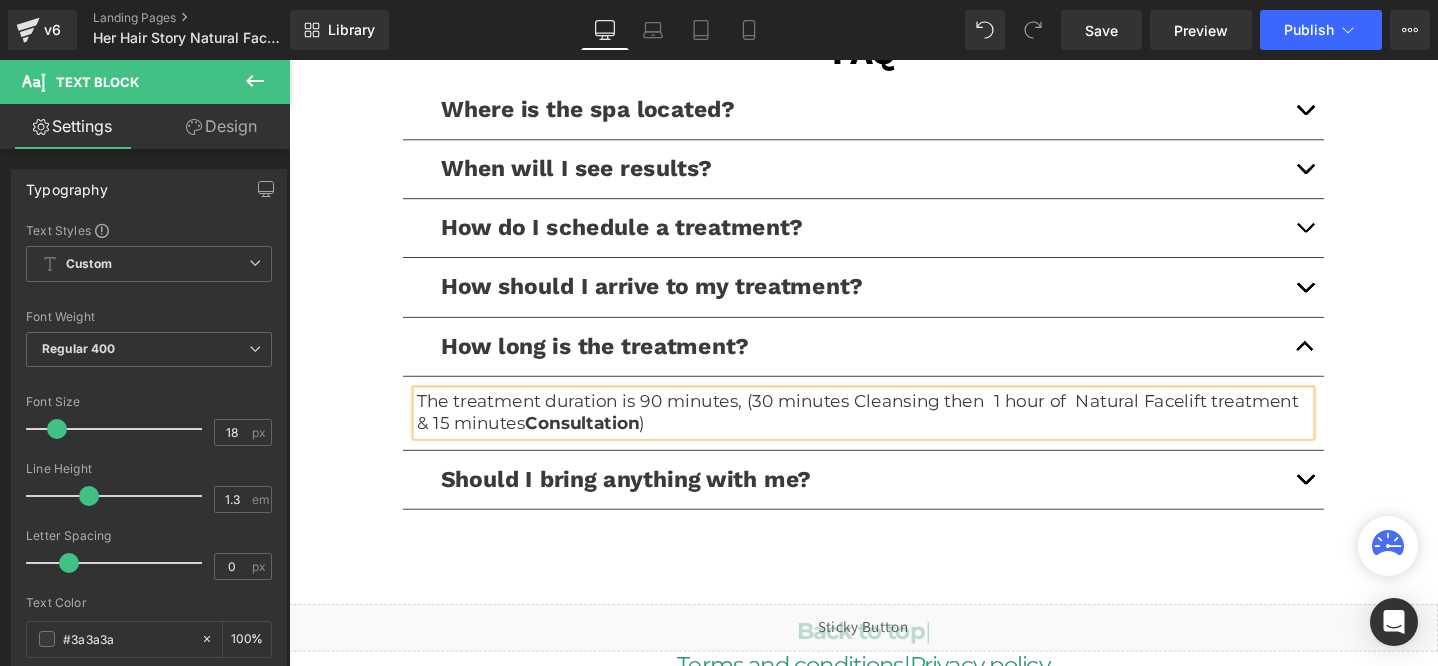 click on "The treatment duration is 90 minutes, (30 minutes Cleansing then  1 hour of  Natural Facelift treatment & 15 minutes  Consultation )" at bounding box center (894, 432) 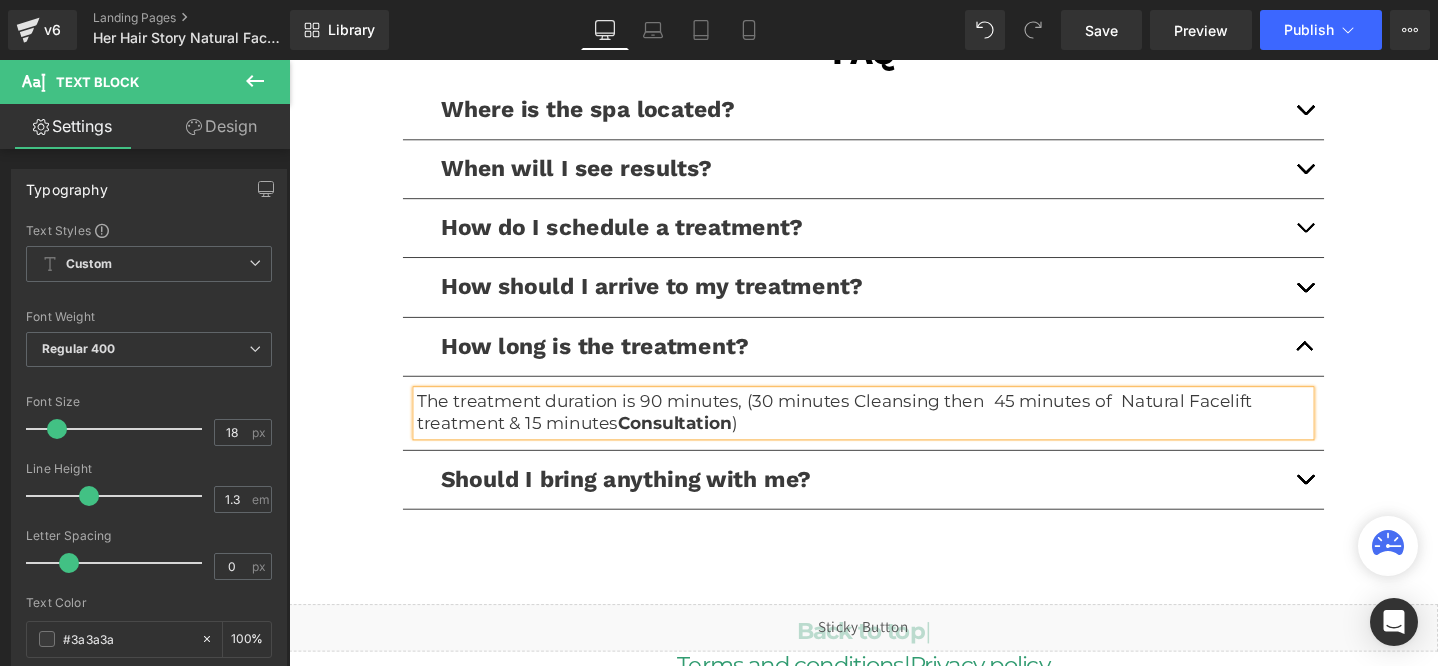 click on "The treatment duration is 90 minutes, (30 minutes Cleansing then  45 minutes of  Natural Facelift treatment & 15 minutes  Consultation )" at bounding box center [894, 432] 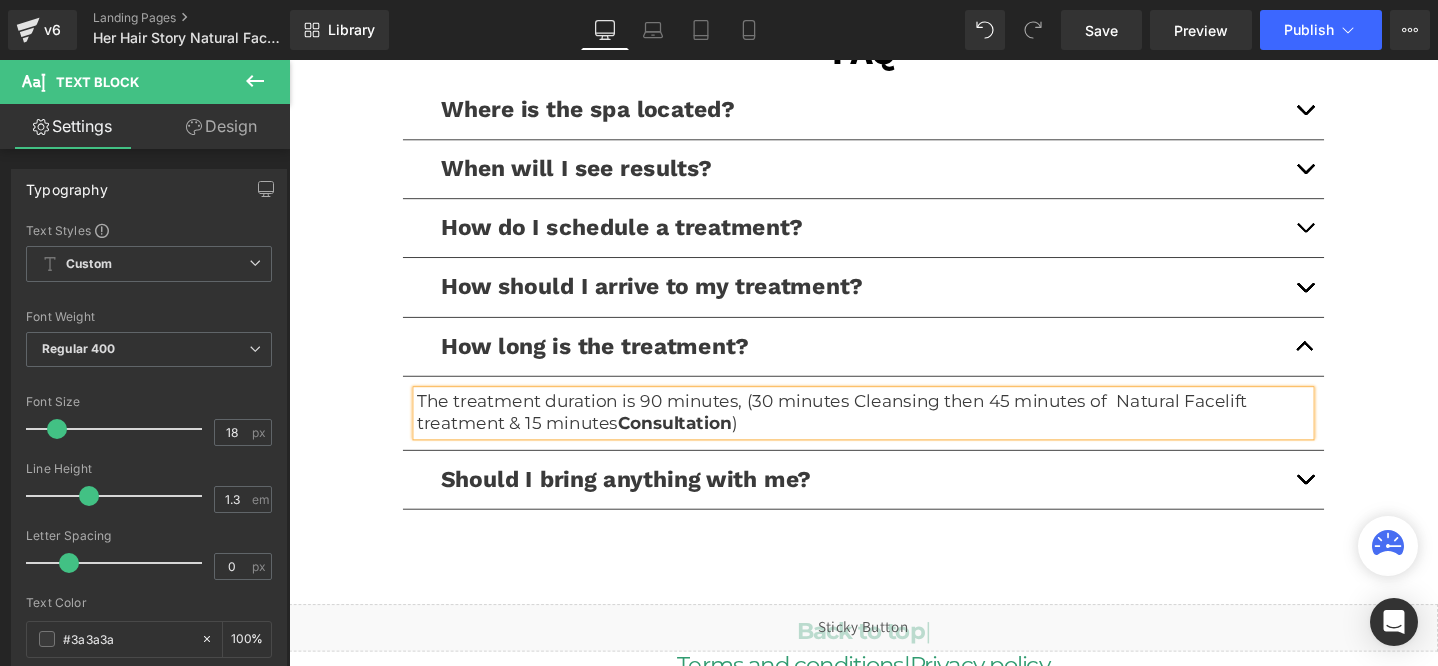 scroll, scrollTop: 4545, scrollLeft: 0, axis: vertical 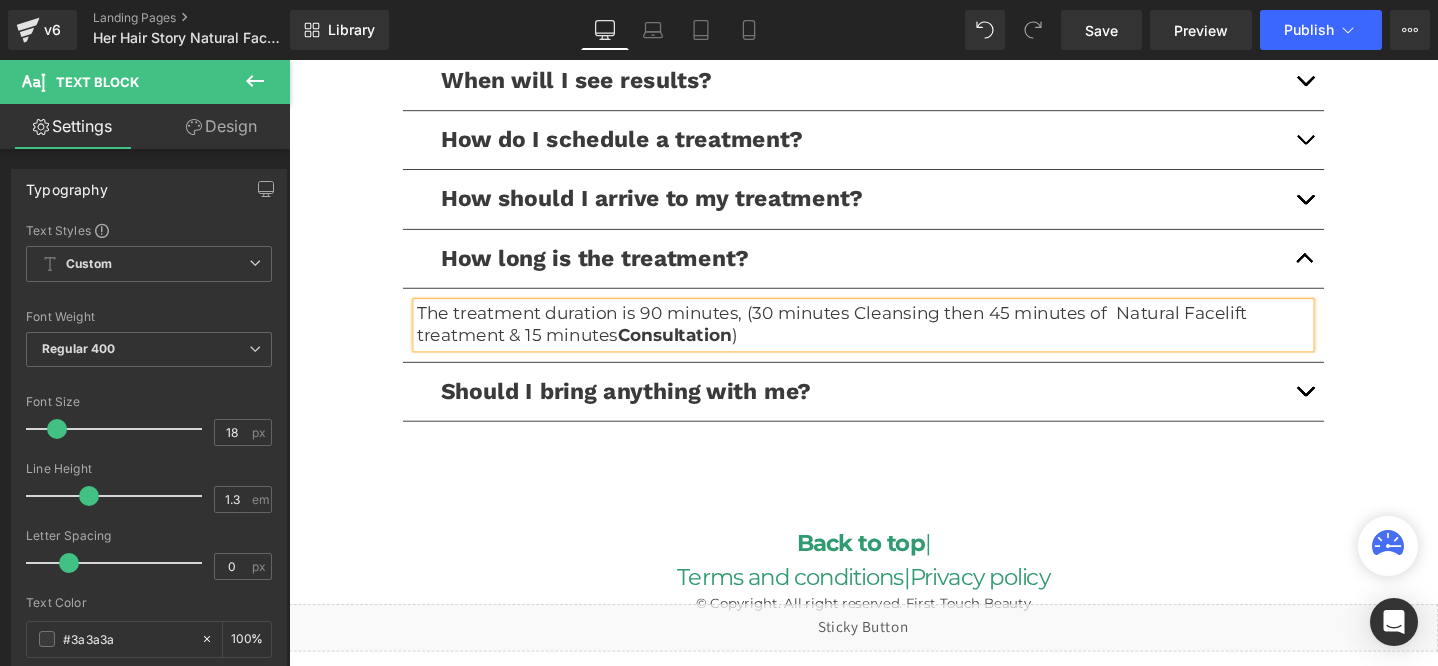 click at bounding box center (1359, 144) 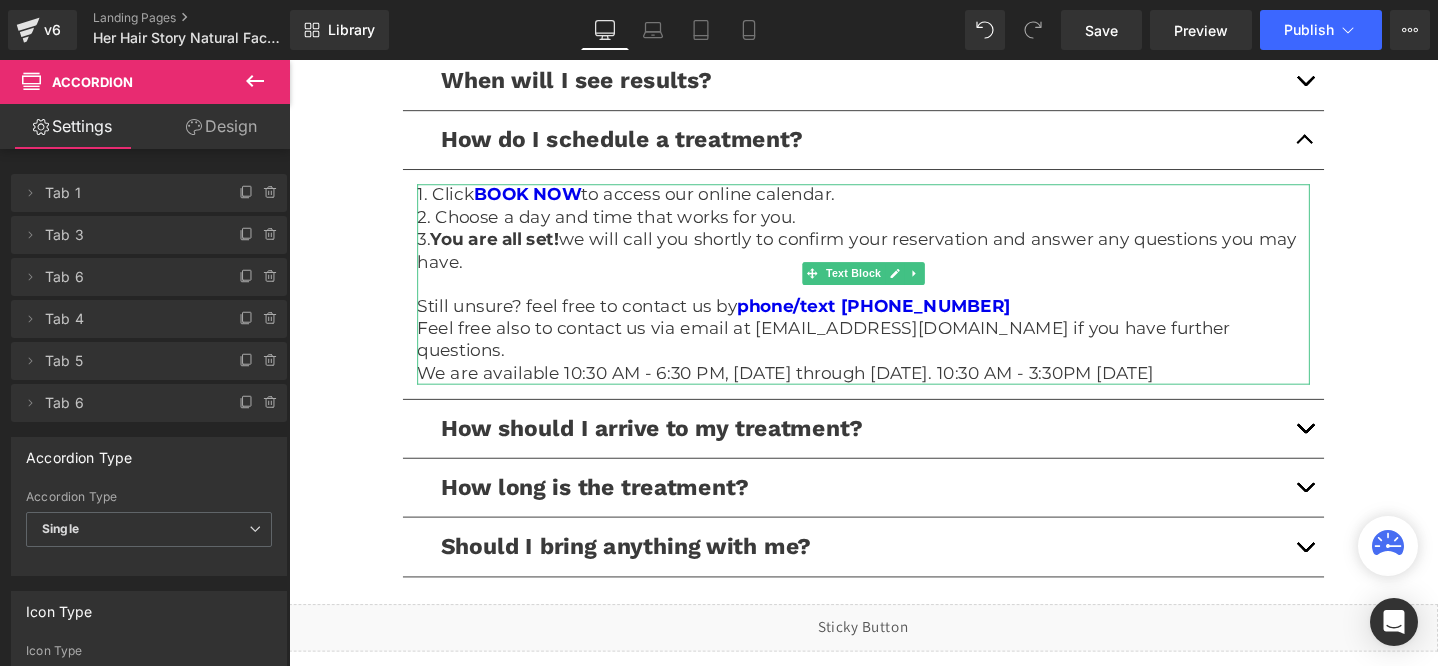 click on "We are available 10:30 AM - 6:30 PM, Sunday through Thursday. 10:30 AM - 3:30PM on Friday" at bounding box center (894, 390) 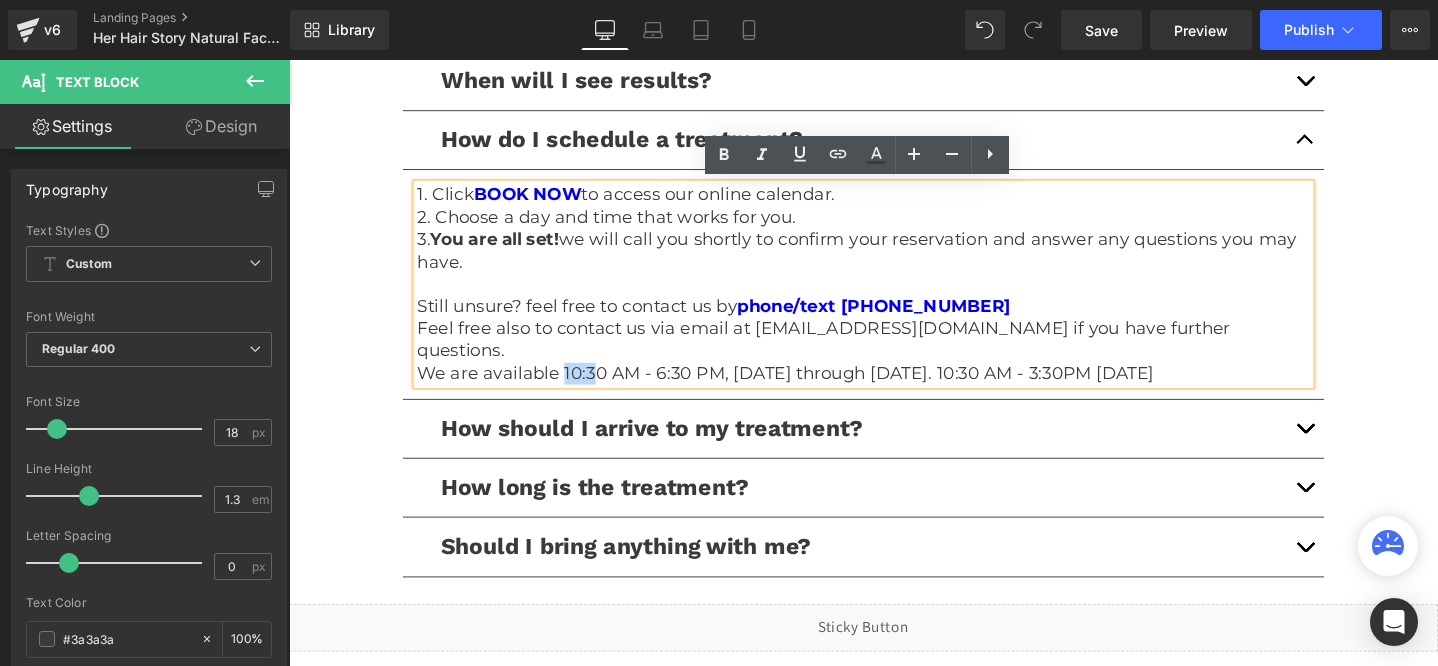 drag, startPoint x: 574, startPoint y: 363, endPoint x: 609, endPoint y: 364, distance: 35.014282 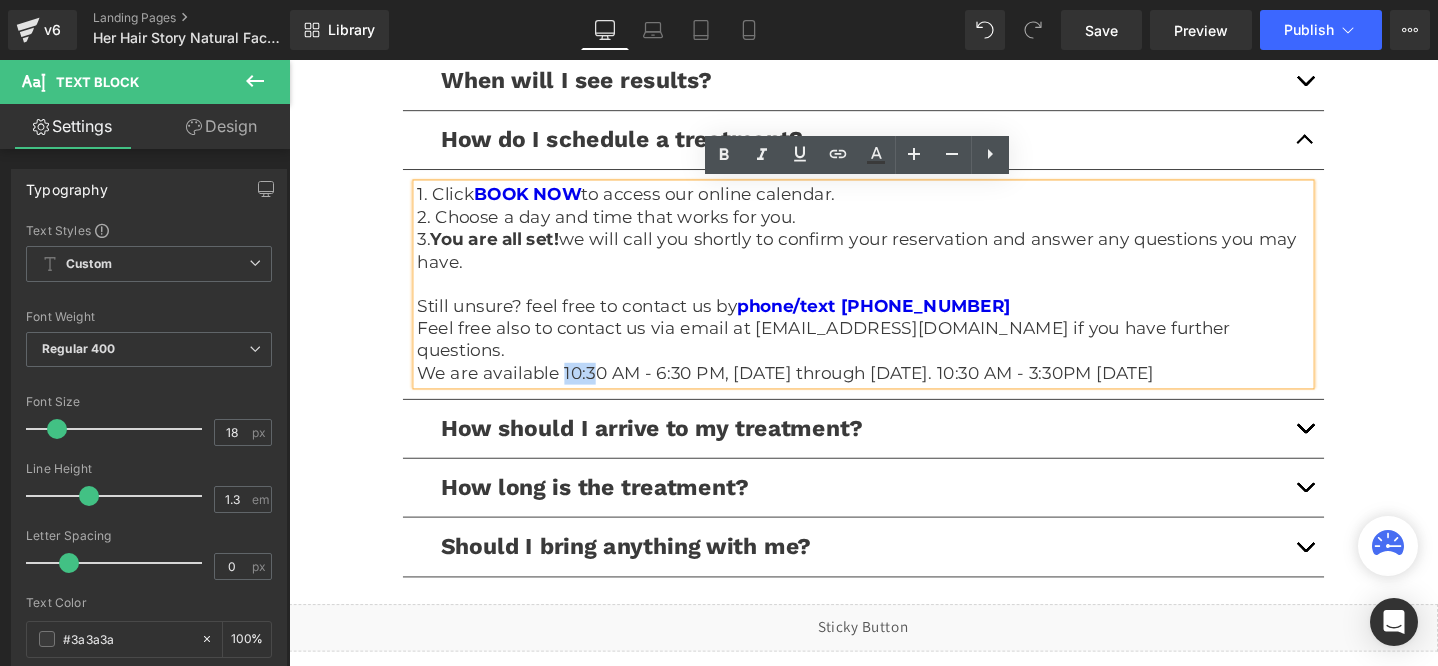 click on "We are available 10:30 AM - 6:30 PM, Sunday through Thursday. 10:30 AM - 3:30PM on Friday" at bounding box center (894, 390) 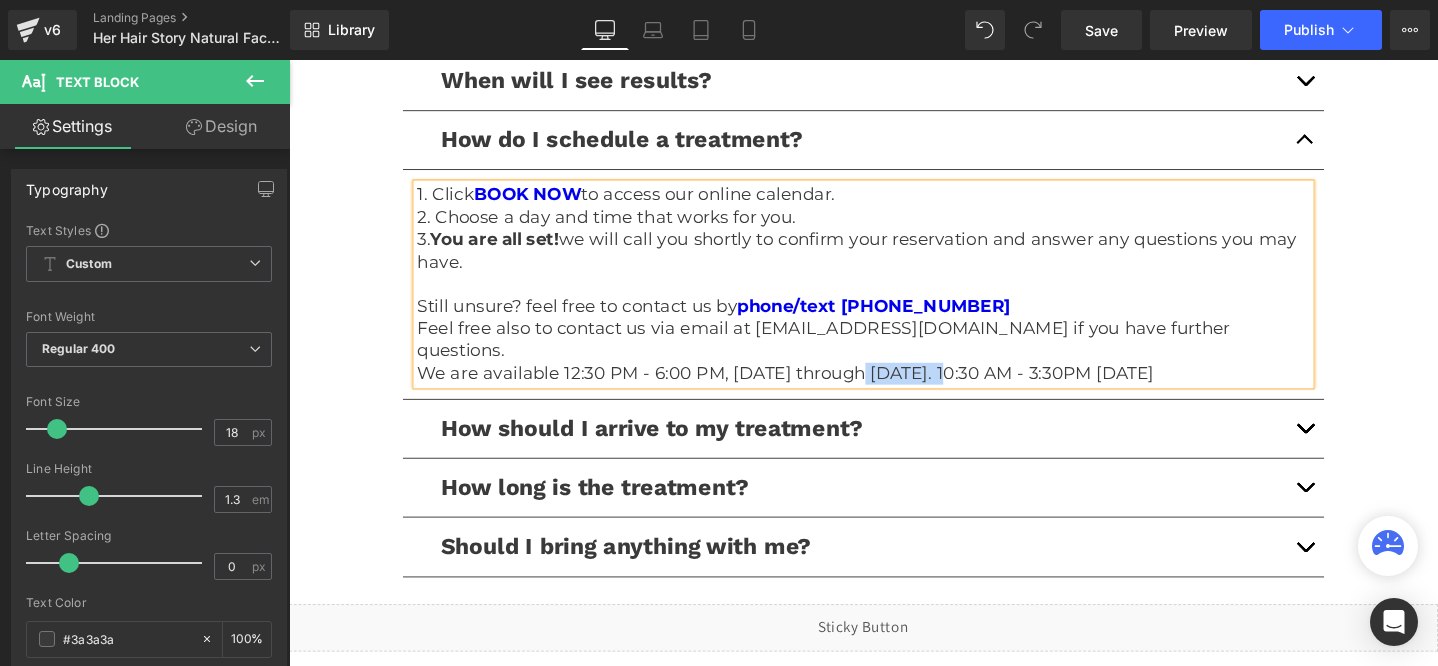 drag, startPoint x: 899, startPoint y: 361, endPoint x: 983, endPoint y: 357, distance: 84.095184 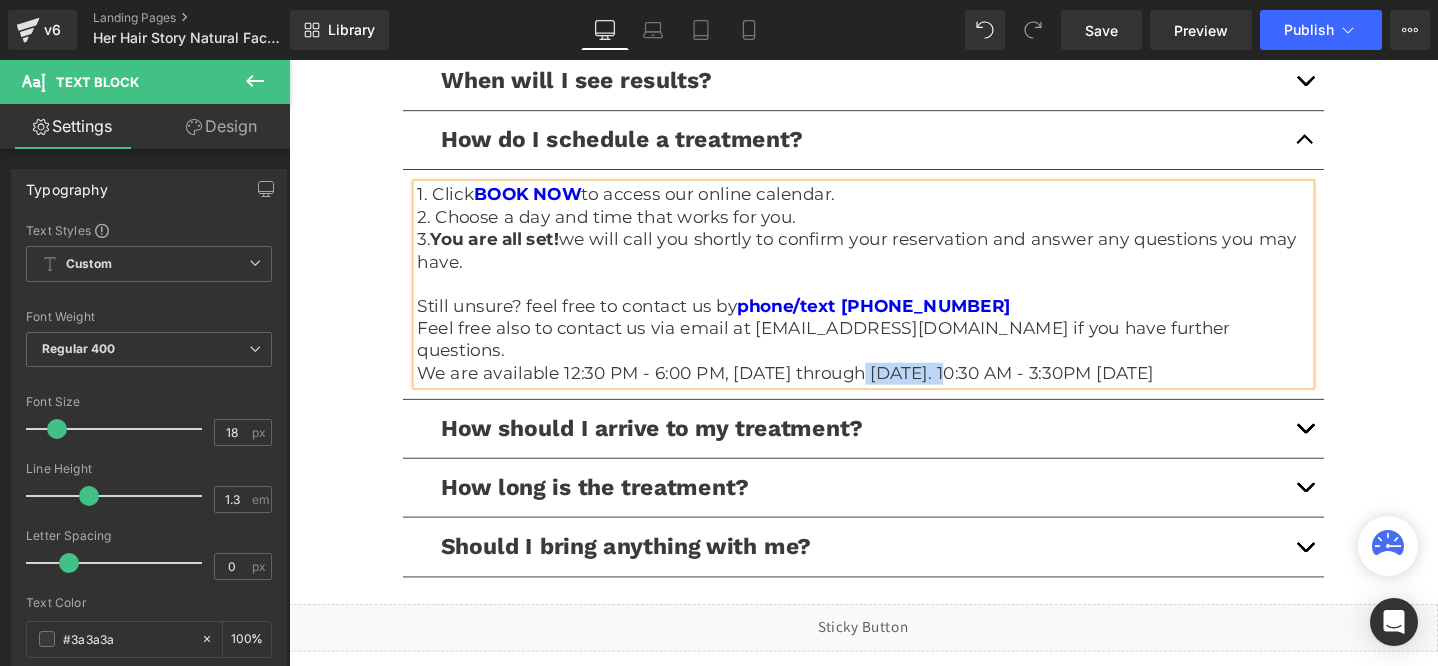 click on "We are available 12:30 PM - 6:00 PM, Sunday through Thursday. 10:30 AM - 3:30PM on Friday" at bounding box center (894, 390) 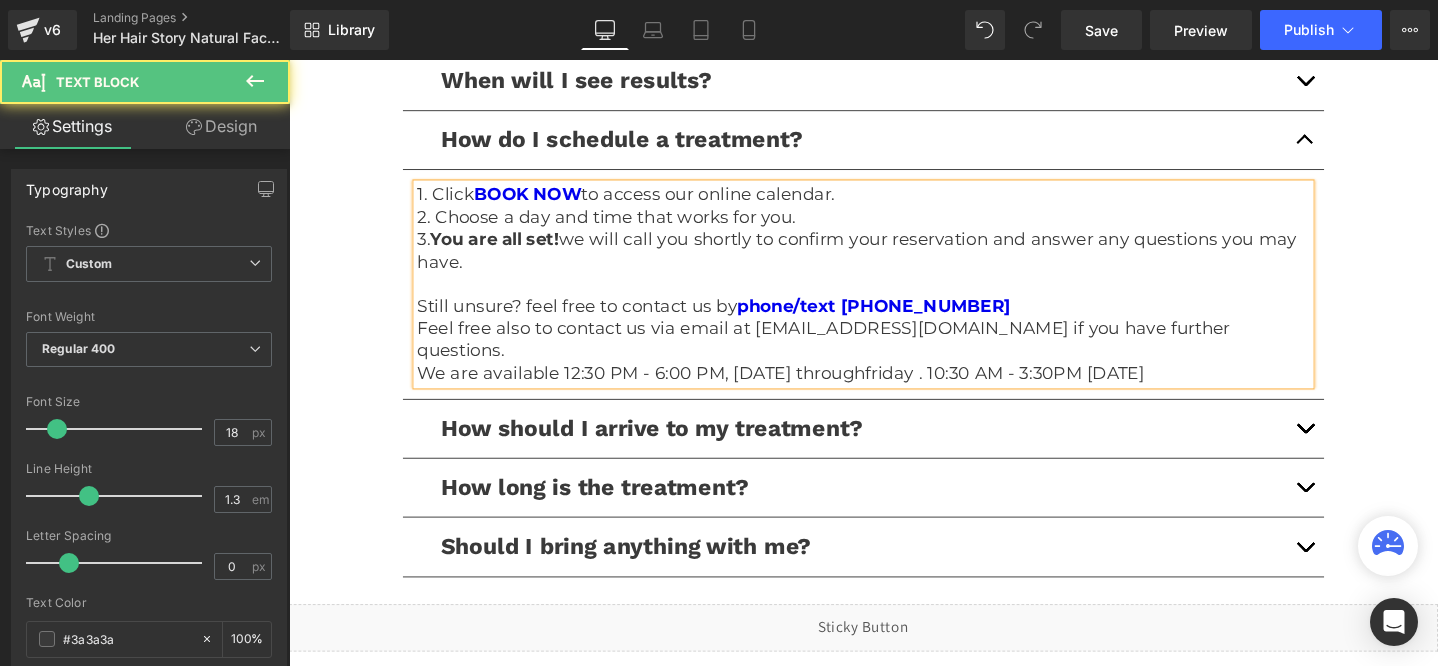 drag, startPoint x: 950, startPoint y: 366, endPoint x: 1211, endPoint y: 360, distance: 261.06897 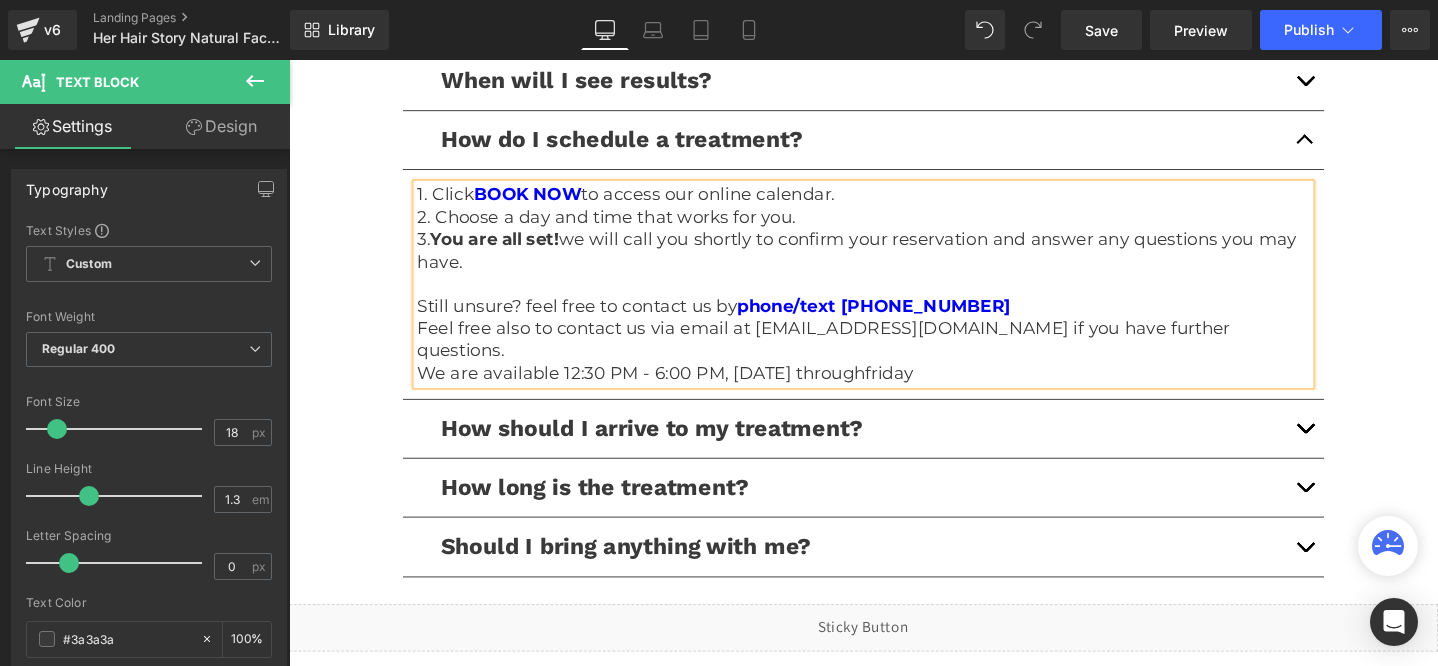 click on "We are available 12:30 PM - 6:00 PM, Sunday throughfriday" at bounding box center (894, 390) 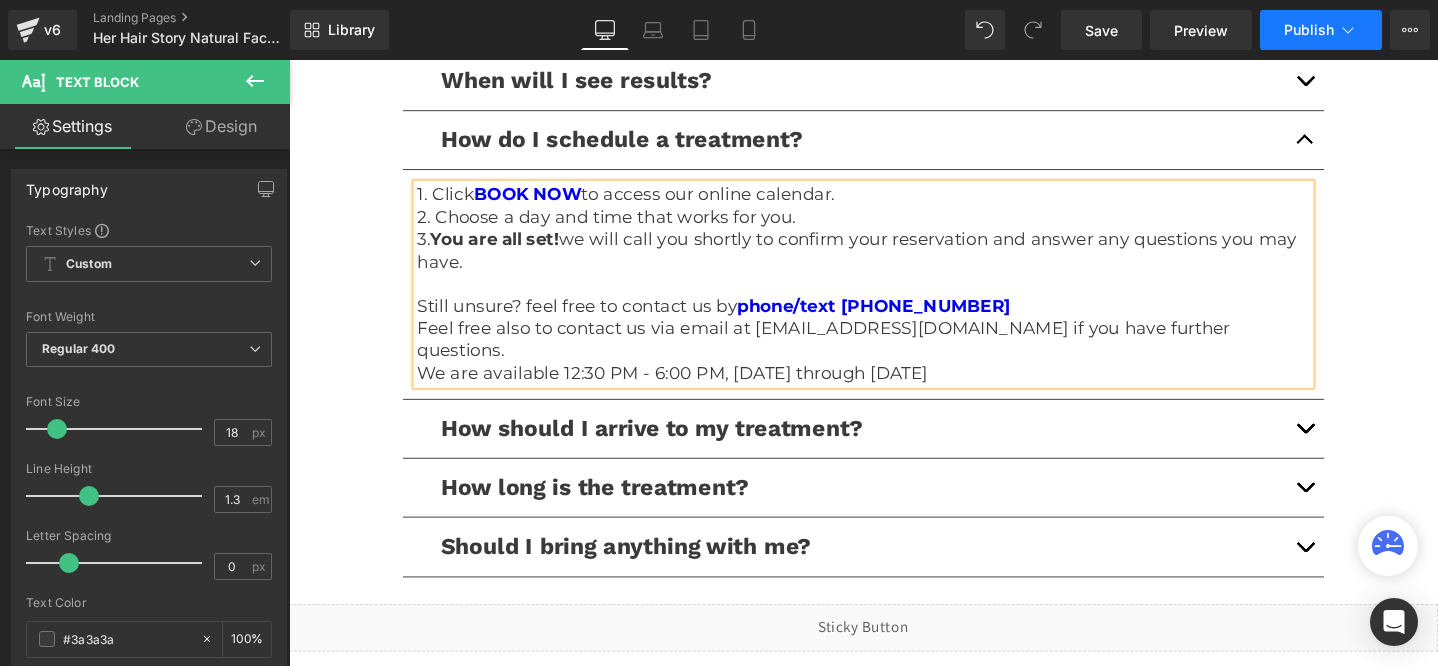 click on "Publish" at bounding box center (1321, 30) 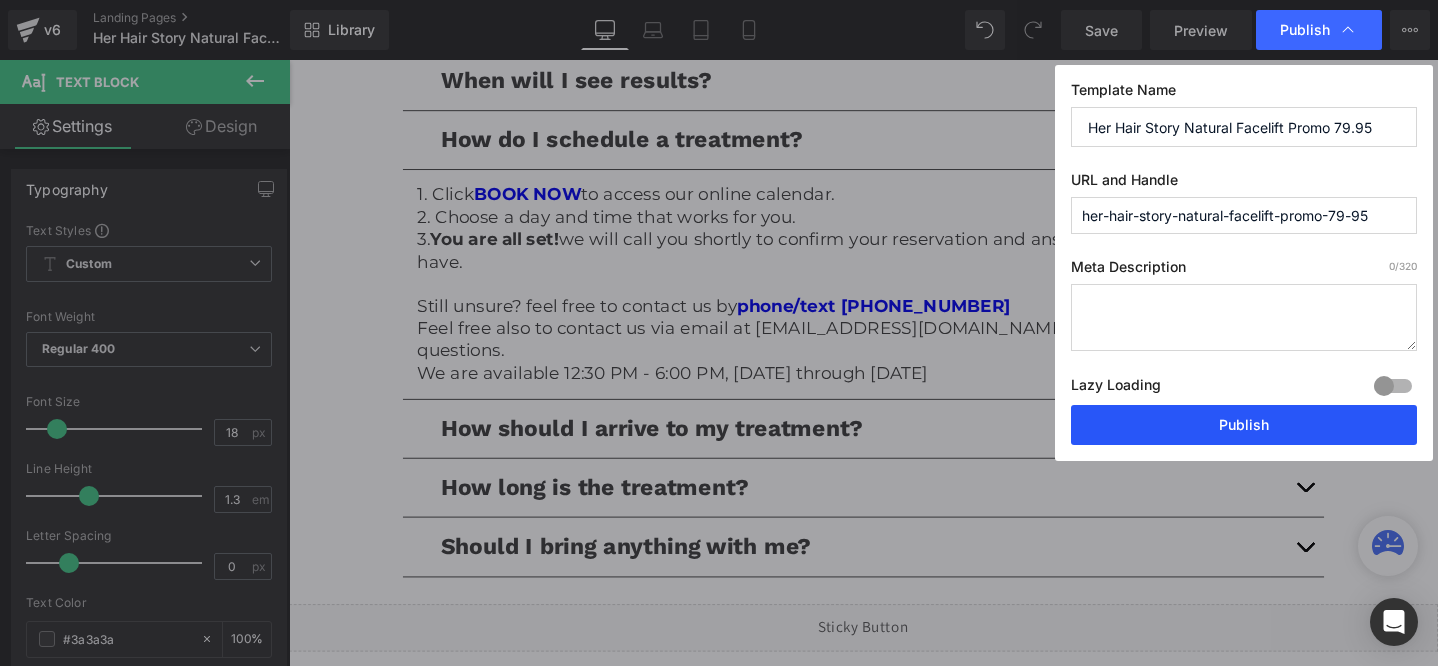click on "Publish" at bounding box center (1244, 425) 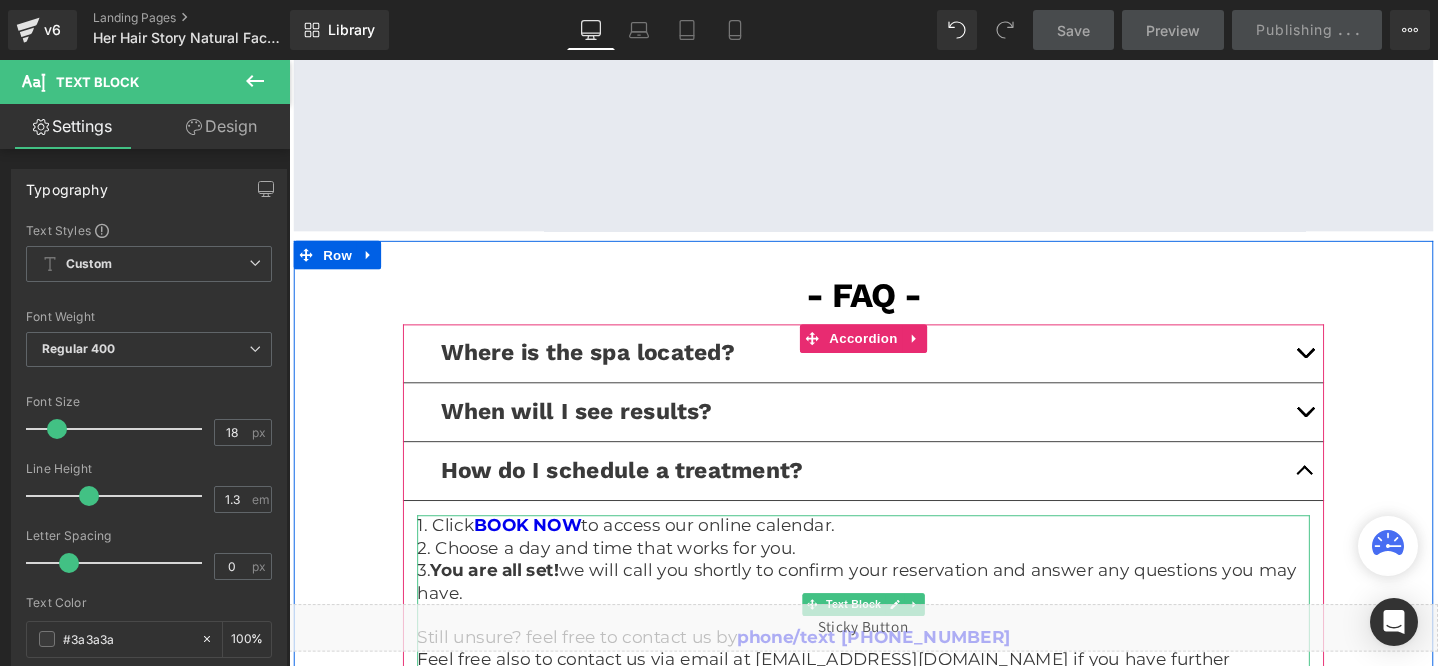 scroll, scrollTop: 3583, scrollLeft: 0, axis: vertical 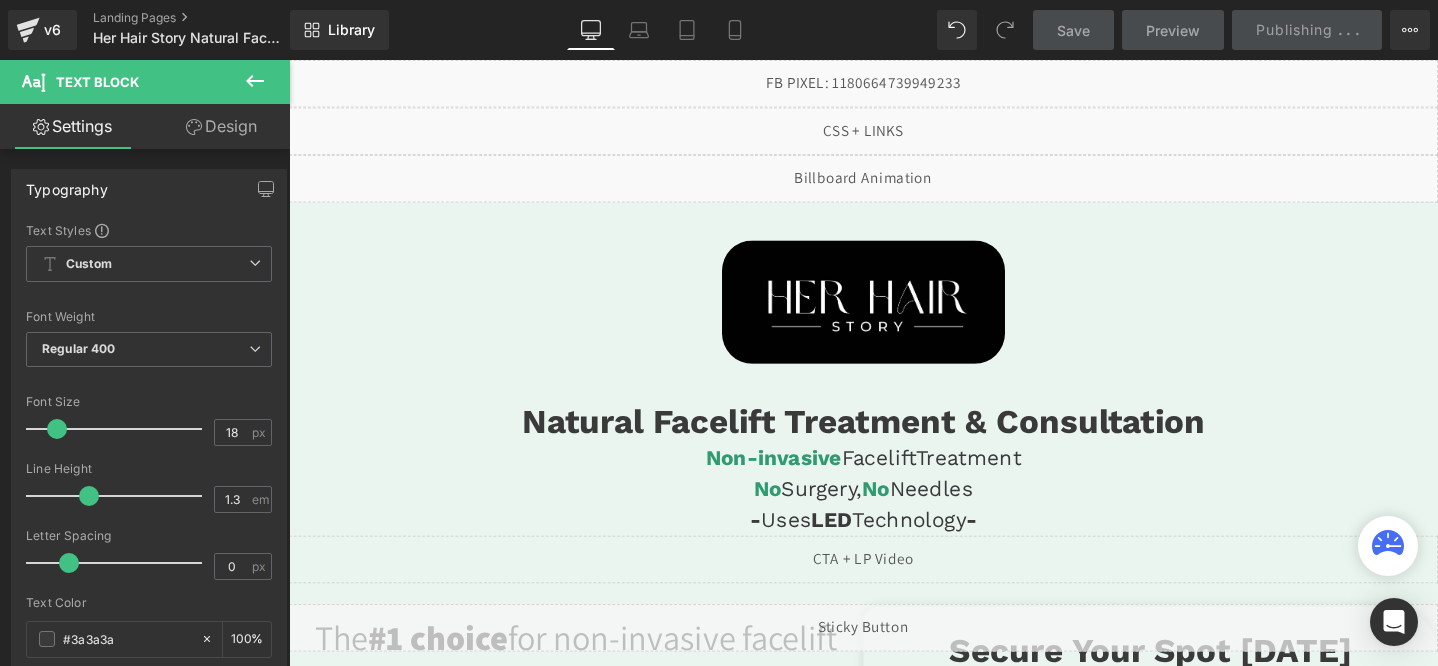 click on "Liquid" at bounding box center [894, 185] 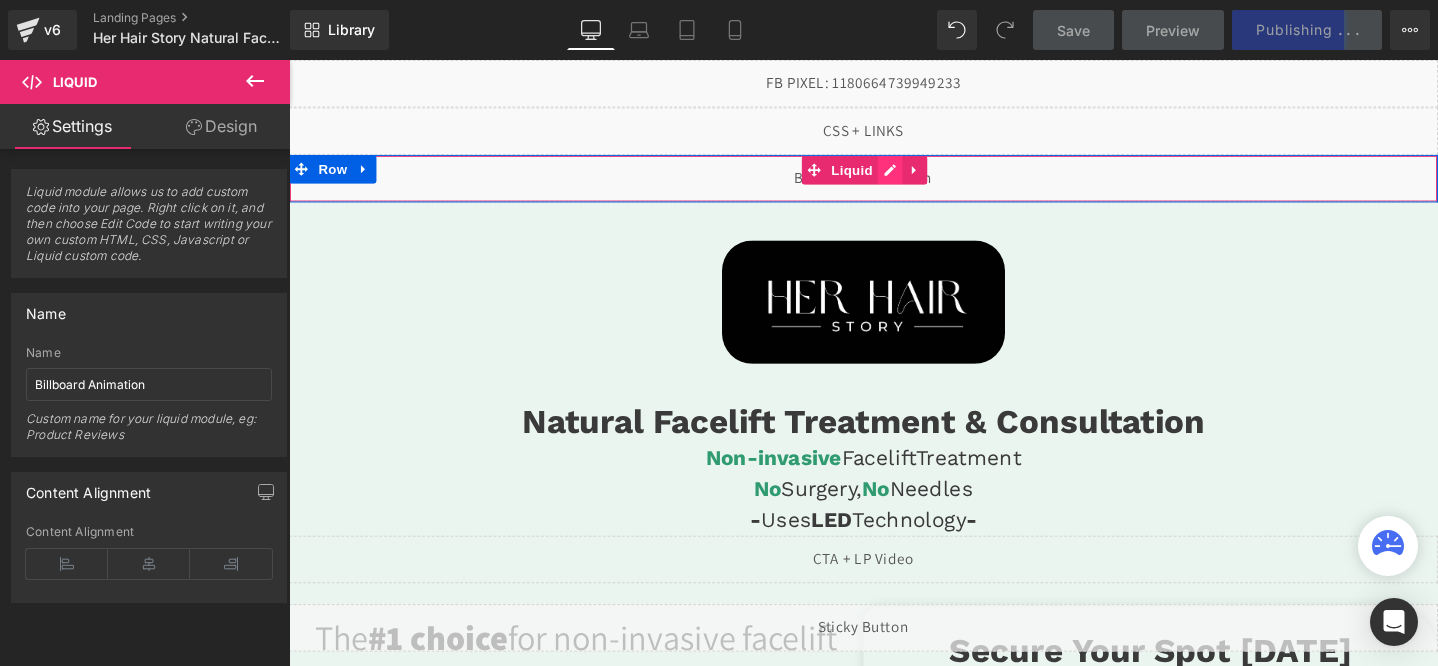 click on "Liquid" at bounding box center (894, 185) 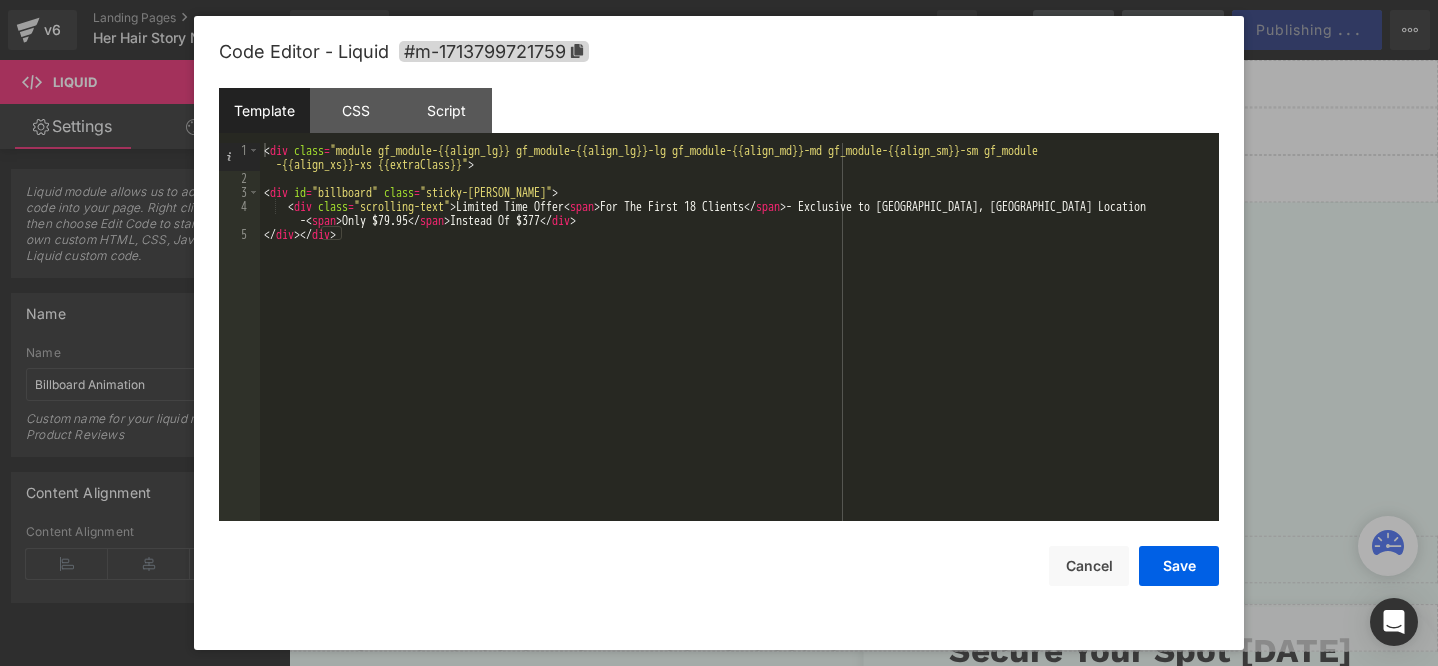 click on "< div   class = "module gf_module-{{align_lg}} gf_module-{{align_lg}}-lg gf_module-{{align_md}}-md gf_module-{{align_sm}}-sm gf_module    -{{align_xs}}-xs {{extraClass}}" > < div   id = "billboard"   class = "sticky-barOne" >       < div   class = "scrolling-text" > Limited Time Offer  < span > For The First 18 Clients </ span >  - Exclusive to Daytona Beach, FL Location         -  < span > Only $79.95 </ span >  Instead Of $377 </ div > </ div > </ div >" at bounding box center (739, 353) 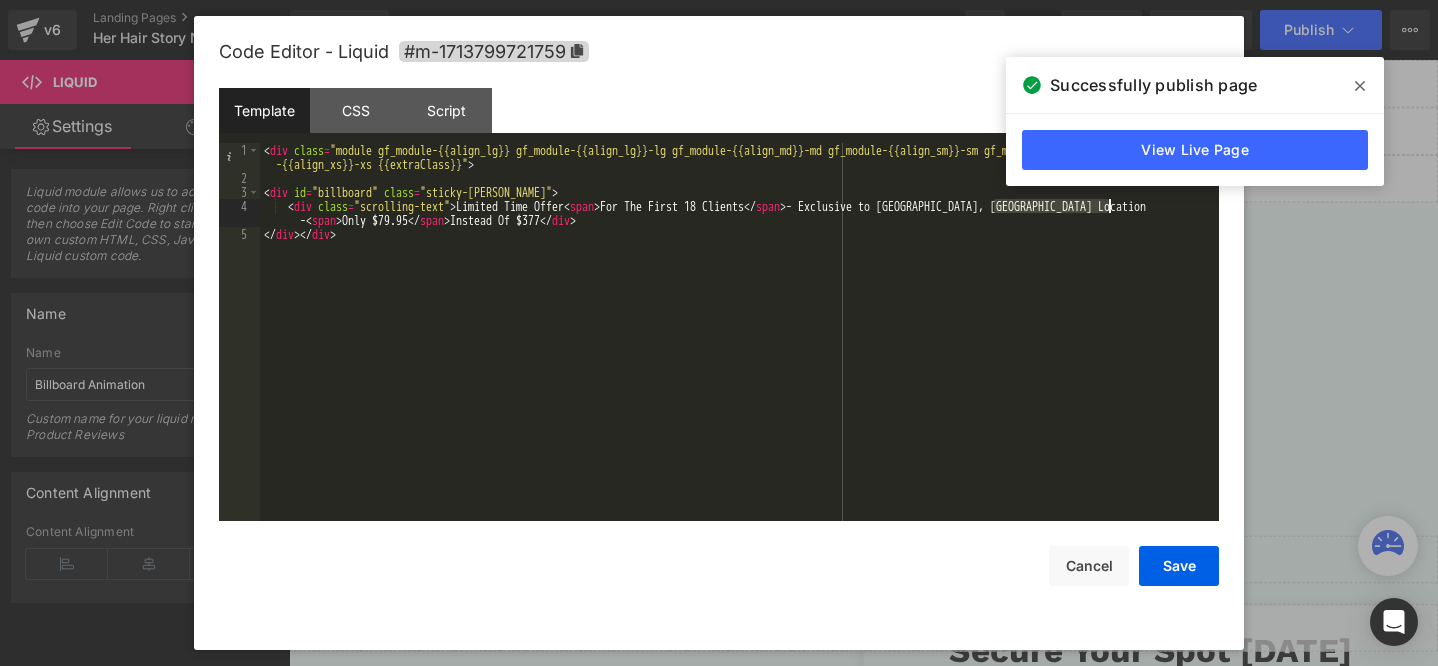drag, startPoint x: 994, startPoint y: 210, endPoint x: 1107, endPoint y: 208, distance: 113.0177 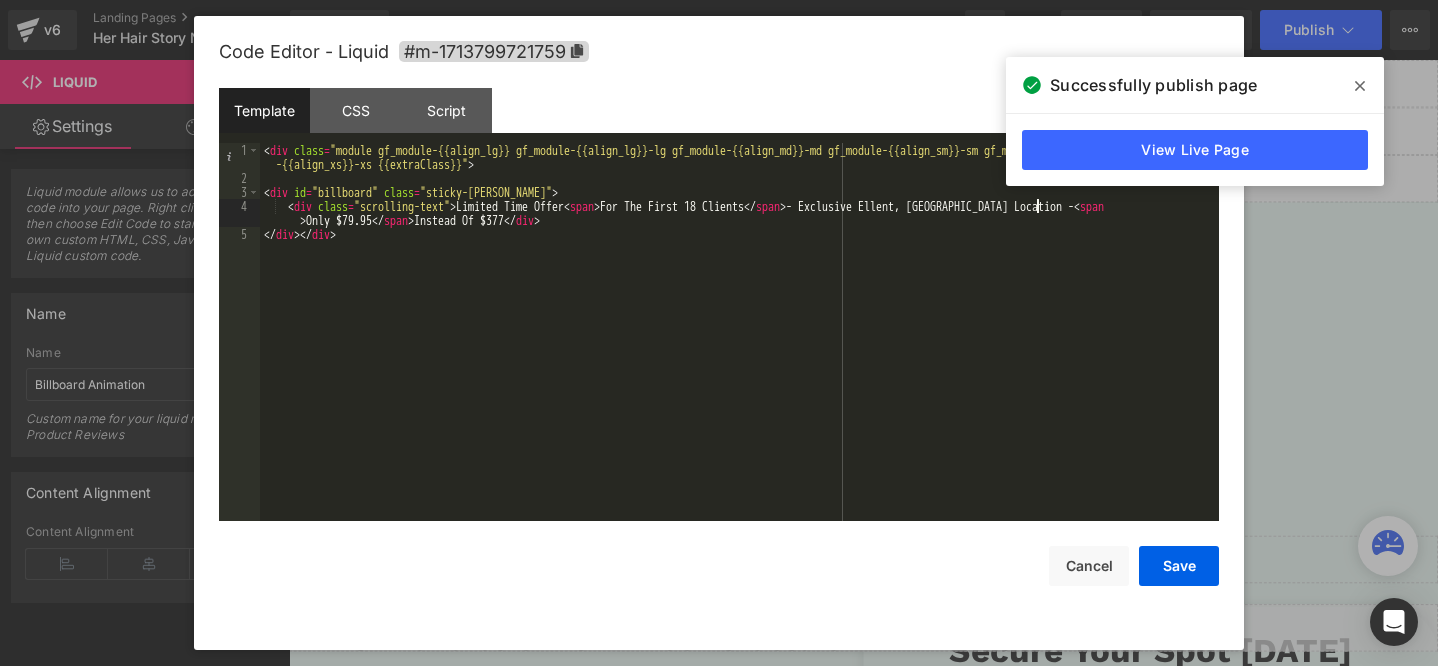 type 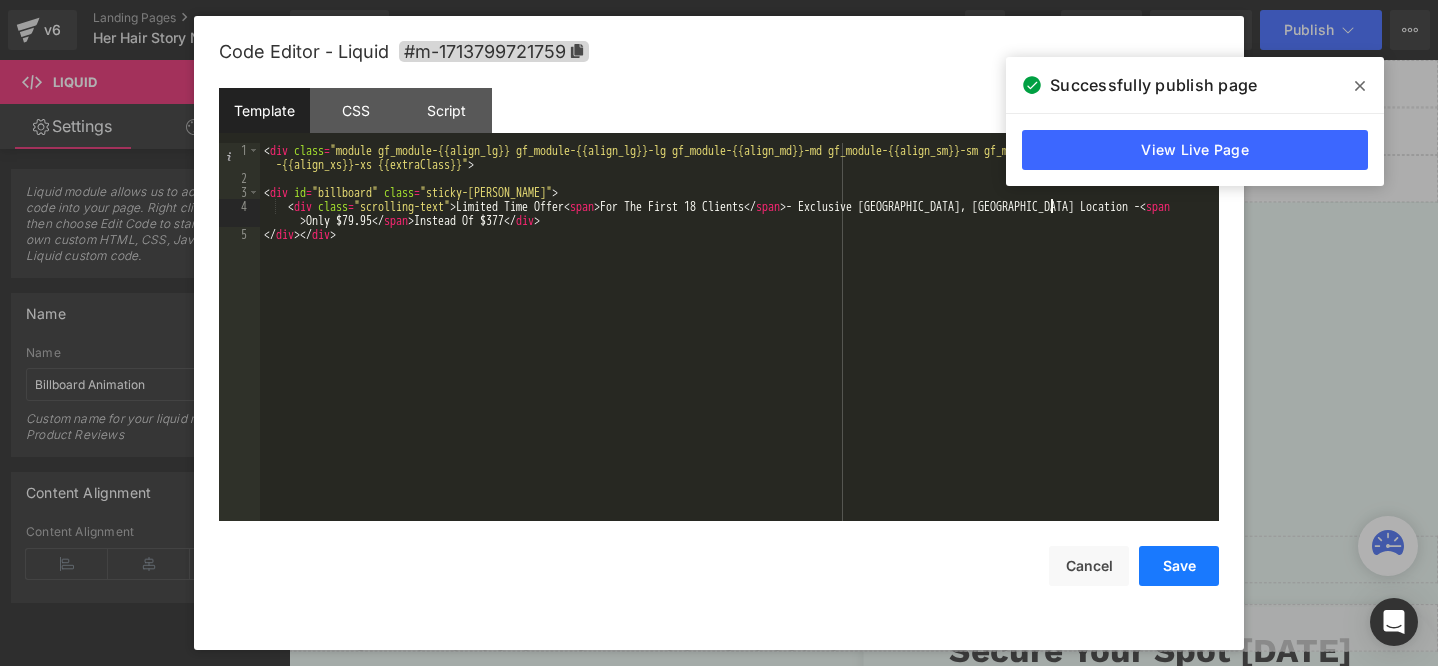 click on "Save" at bounding box center [1179, 566] 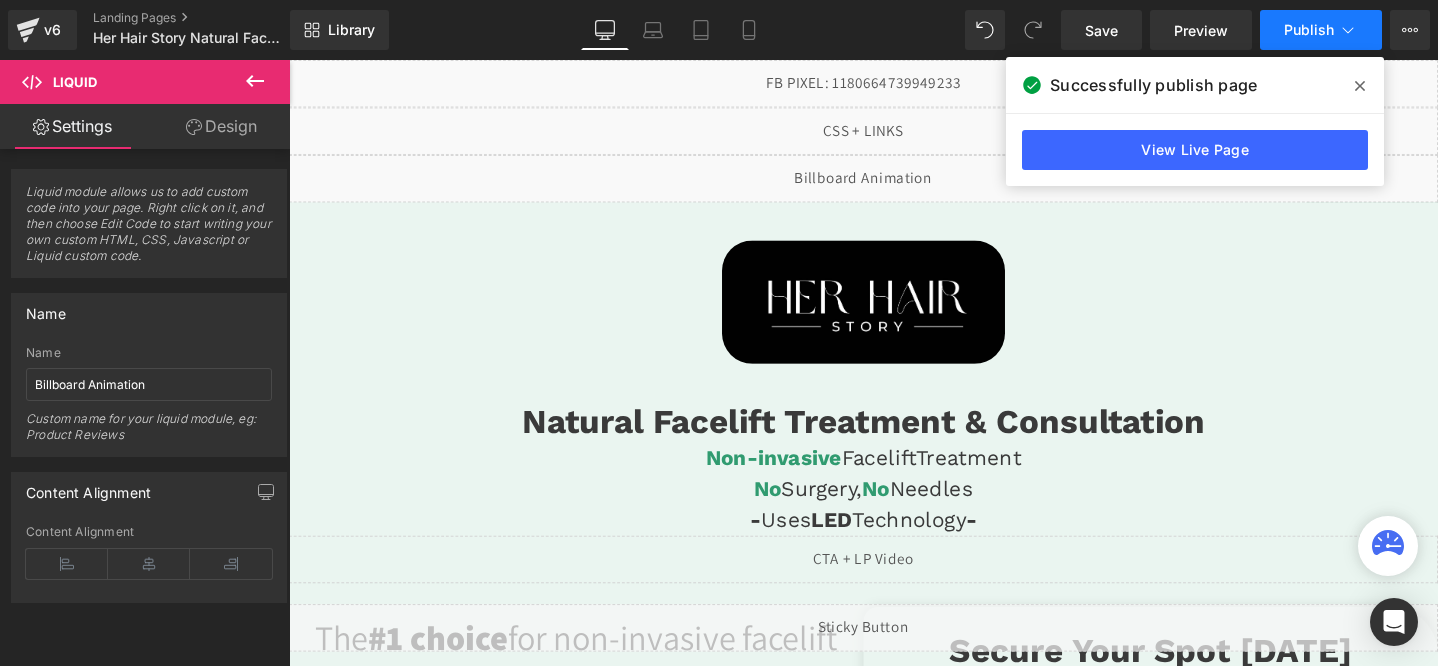 click on "Publish" at bounding box center (1309, 30) 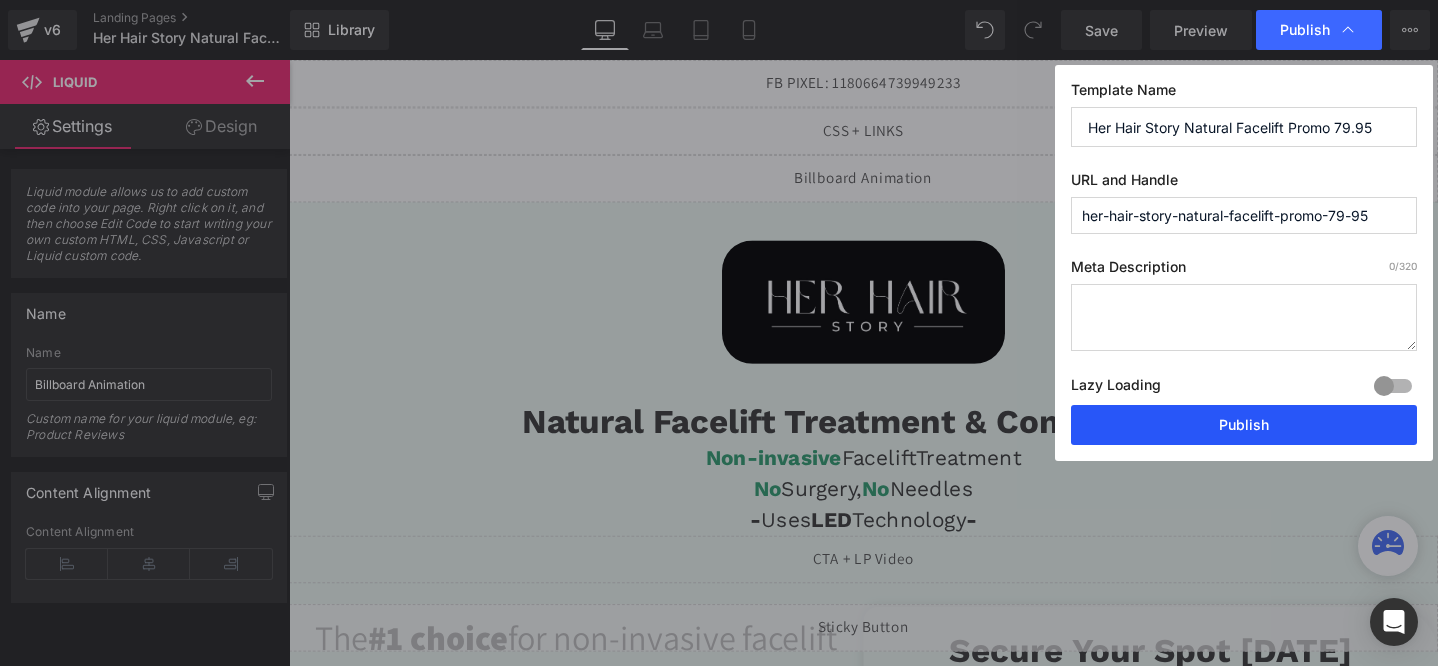click on "Publish" at bounding box center (1244, 425) 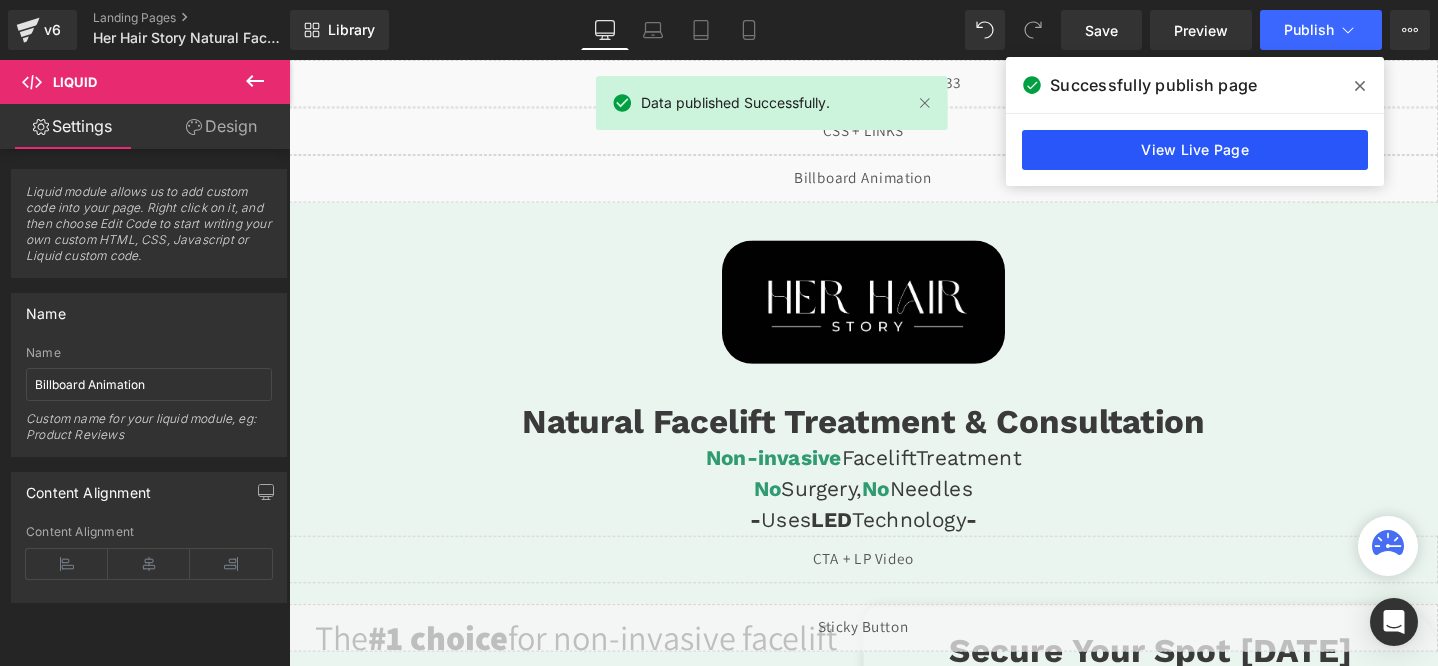 click on "View Live Page" at bounding box center [1195, 150] 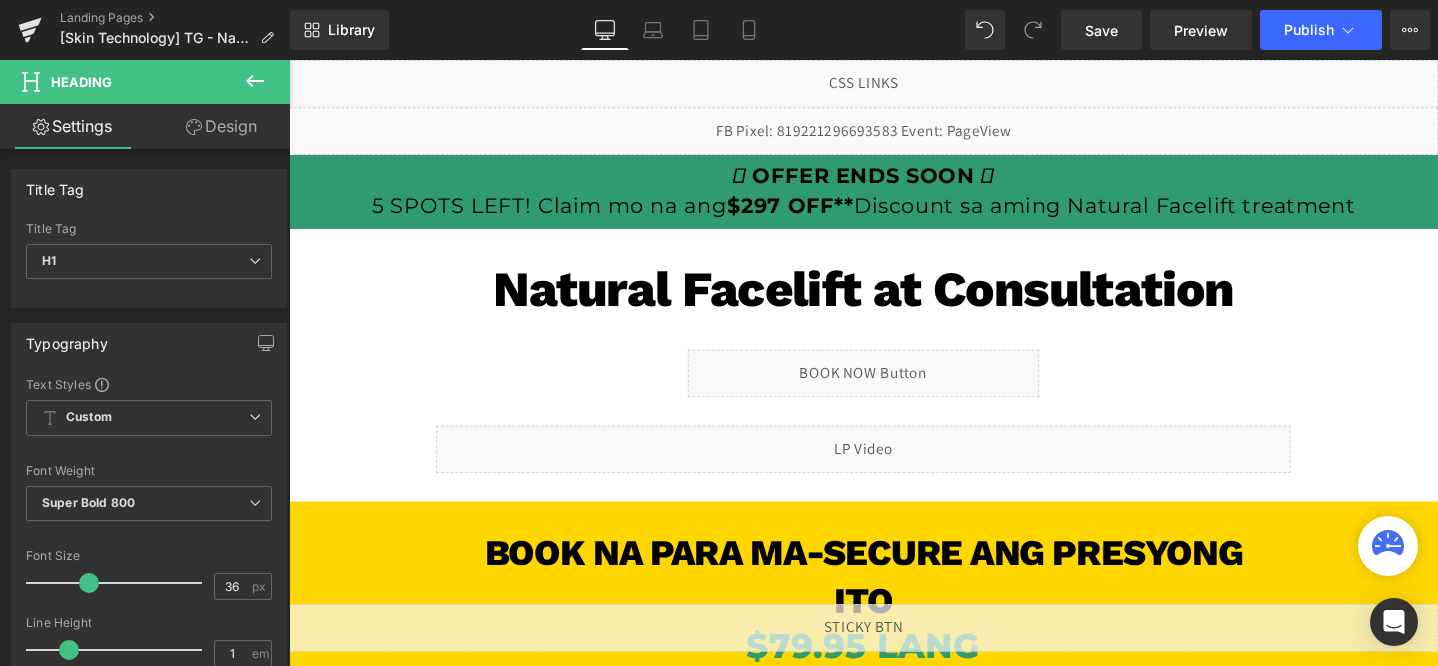 scroll, scrollTop: 3686, scrollLeft: 0, axis: vertical 